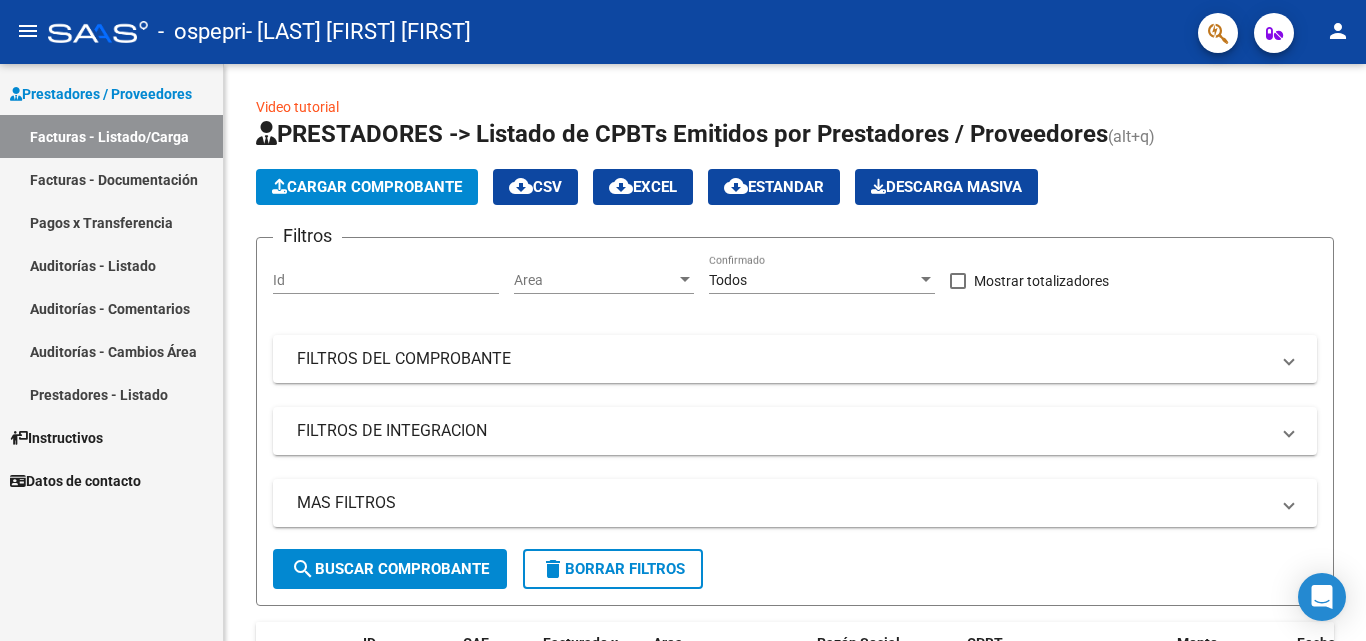 scroll, scrollTop: 0, scrollLeft: 0, axis: both 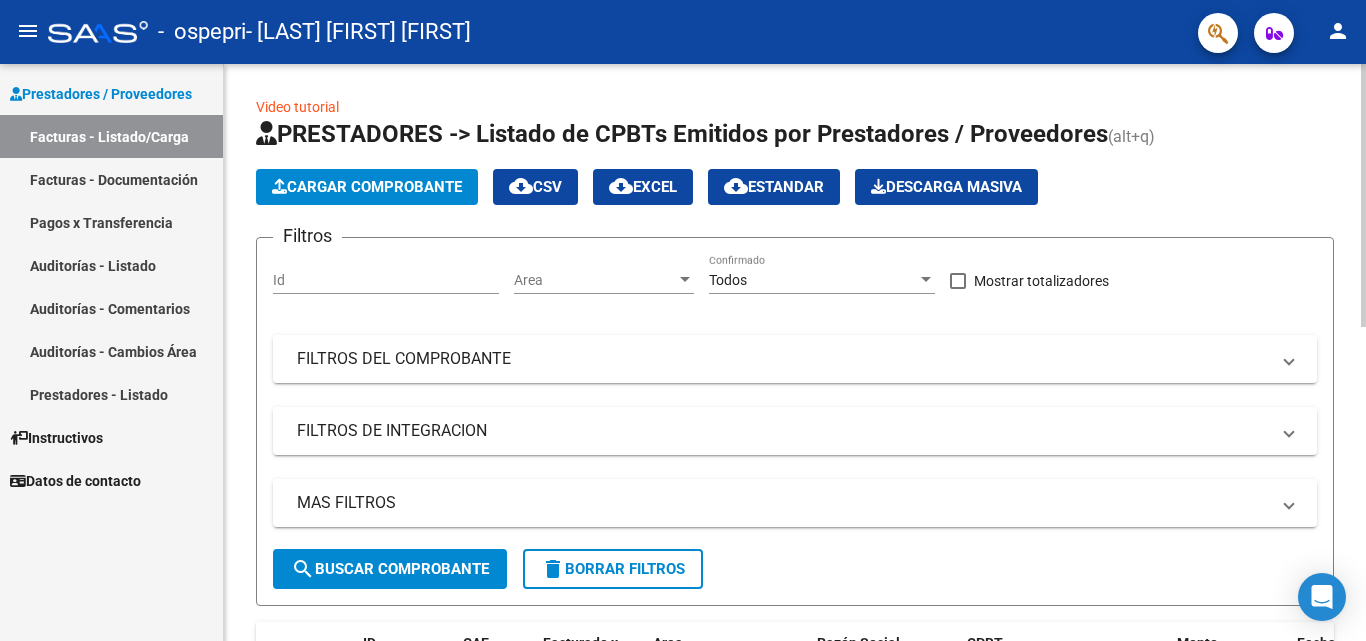 click on "Cargar Comprobante" 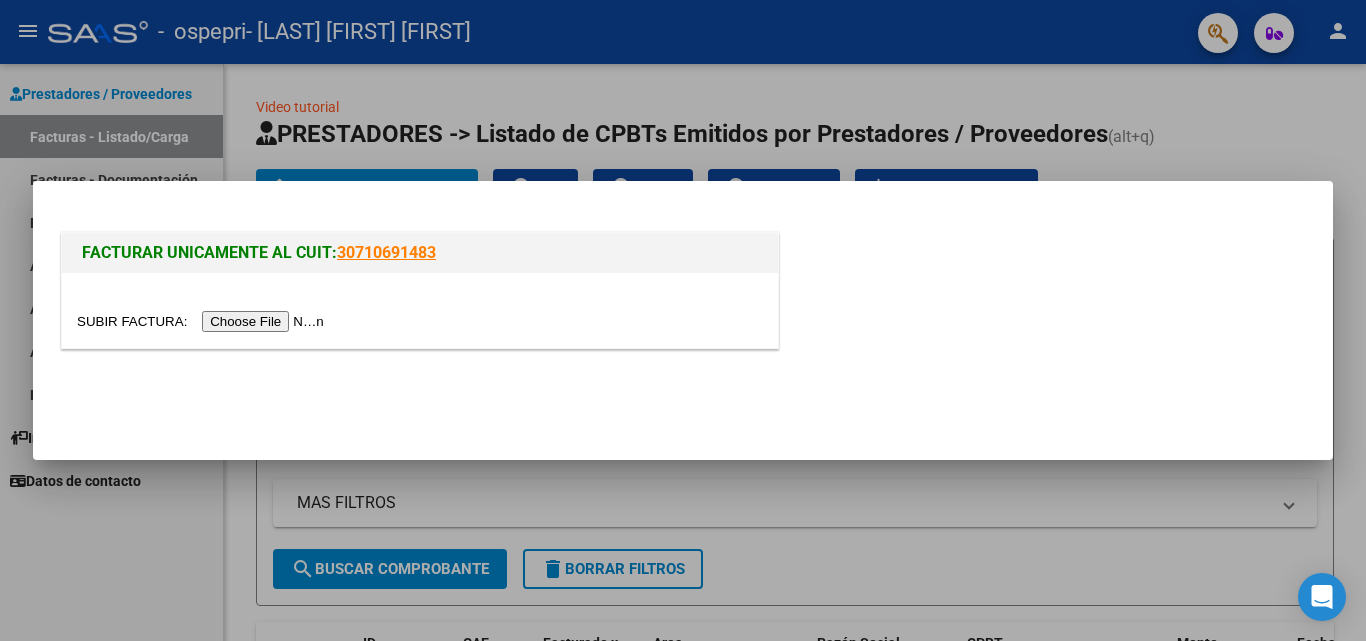 click at bounding box center (203, 321) 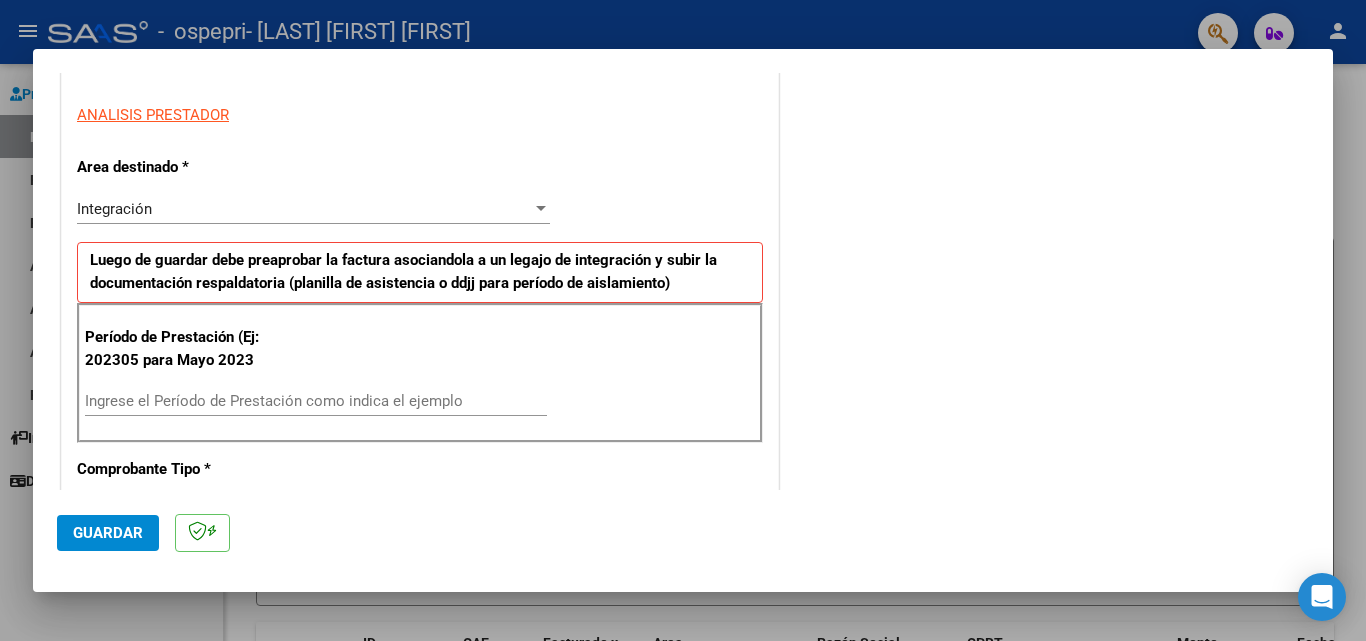 scroll, scrollTop: 400, scrollLeft: 0, axis: vertical 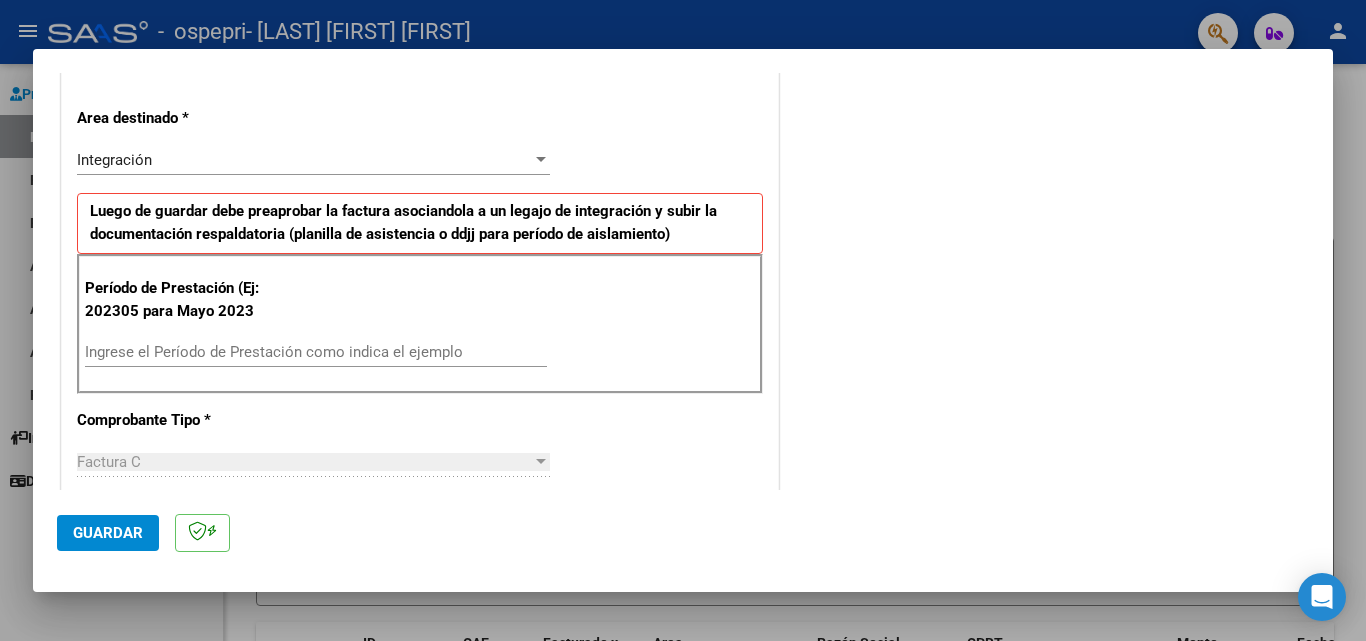 click on "Ingrese el Período de Prestación como indica el ejemplo" at bounding box center [316, 352] 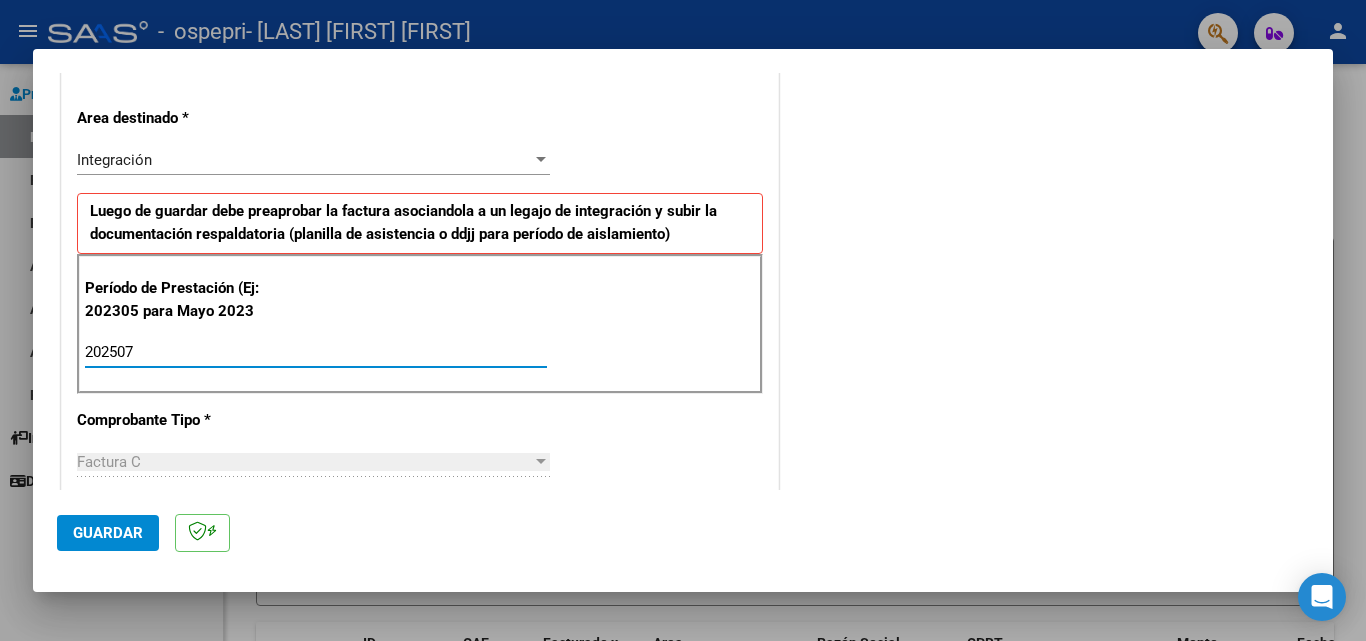 type on "202507" 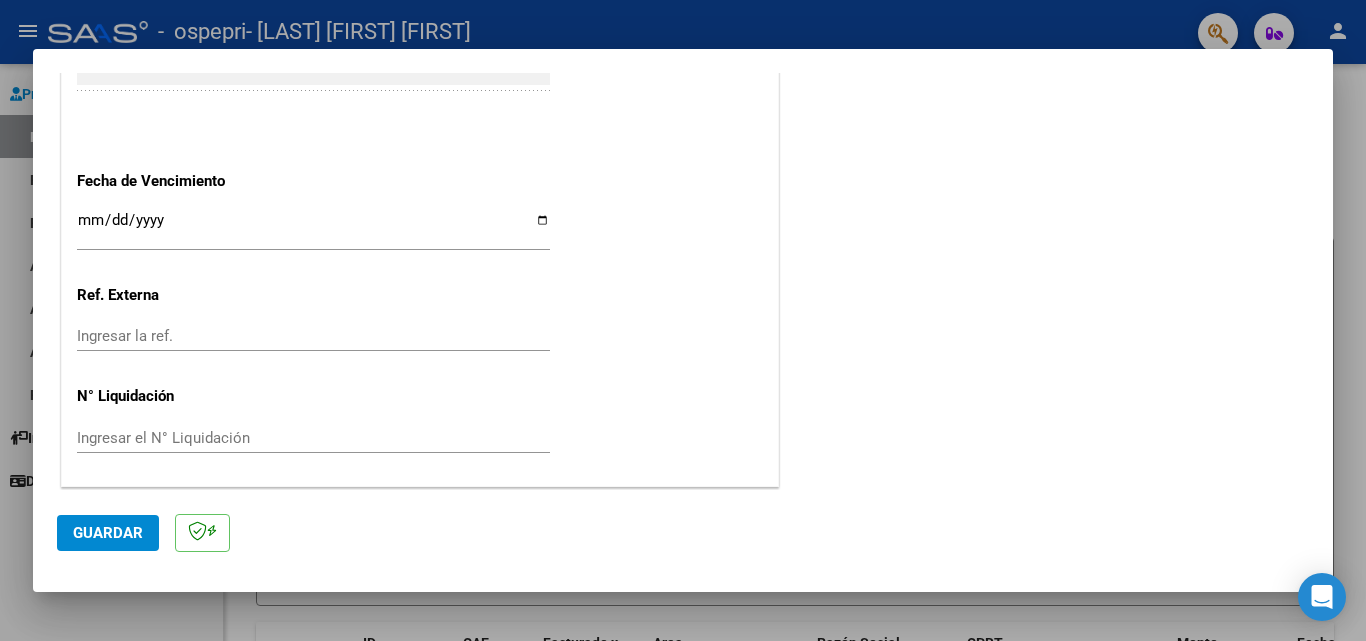 scroll, scrollTop: 1305, scrollLeft: 0, axis: vertical 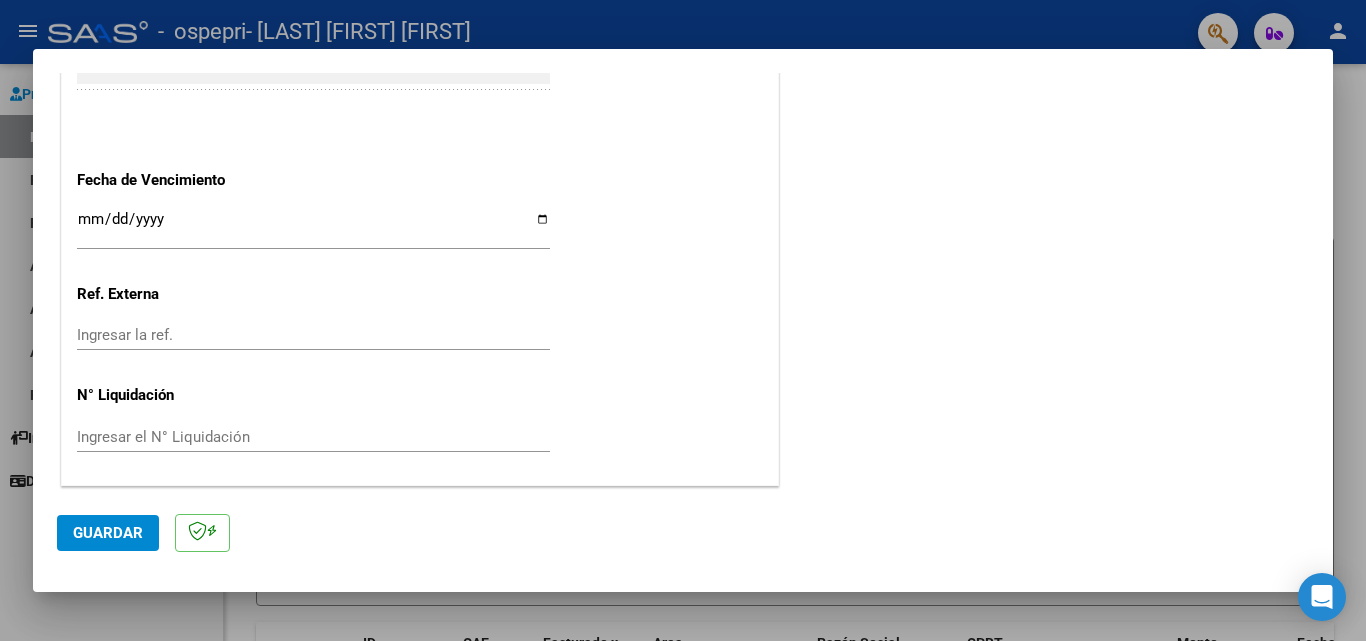click on "Ingresar el N° Liquidación" at bounding box center [313, 437] 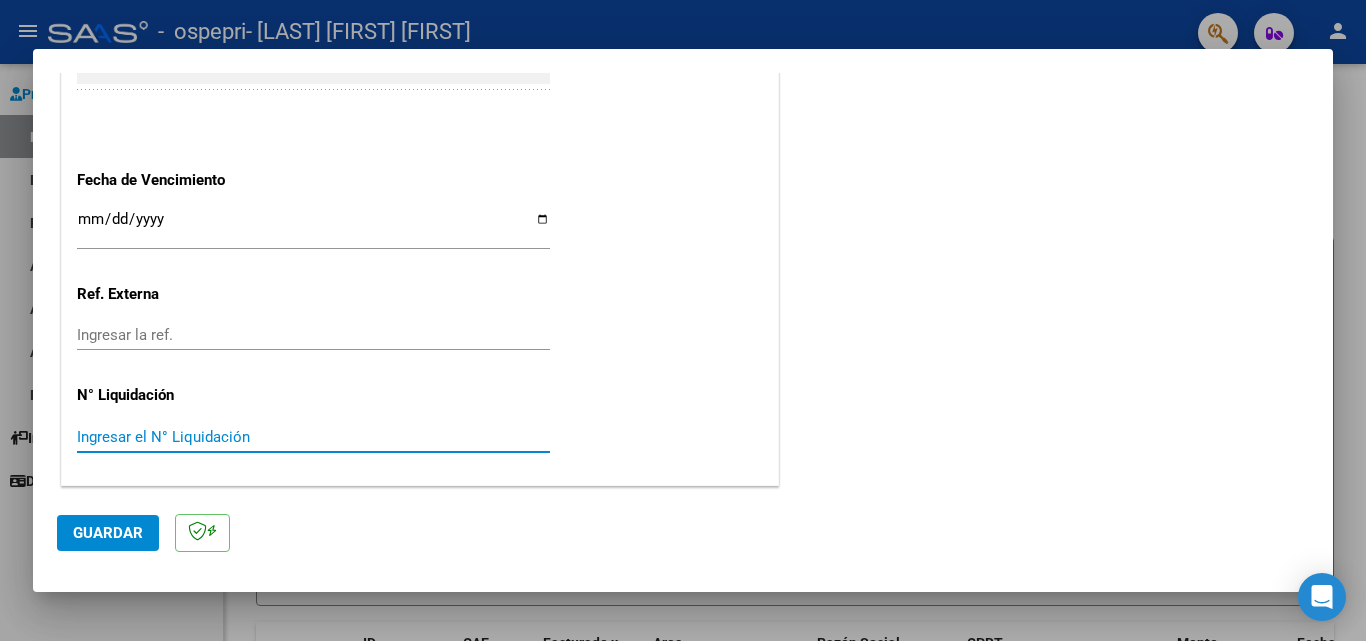 click on "Ingresar la fecha" at bounding box center (313, 227) 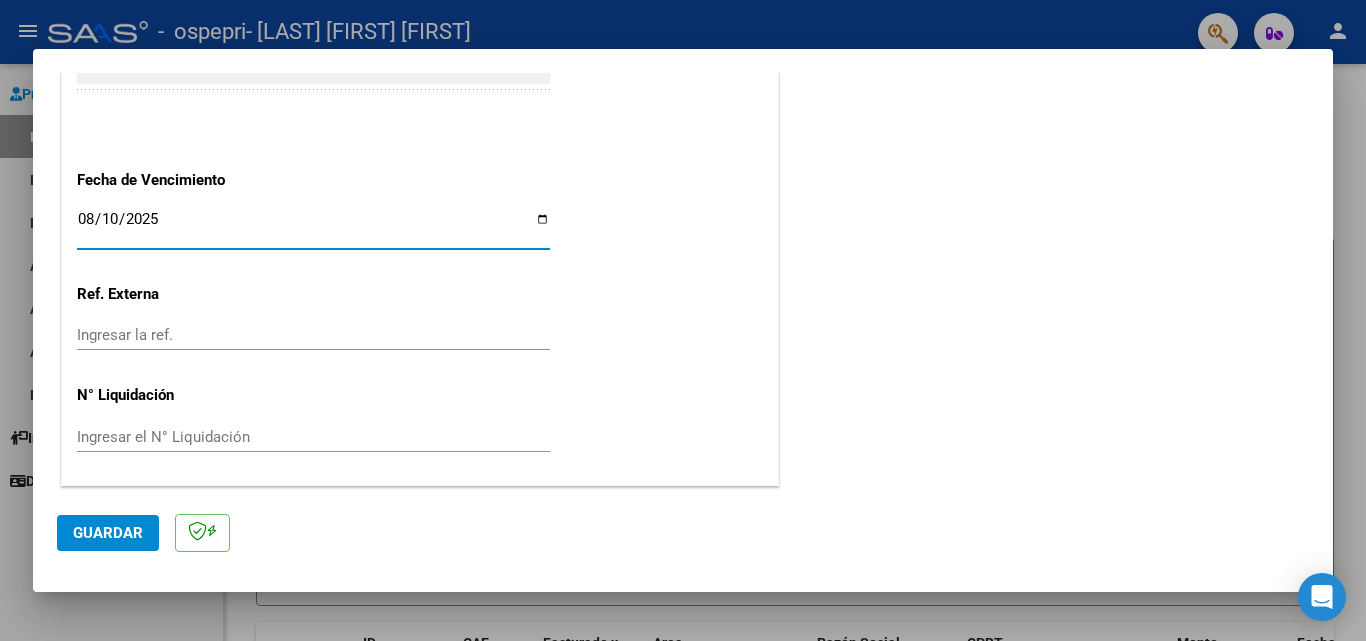 type on "2025-08-10" 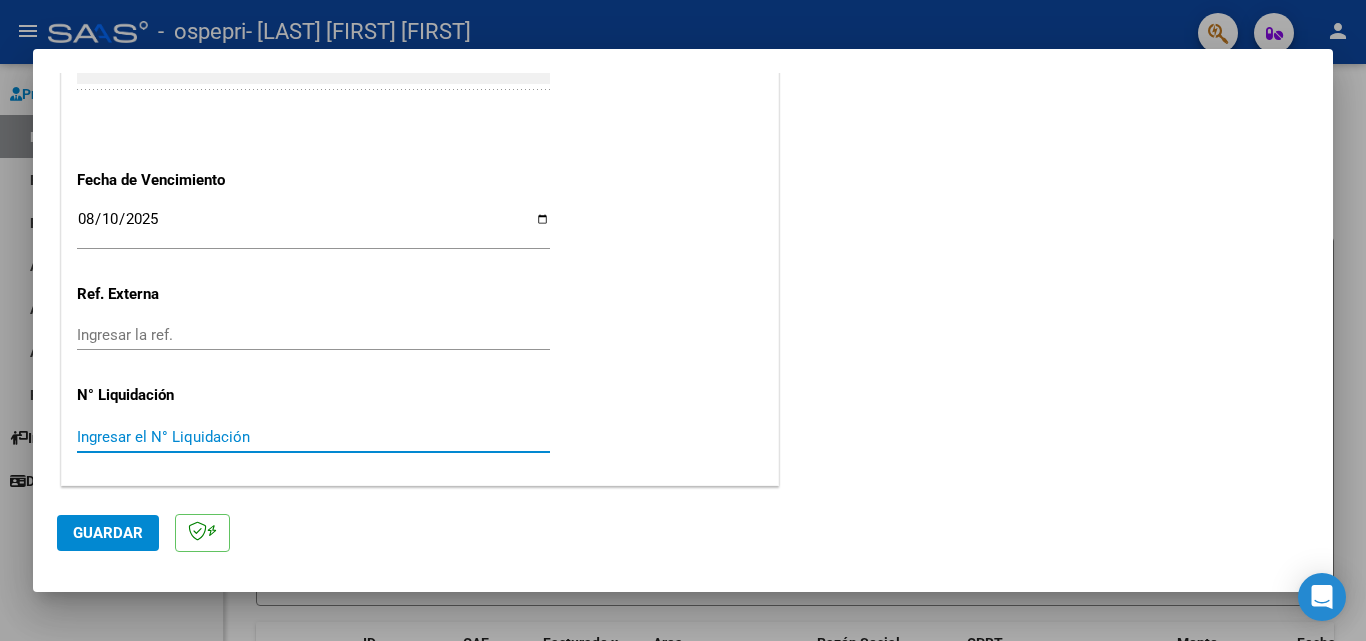 click on "Ingresar el N° Liquidación" at bounding box center (313, 437) 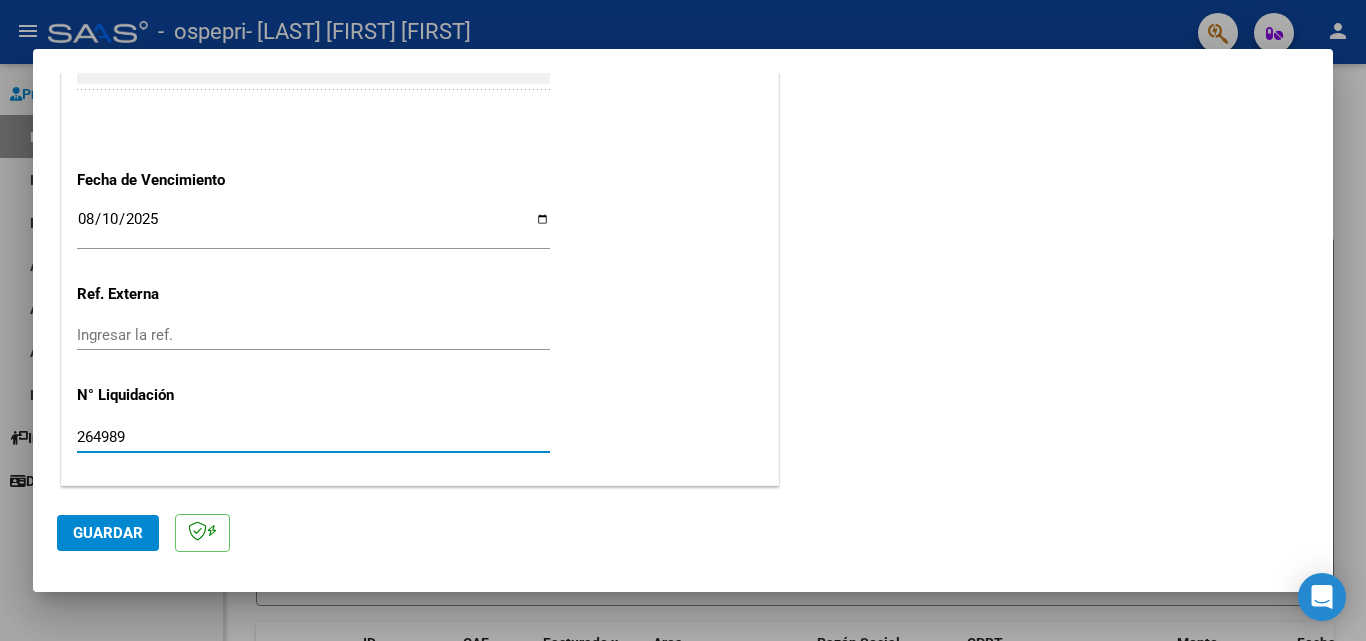 type on "264989" 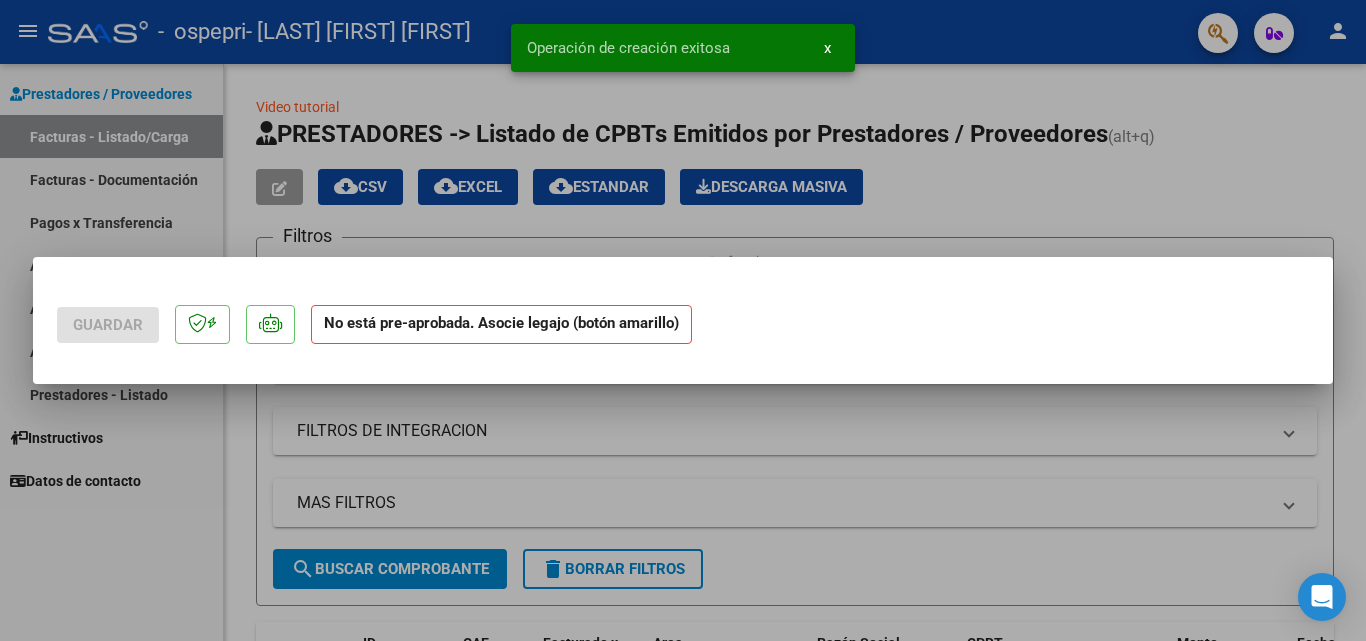 scroll, scrollTop: 0, scrollLeft: 0, axis: both 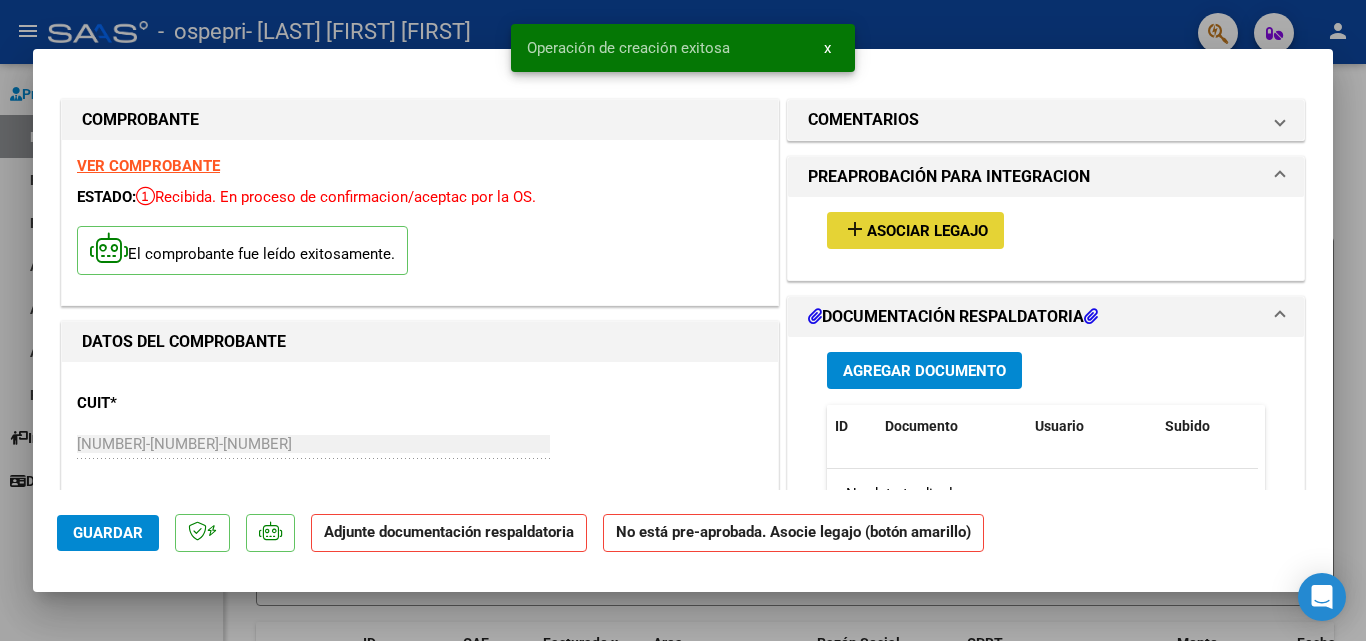 click on "Asociar Legajo" at bounding box center [927, 231] 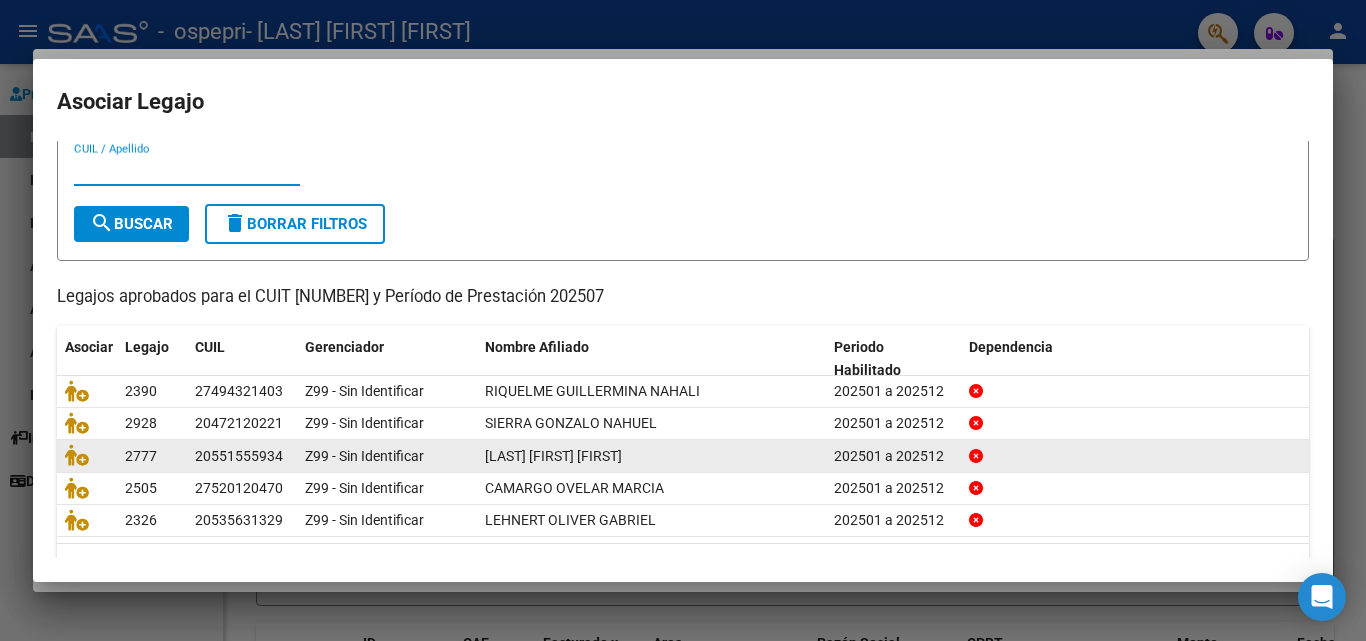 scroll, scrollTop: 100, scrollLeft: 0, axis: vertical 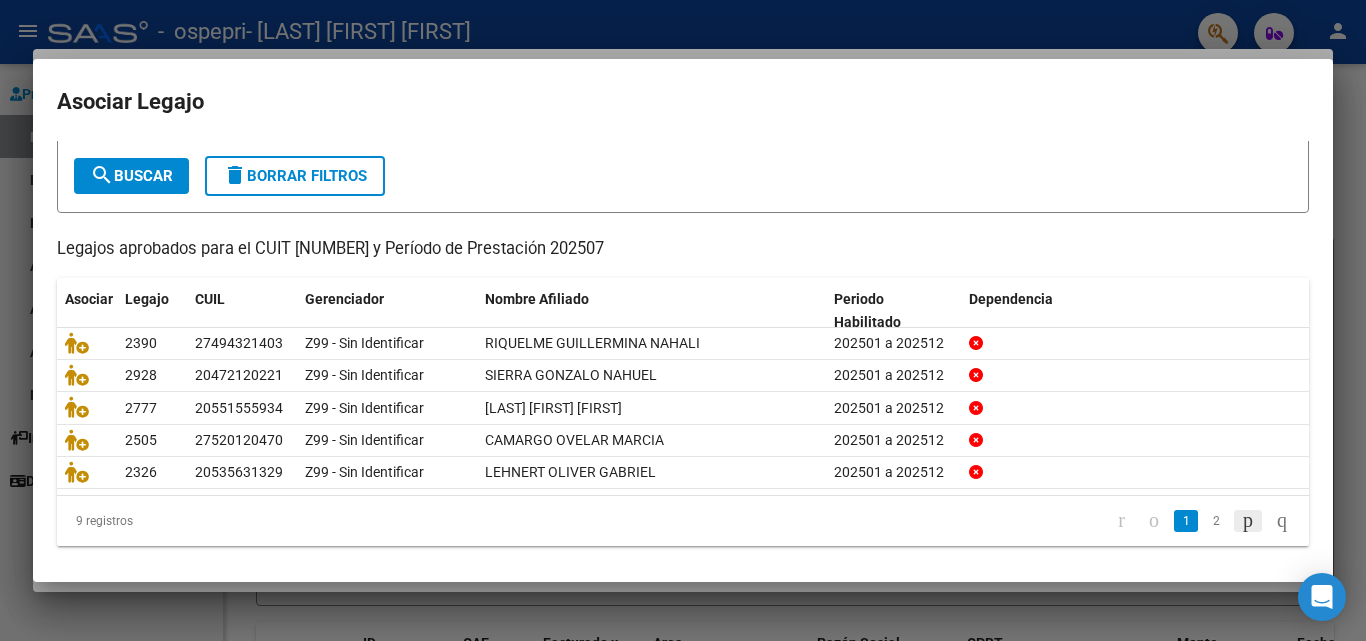 click 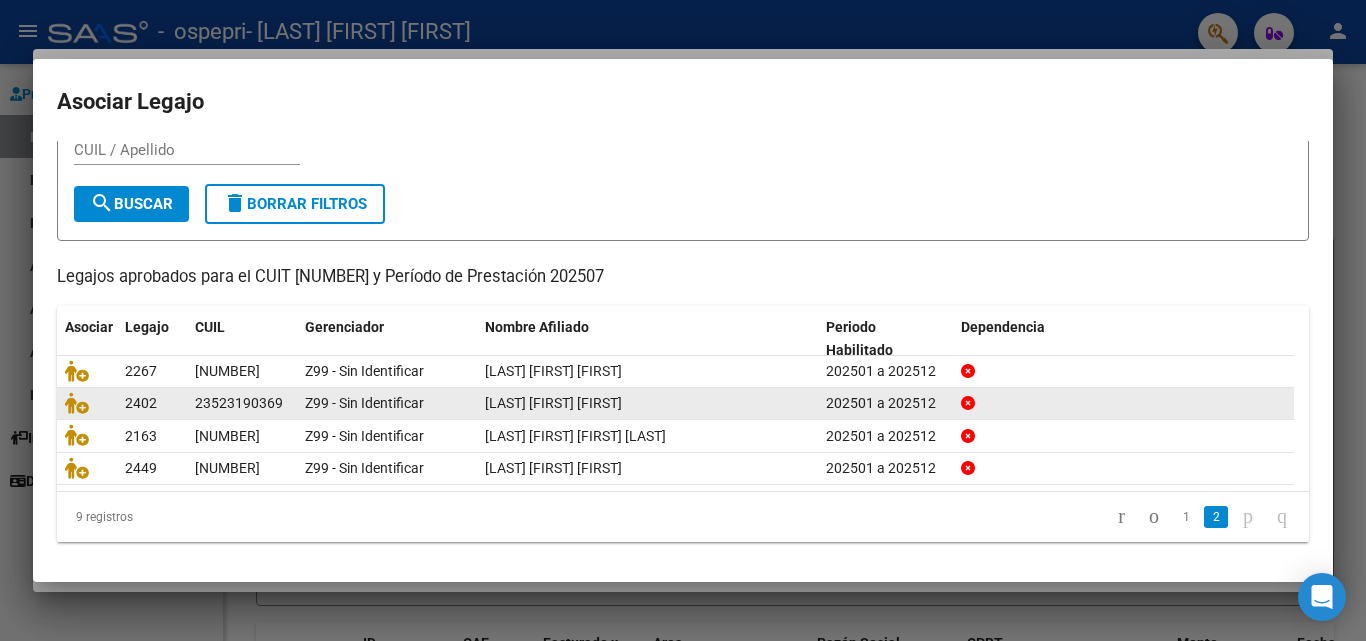 scroll, scrollTop: 76, scrollLeft: 0, axis: vertical 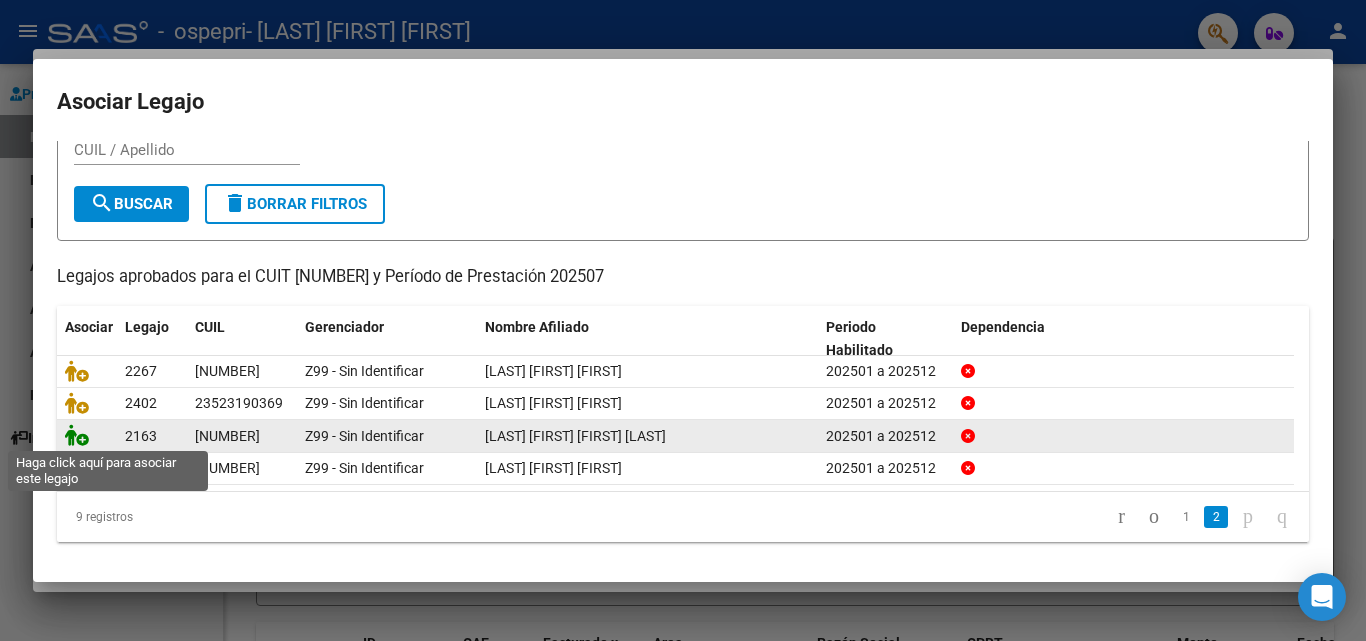 click 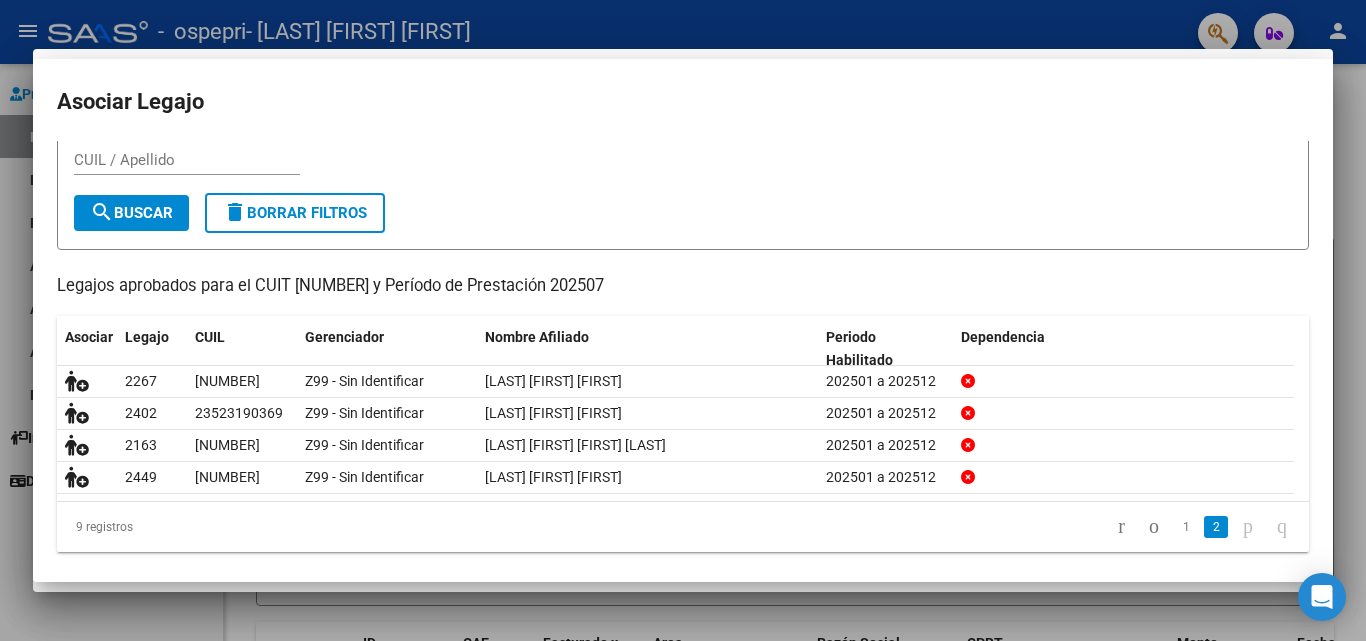 scroll, scrollTop: 89, scrollLeft: 0, axis: vertical 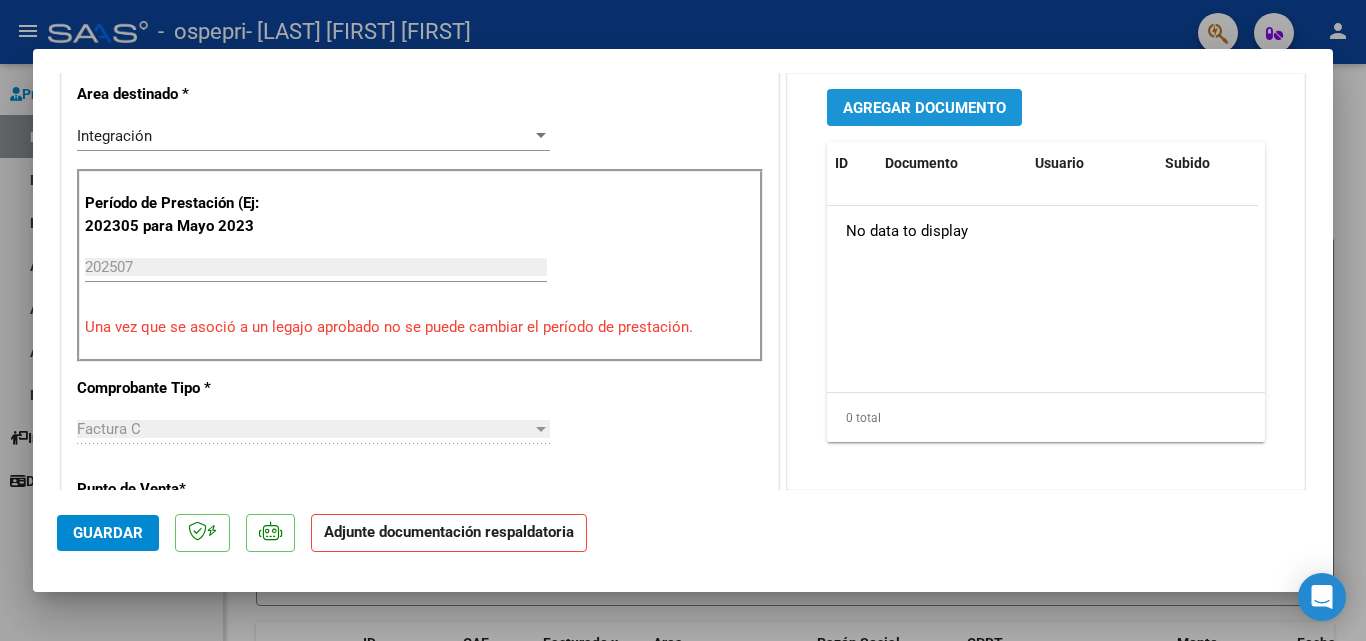 click on "Agregar Documento" at bounding box center [924, 108] 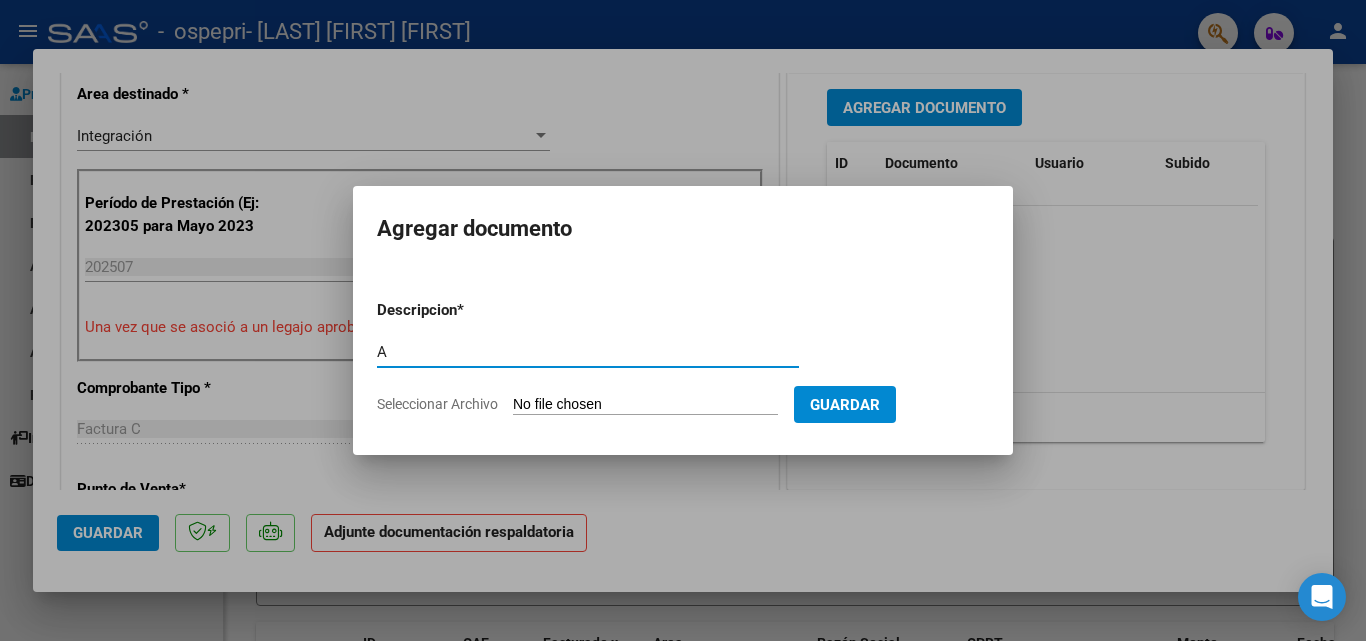 type on "A" 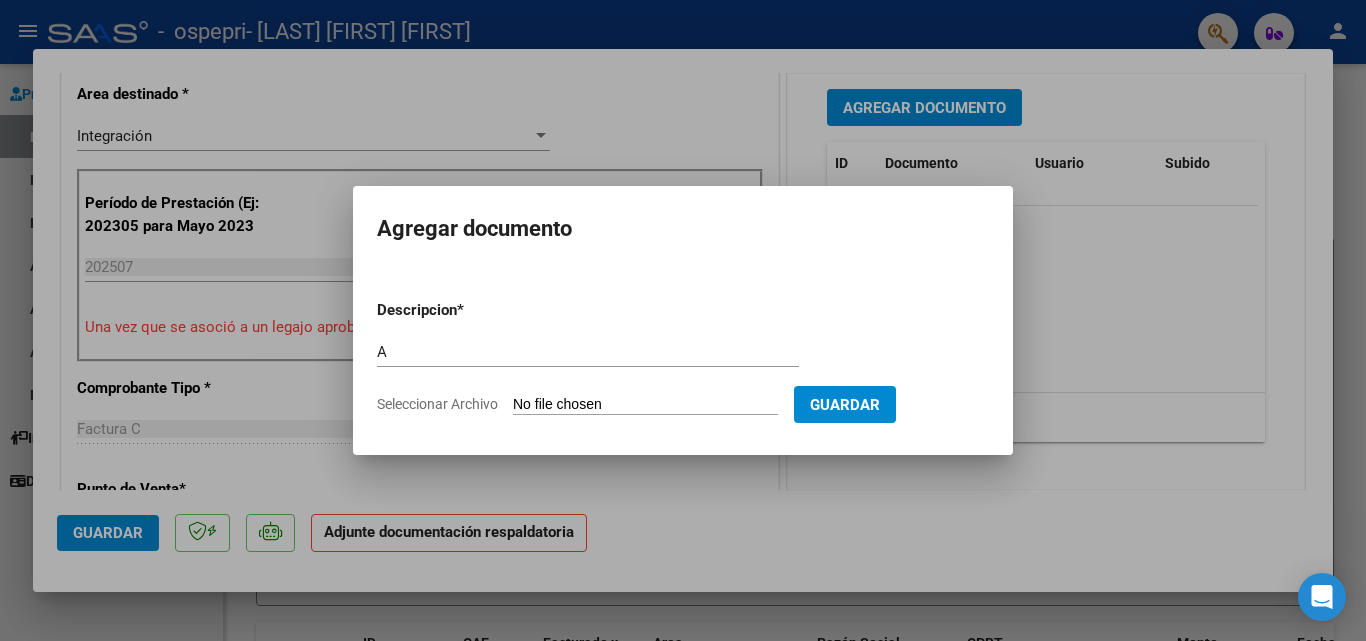 click on "Descripcion  *   A Escriba aquí una descripcion  Seleccionar Archivo Guardar" at bounding box center (683, 357) 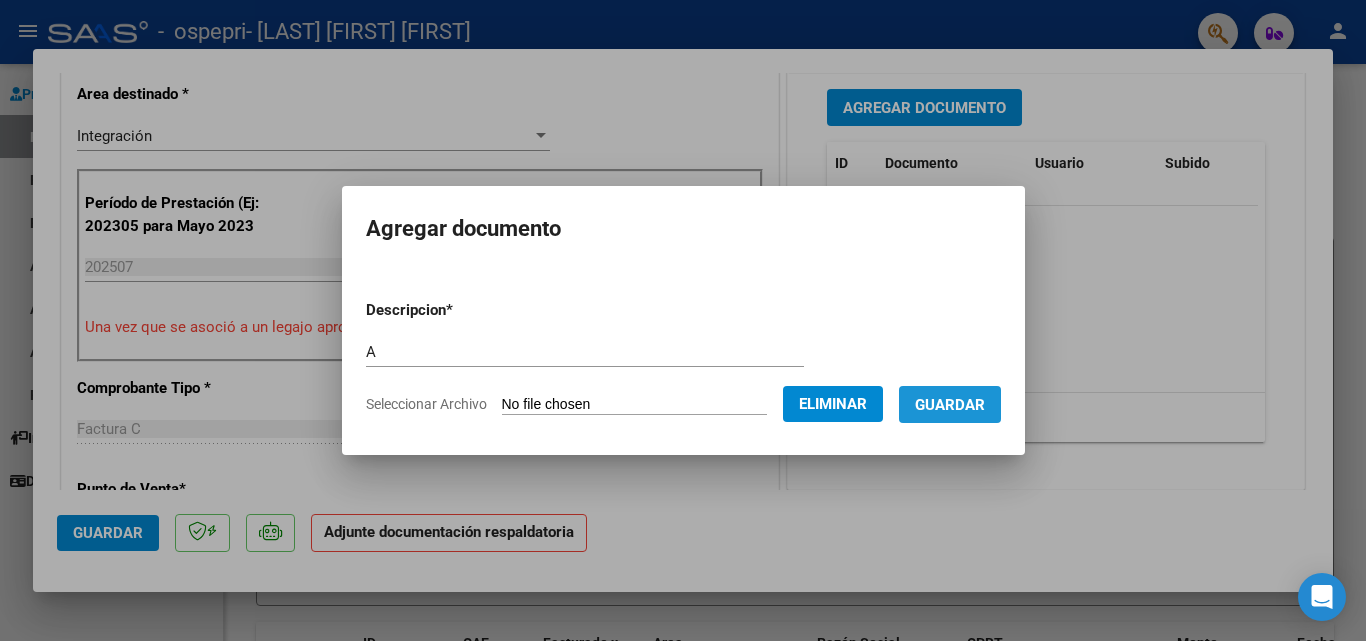 click on "Guardar" at bounding box center (950, 405) 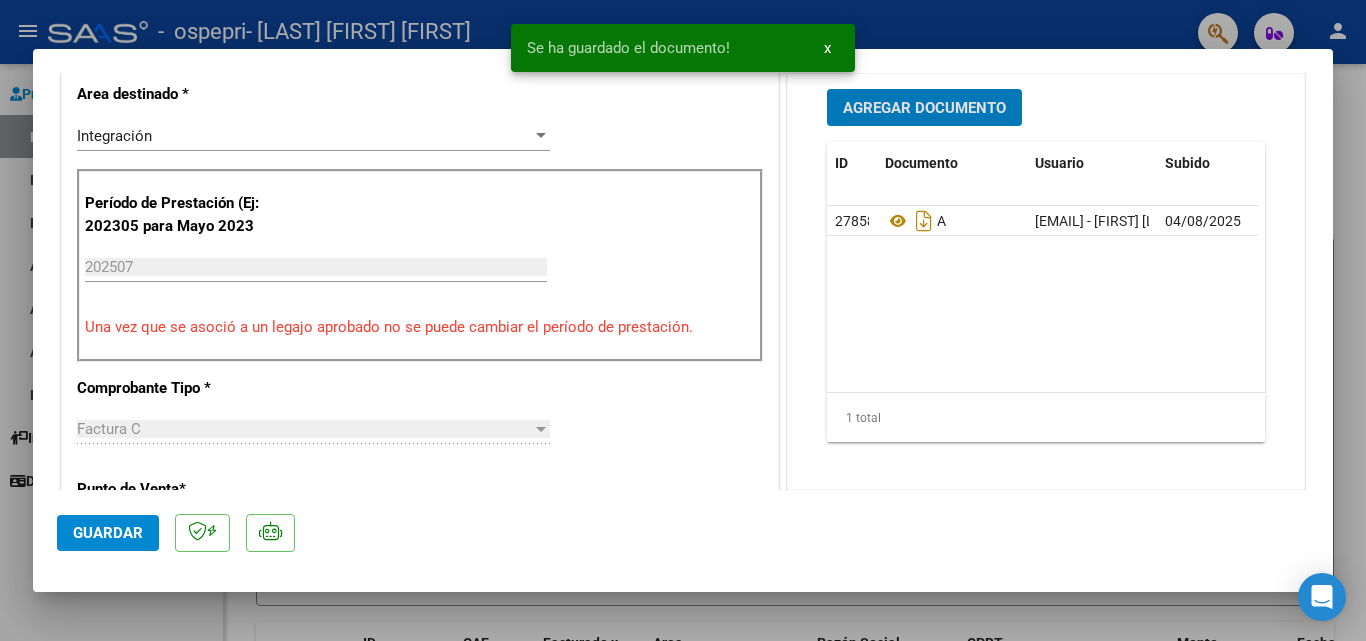 click on "Agregar Documento" at bounding box center (924, 108) 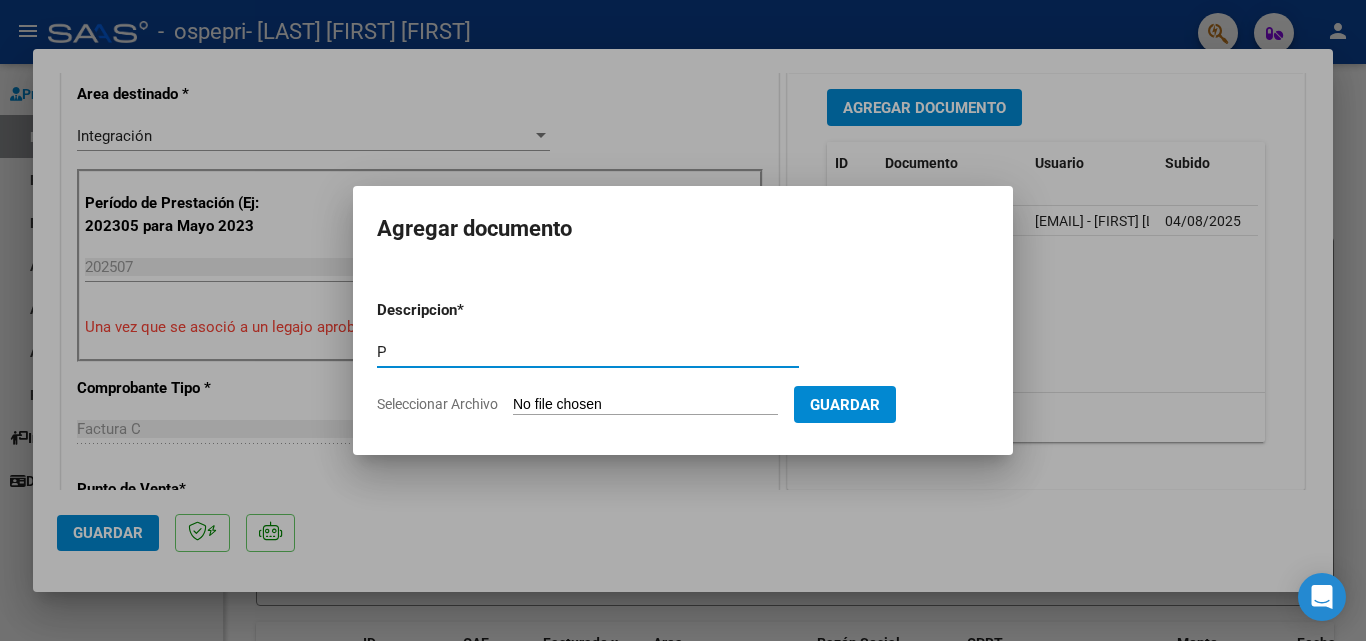 type on "P" 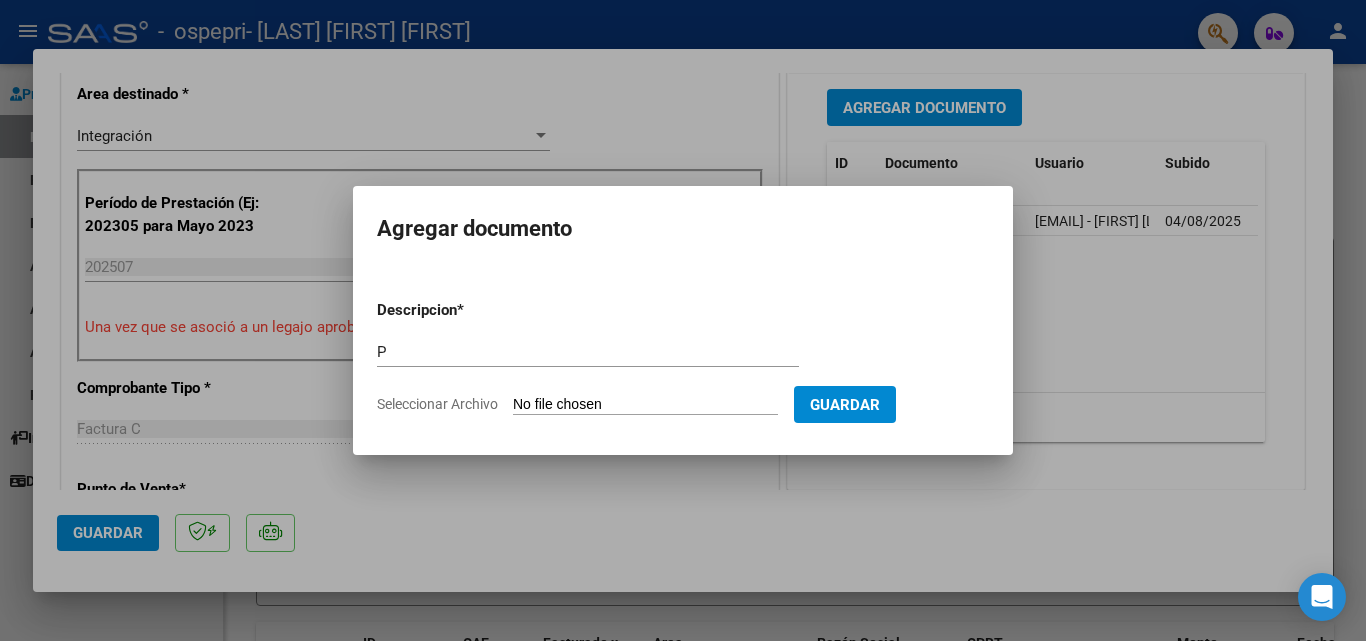 click on "Descripcion  *   P Escriba aquí una descripcion  Seleccionar Archivo Guardar" at bounding box center (683, 357) 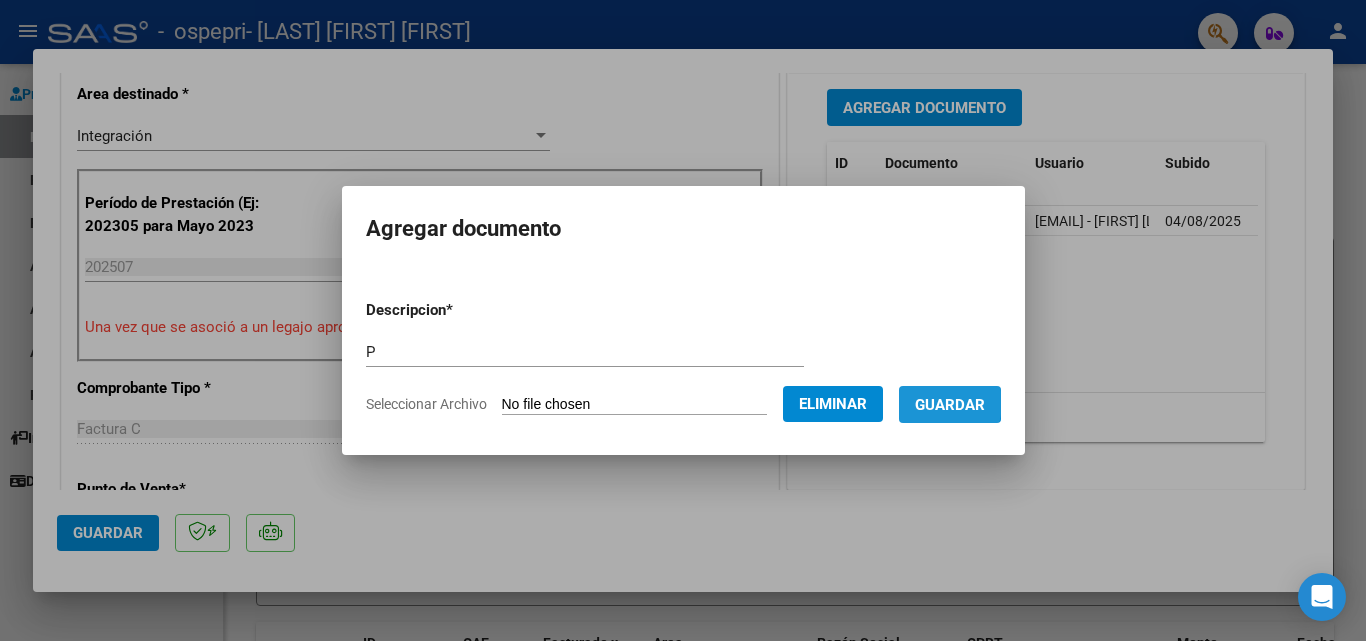 click on "Guardar" at bounding box center [950, 405] 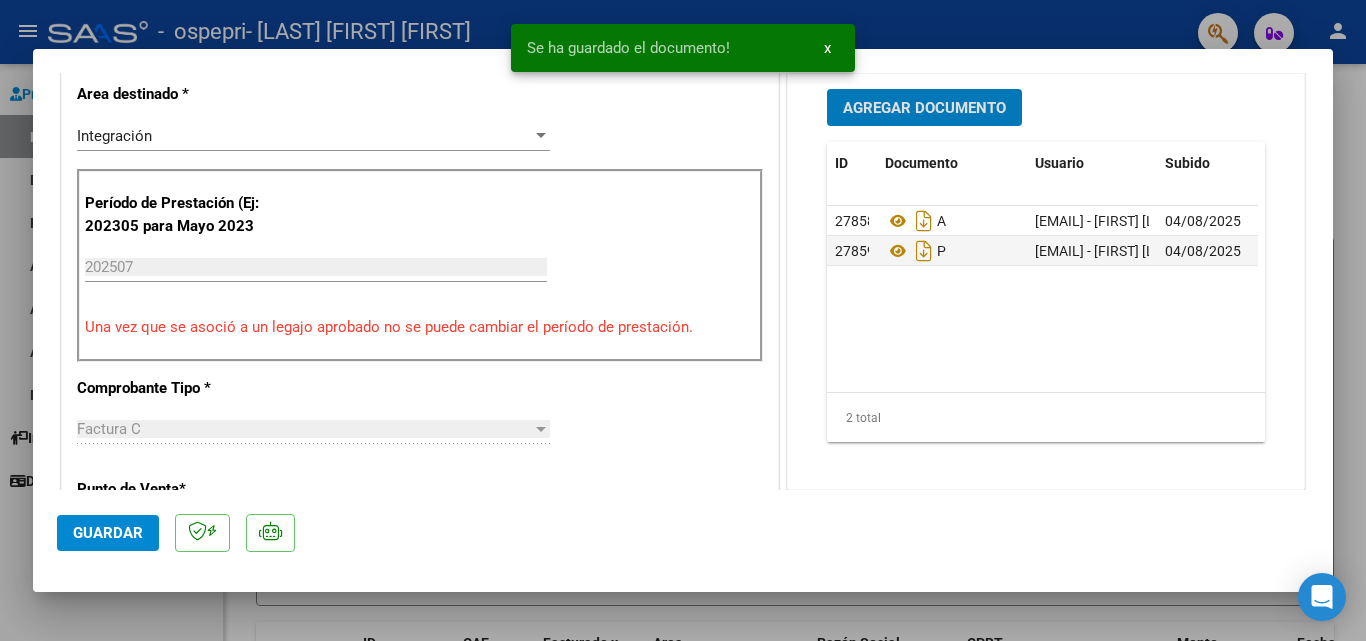click on "Guardar" 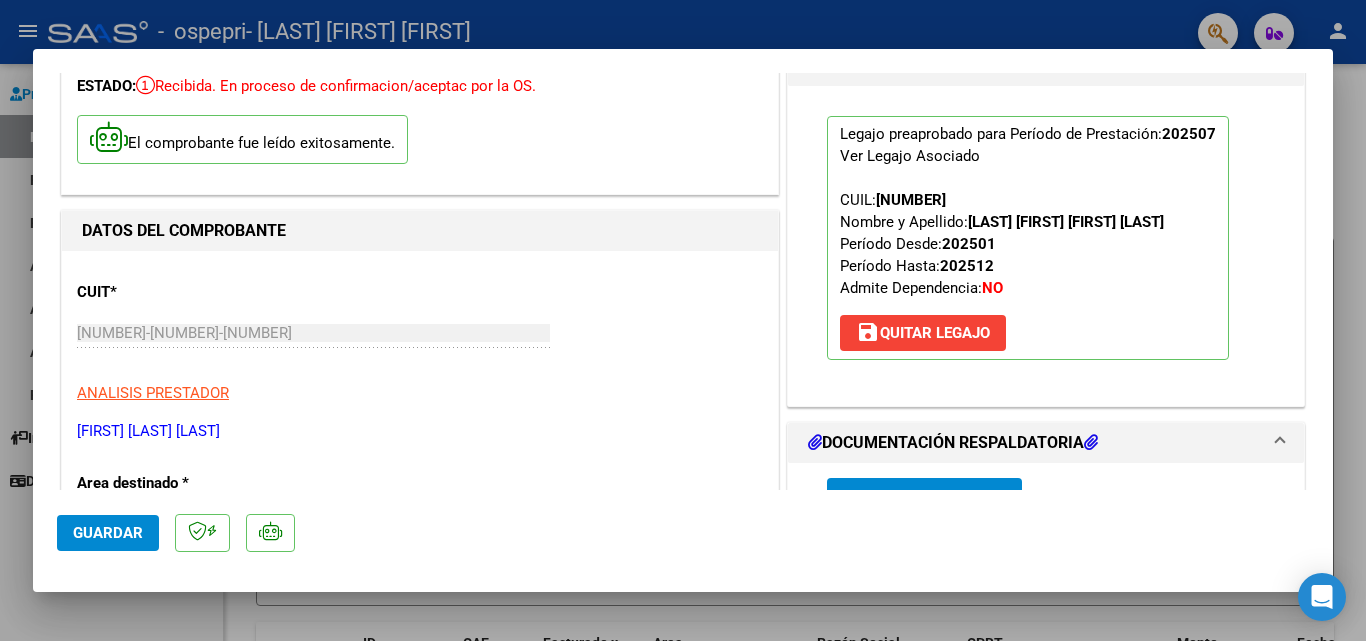 scroll, scrollTop: 100, scrollLeft: 0, axis: vertical 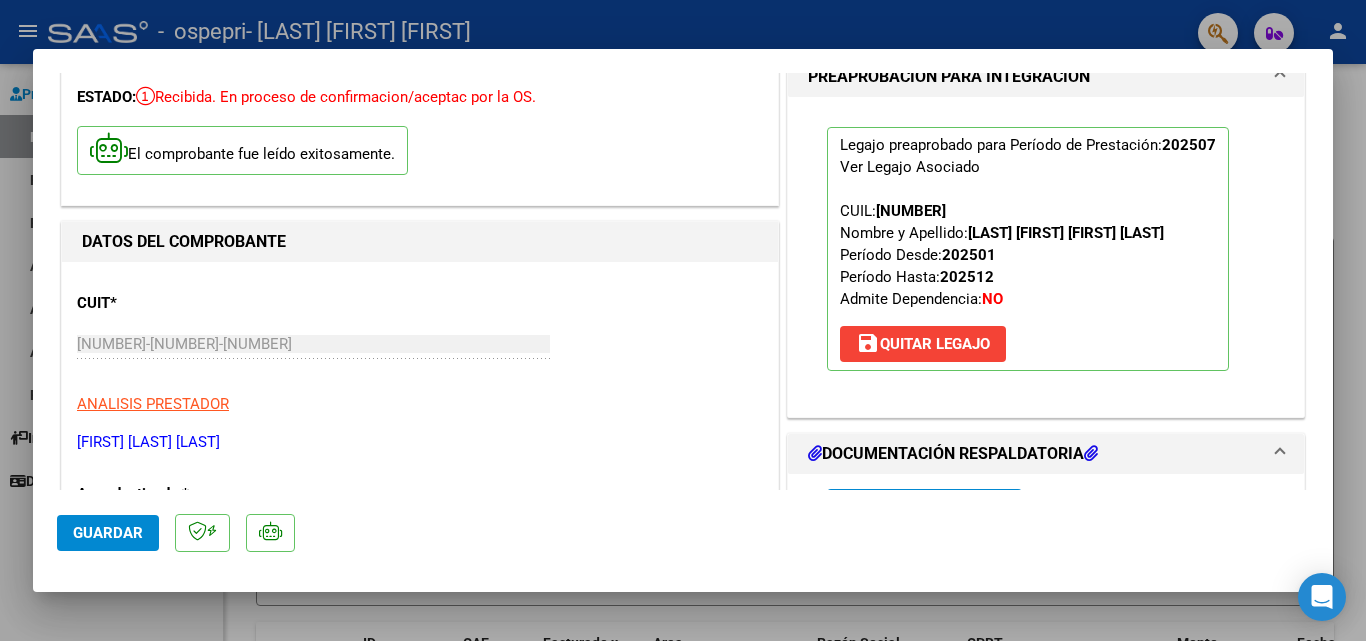 click at bounding box center [683, 320] 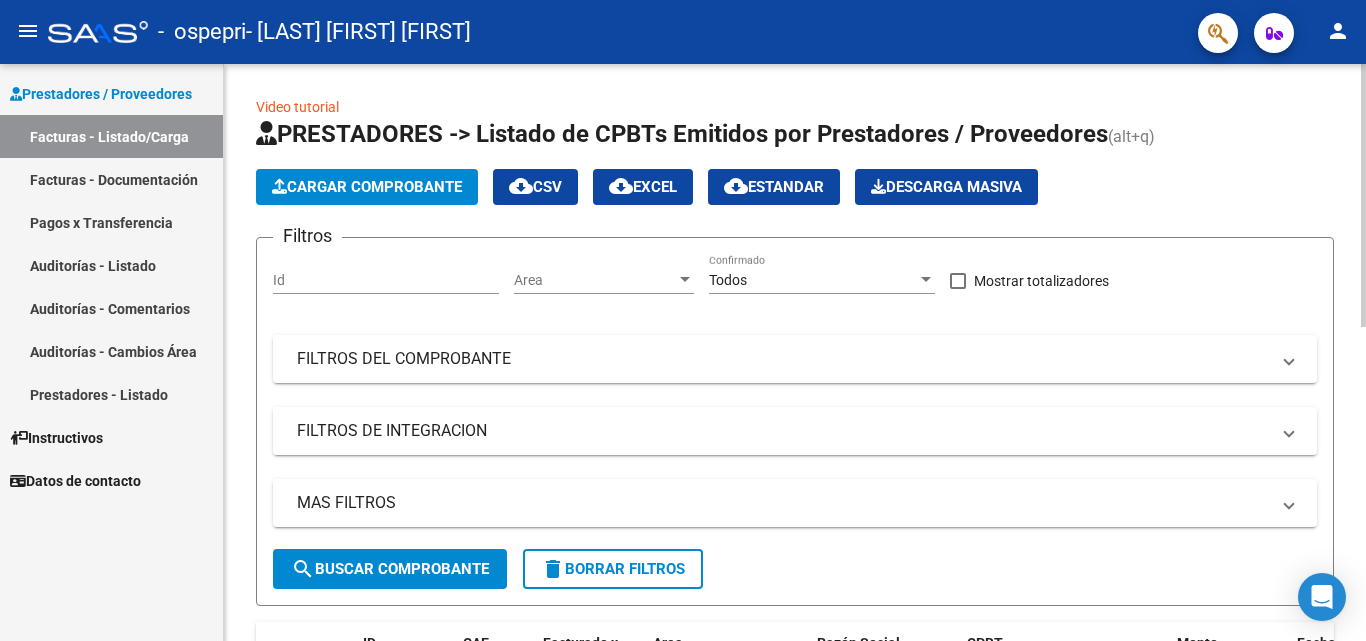 scroll, scrollTop: 400, scrollLeft: 0, axis: vertical 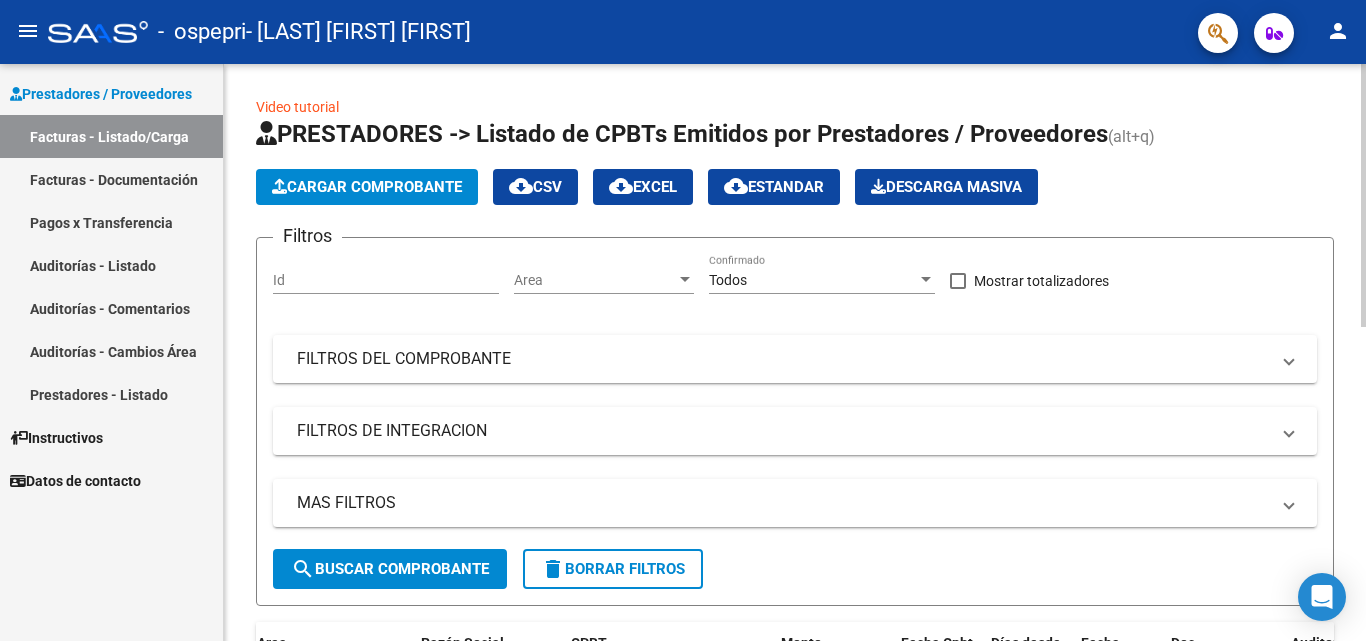 click on "Cargar Comprobante" 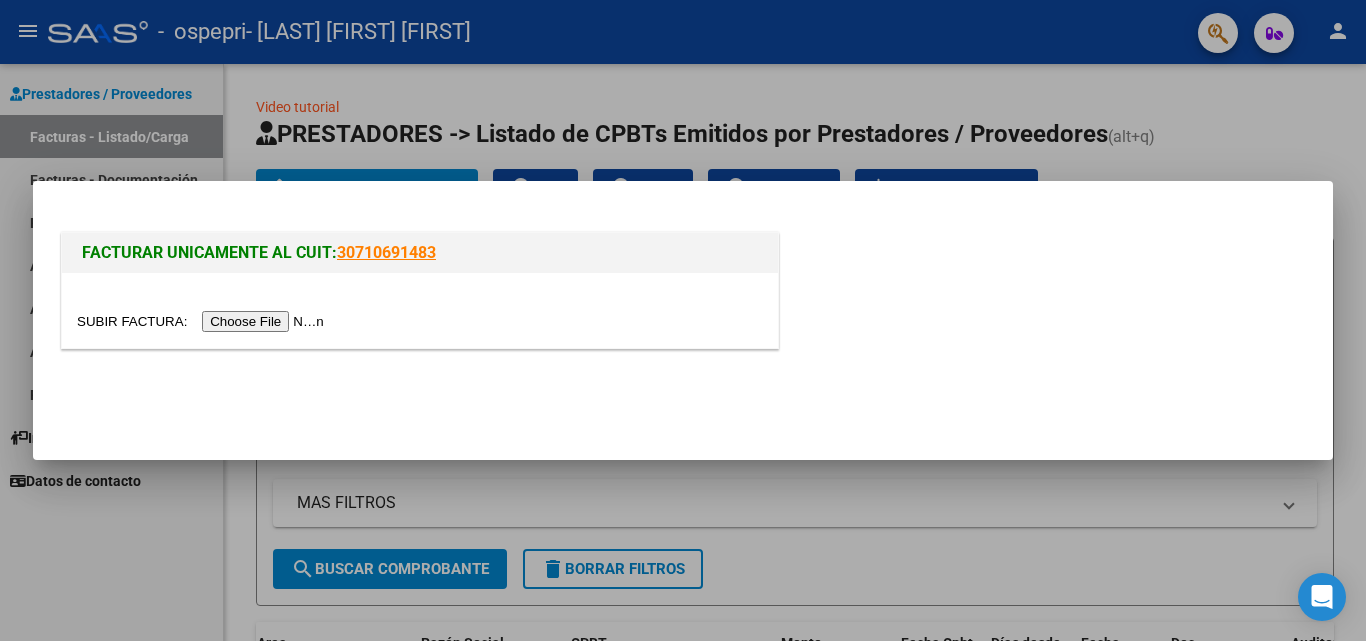 click at bounding box center (203, 321) 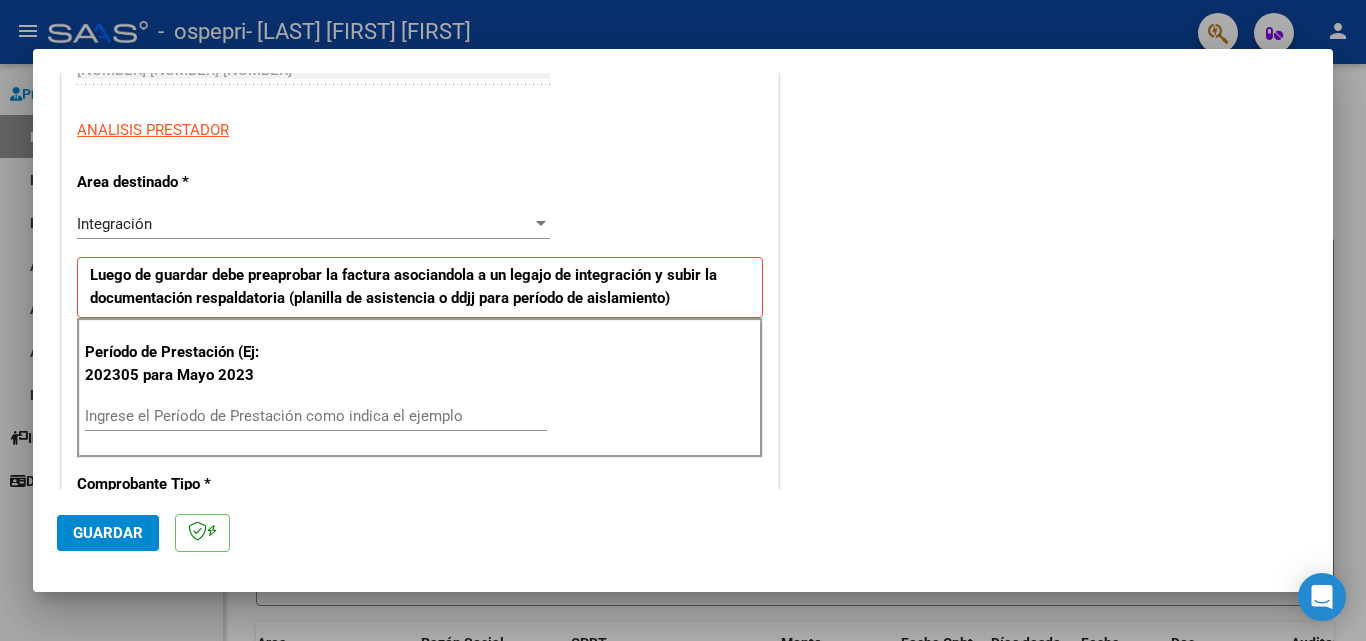 scroll, scrollTop: 400, scrollLeft: 0, axis: vertical 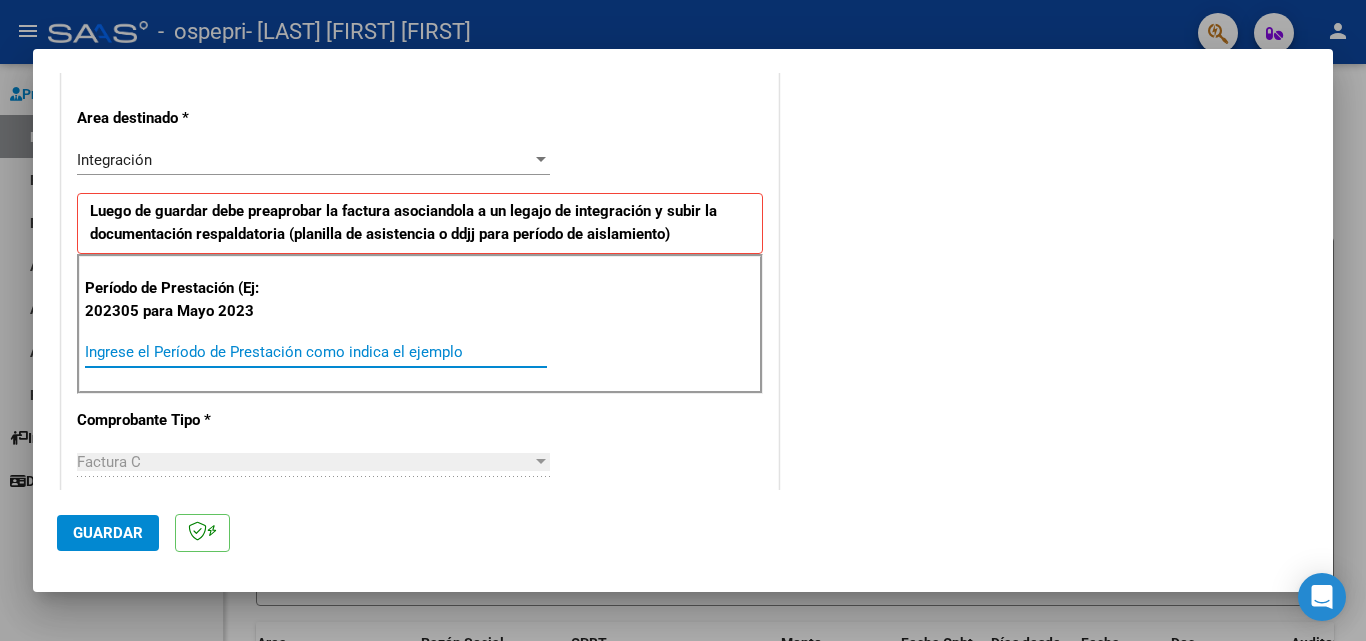 click on "Ingrese el Período de Prestación como indica el ejemplo" at bounding box center (316, 352) 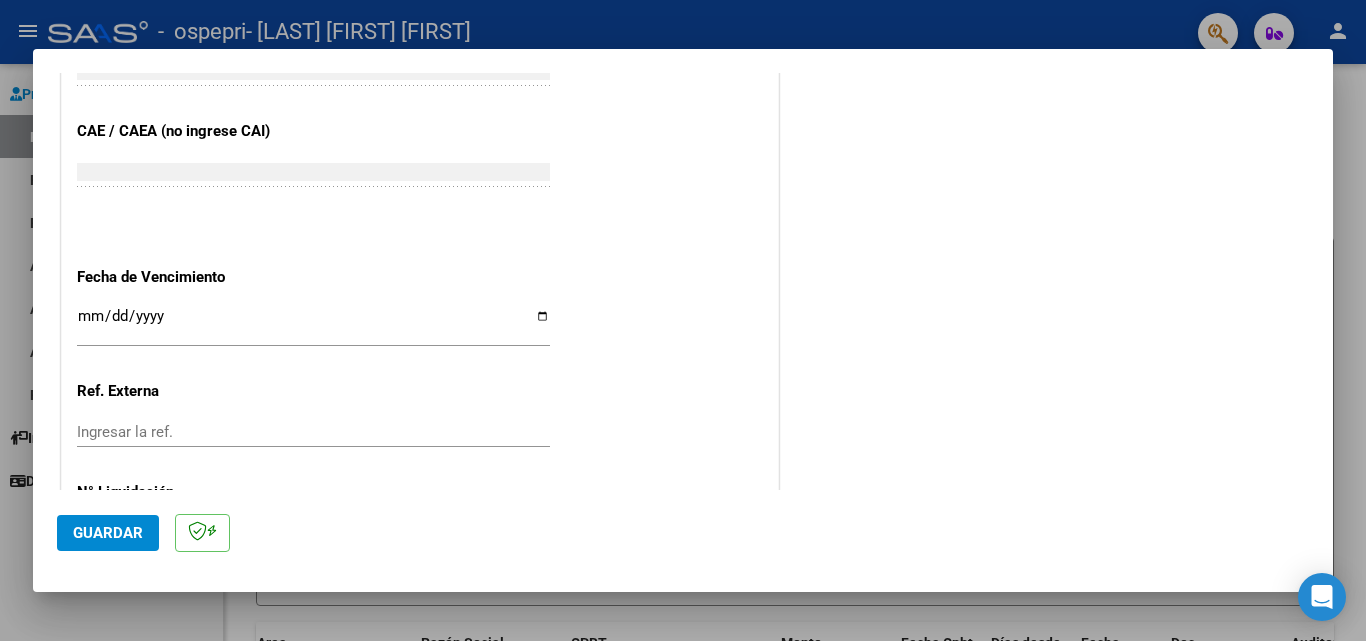 scroll, scrollTop: 1305, scrollLeft: 0, axis: vertical 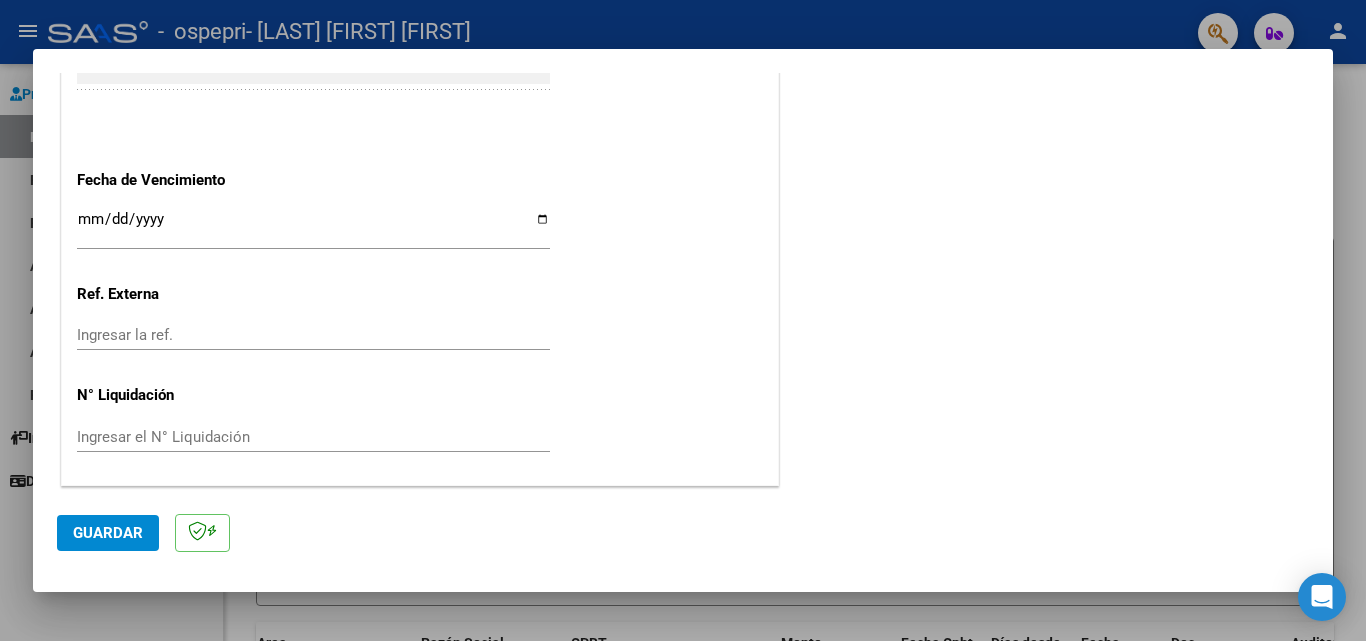 type on "202507" 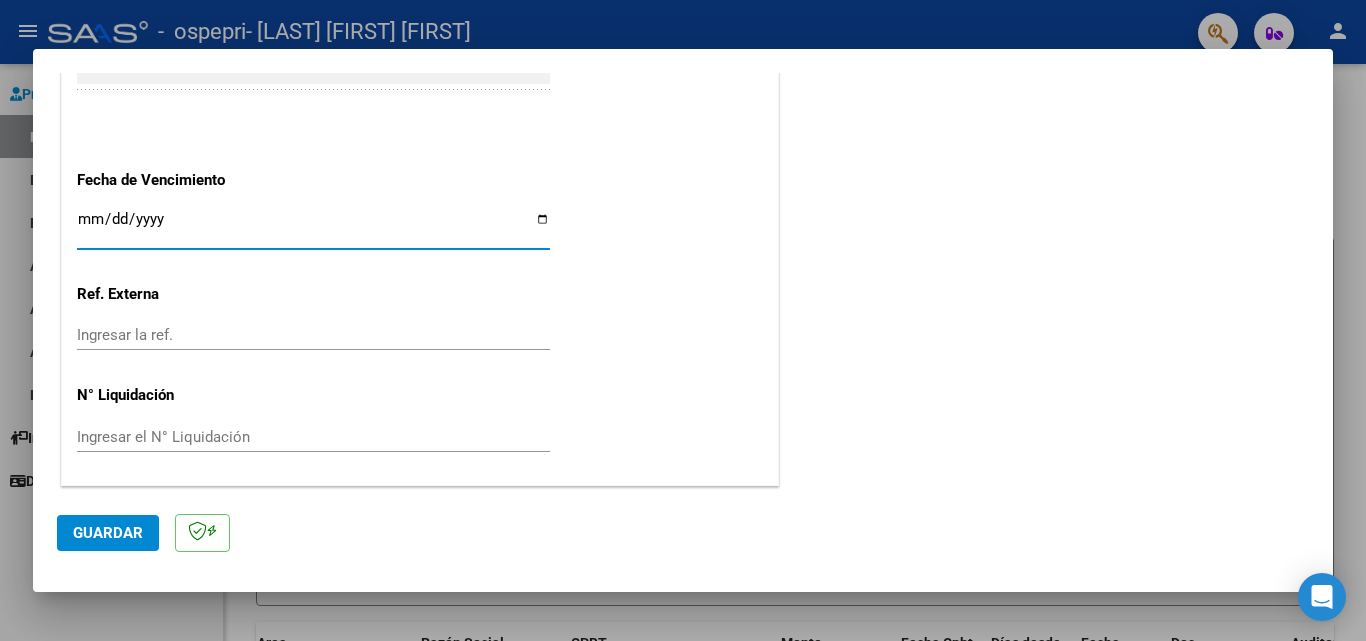click on "Ingresar la fecha" at bounding box center (313, 227) 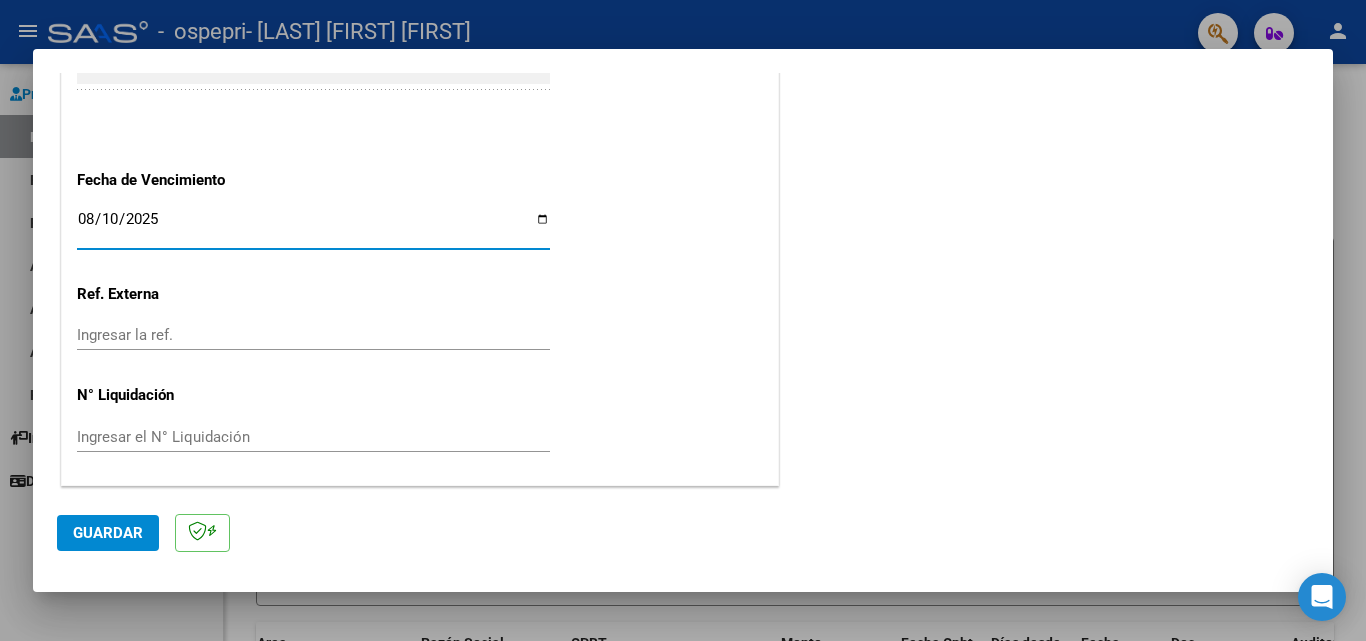 type on "2025-08-10" 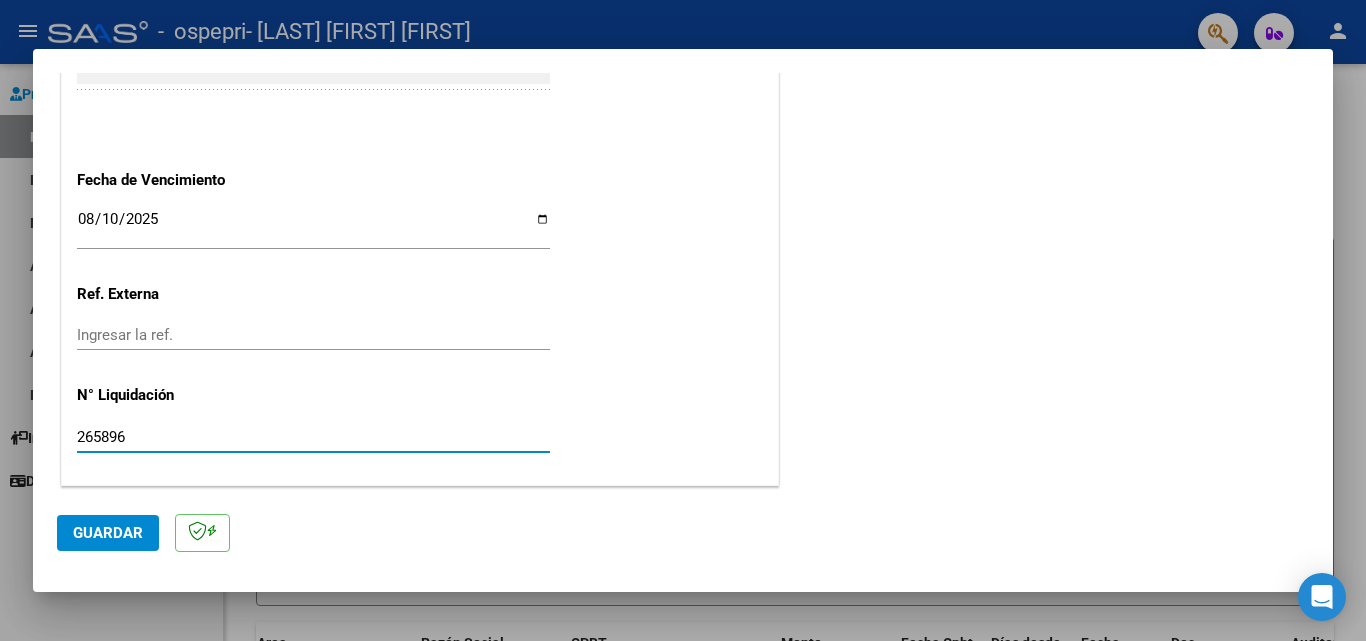 type on "265896" 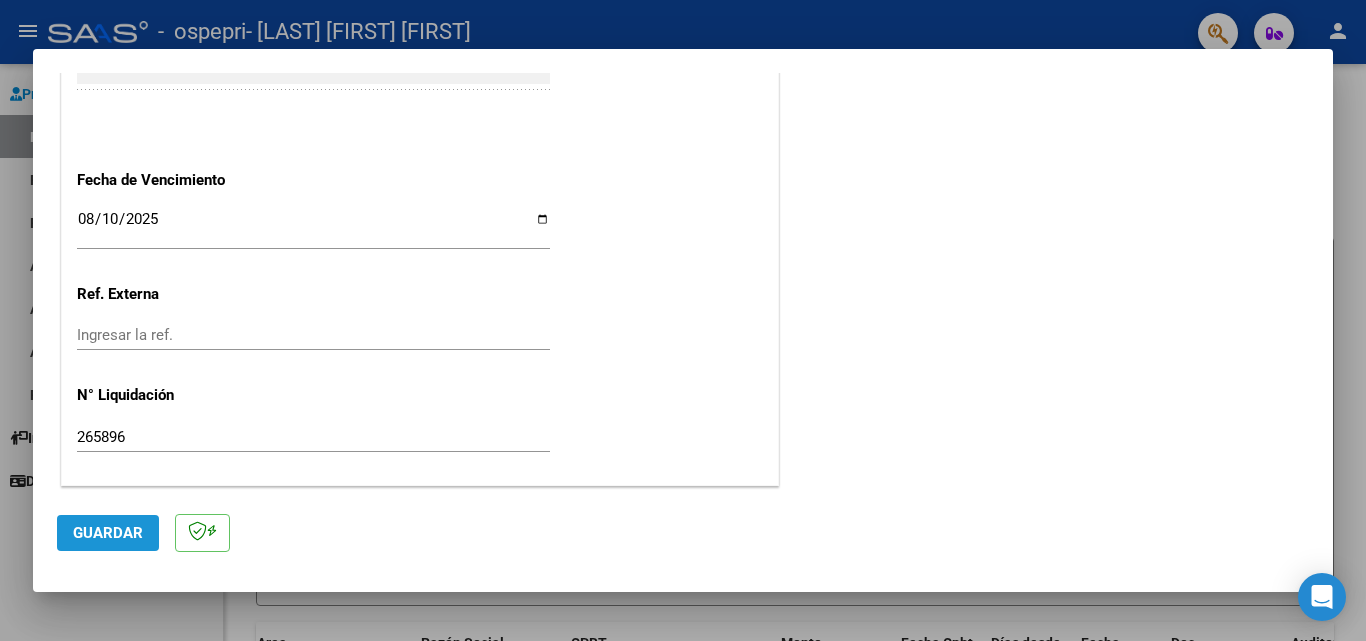 click on "Guardar" 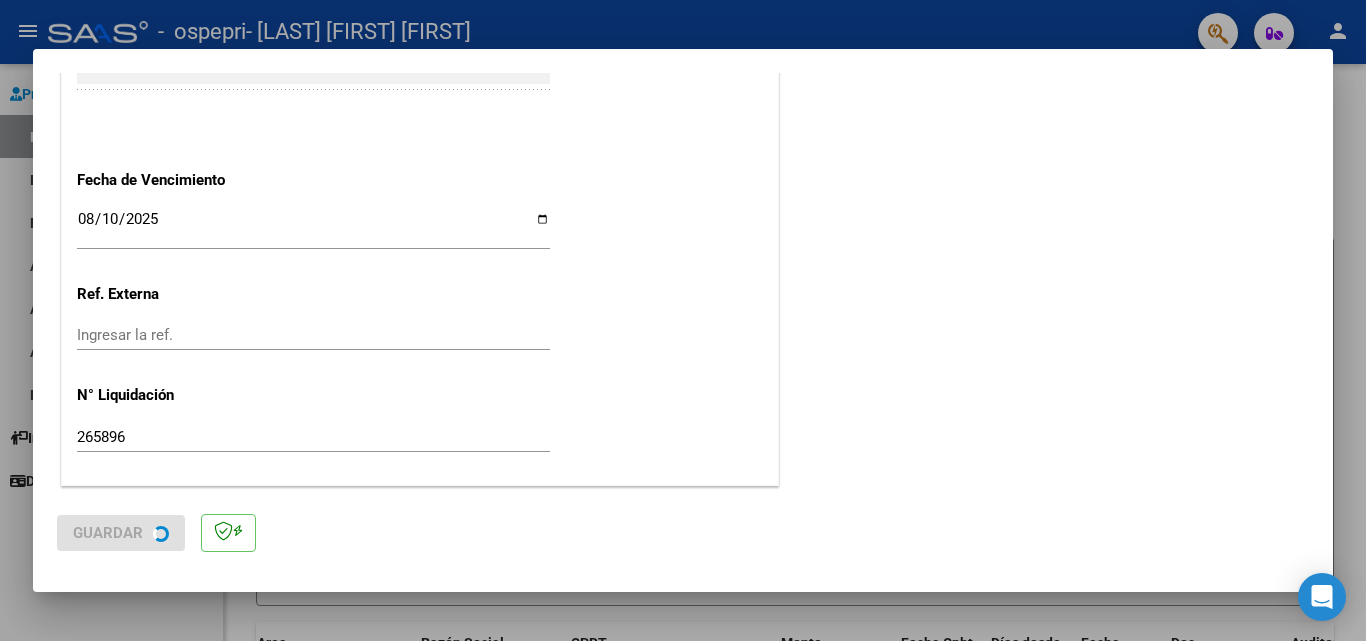 scroll, scrollTop: 0, scrollLeft: 0, axis: both 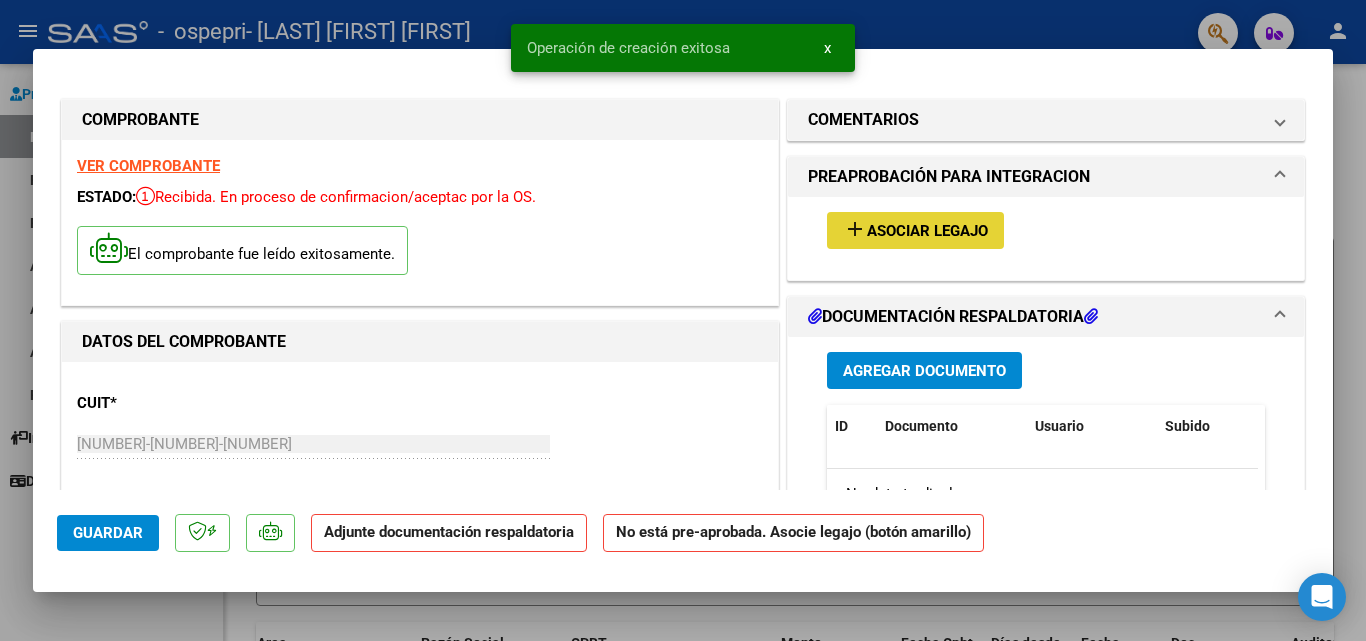 click on "Asociar Legajo" at bounding box center (927, 231) 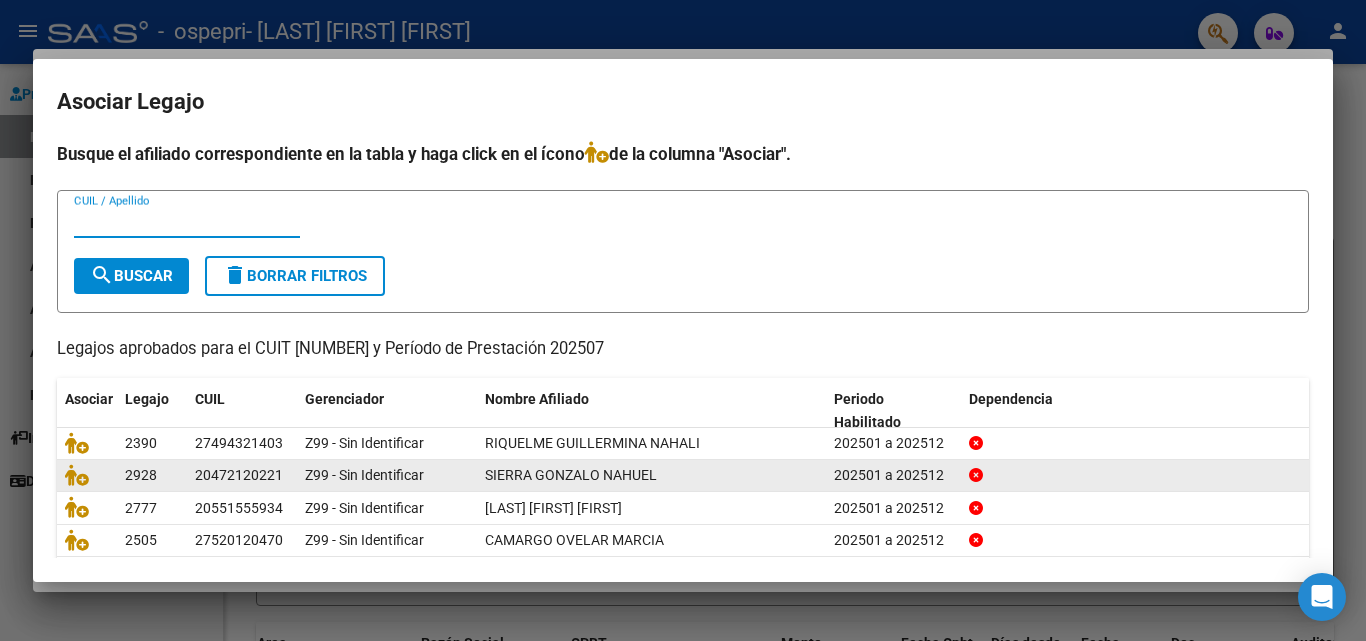 scroll, scrollTop: 109, scrollLeft: 0, axis: vertical 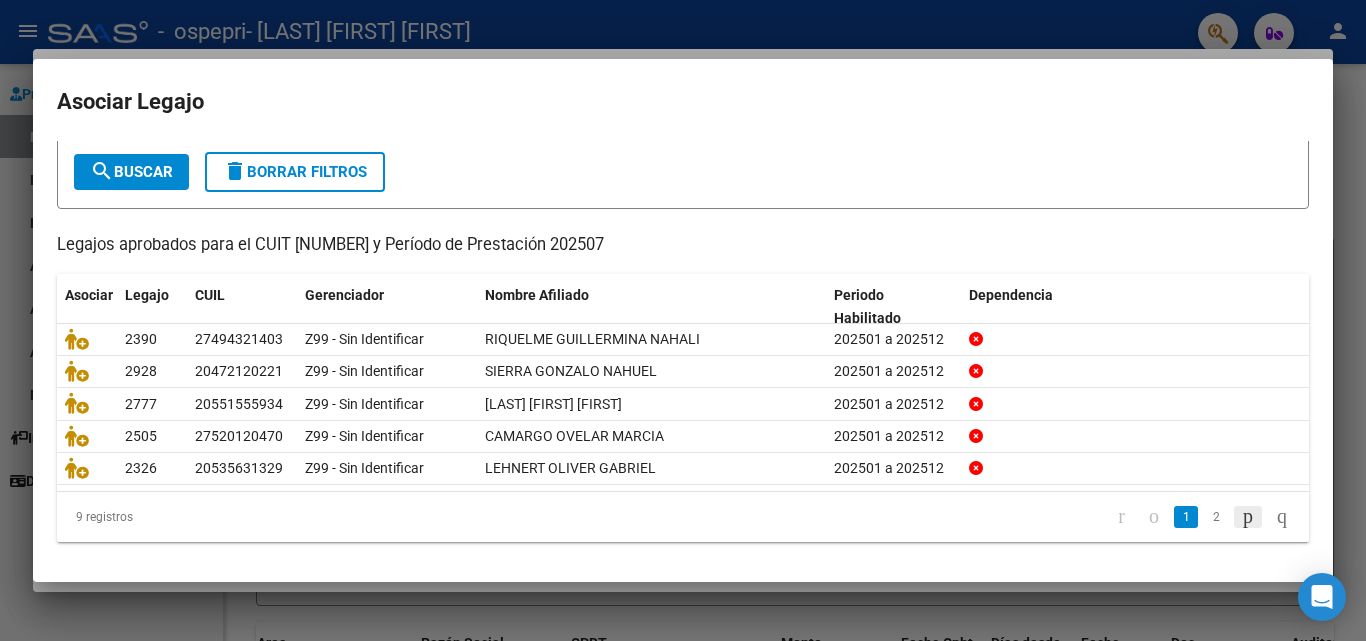 click 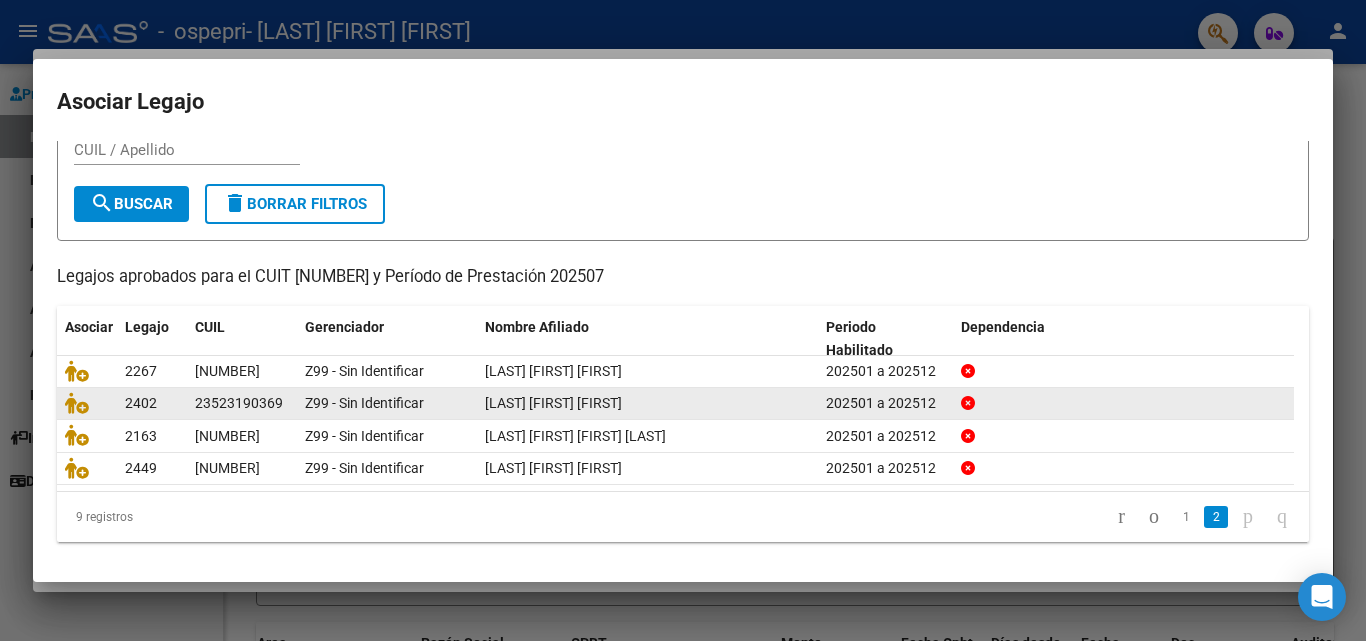 scroll, scrollTop: 76, scrollLeft: 0, axis: vertical 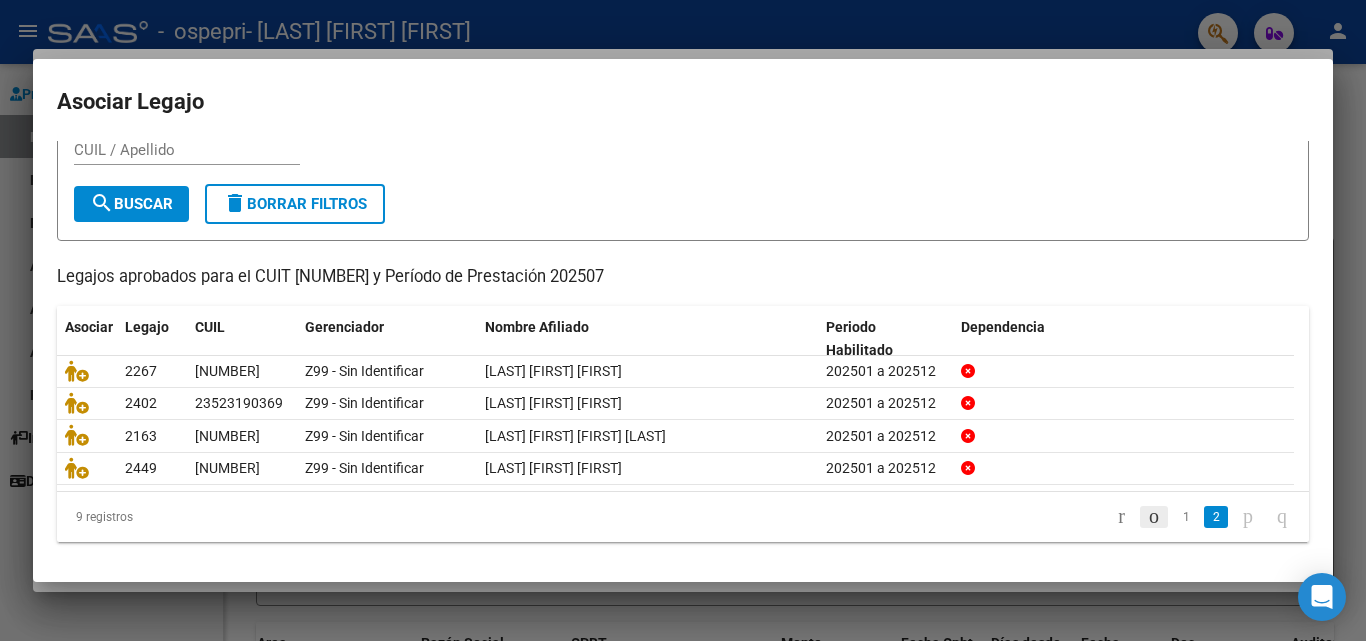 click 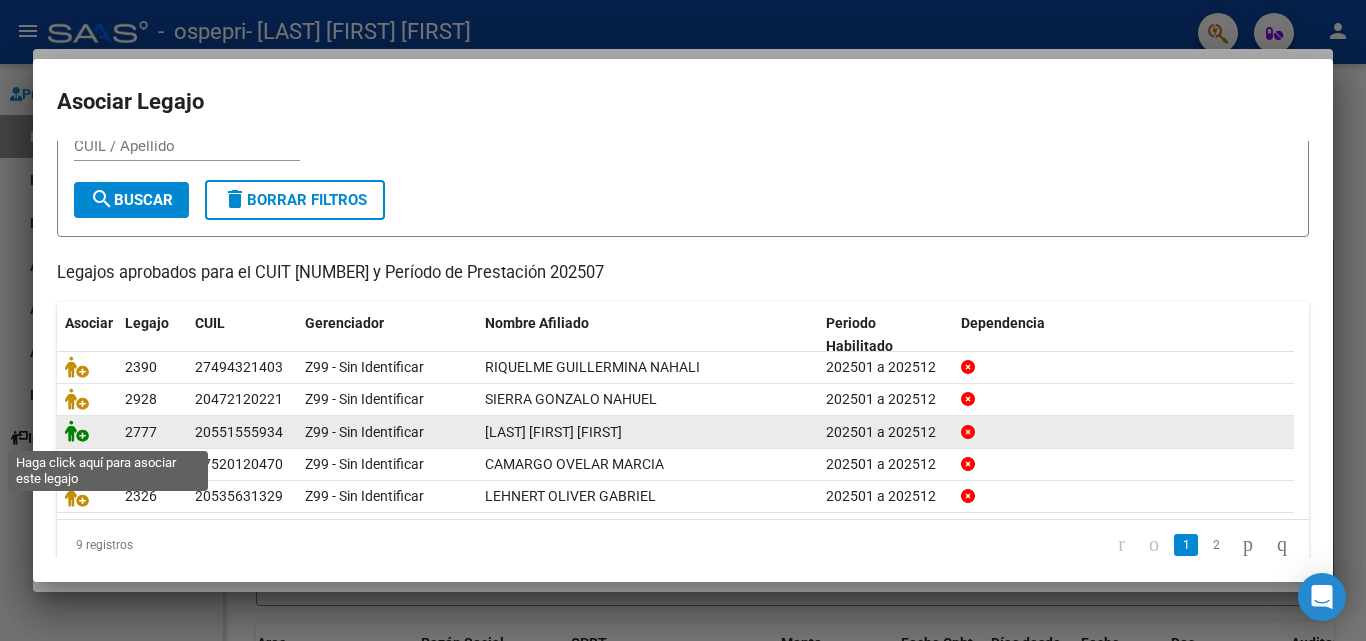 click 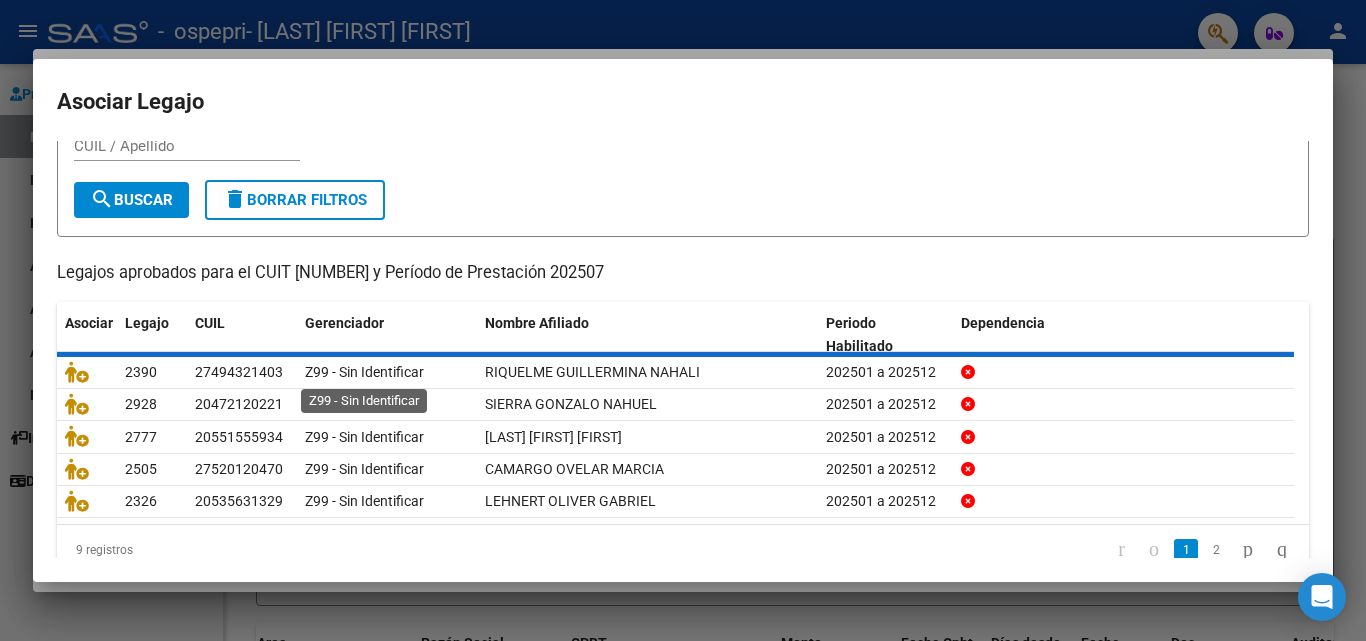 scroll, scrollTop: 0, scrollLeft: 0, axis: both 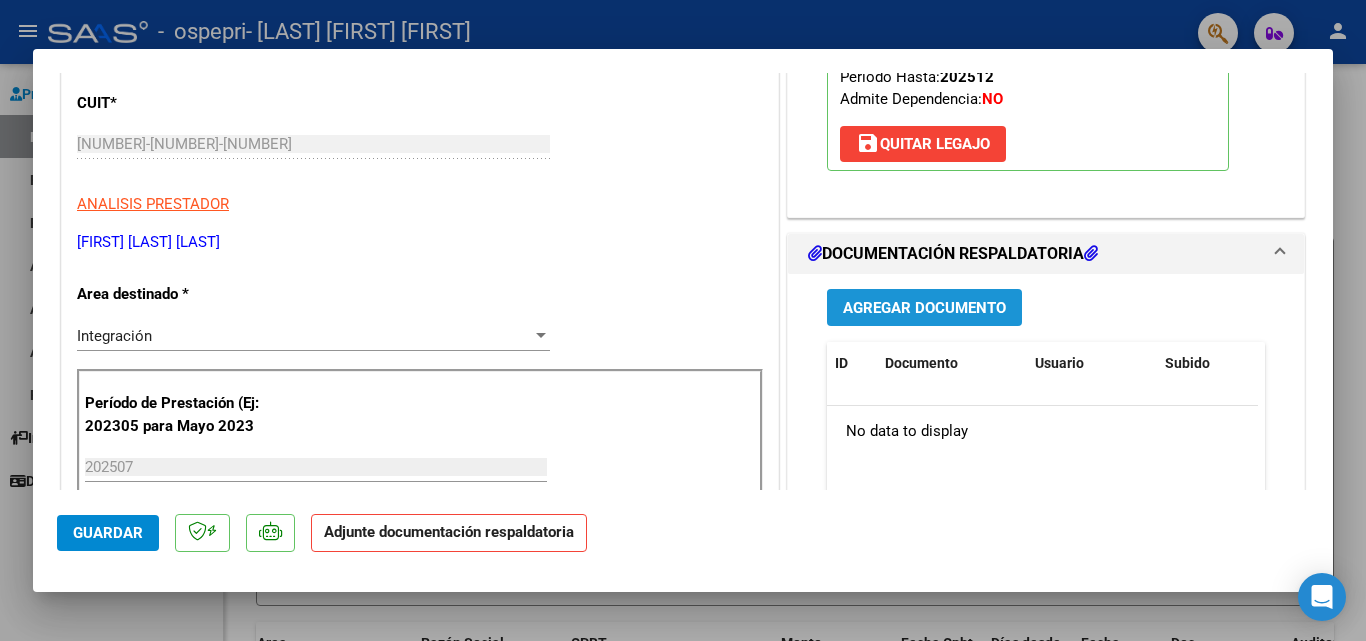 click on "Agregar Documento" at bounding box center (924, 308) 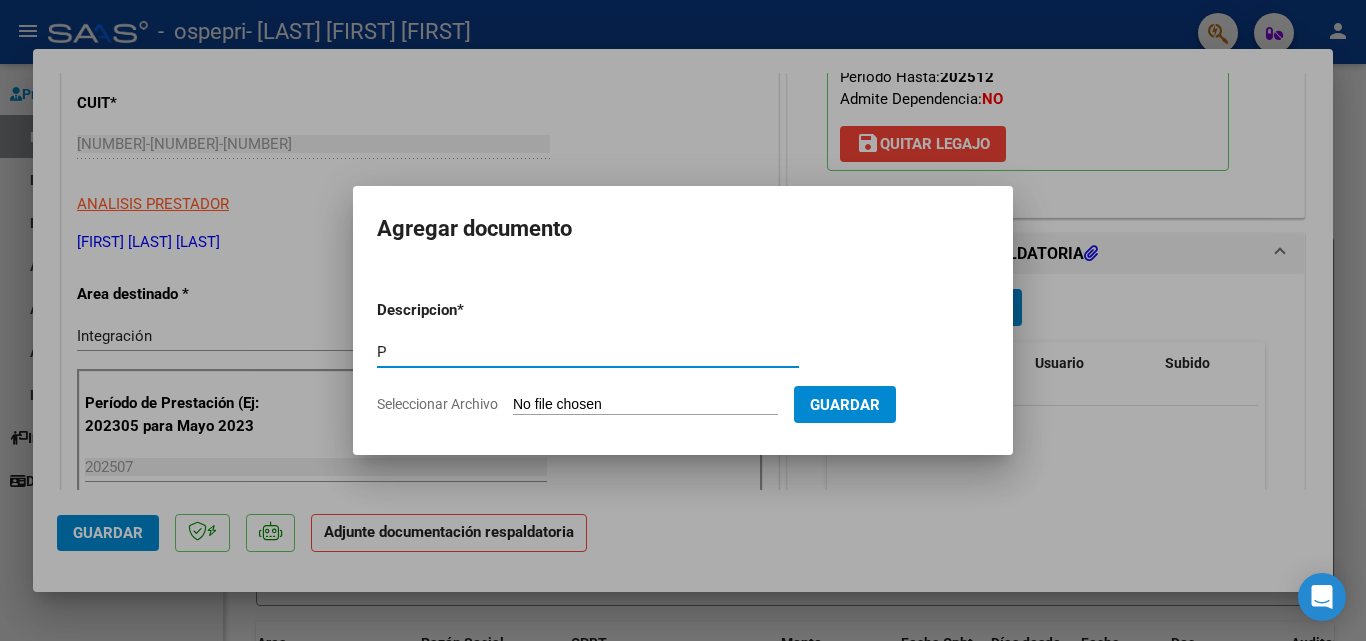 type on "P" 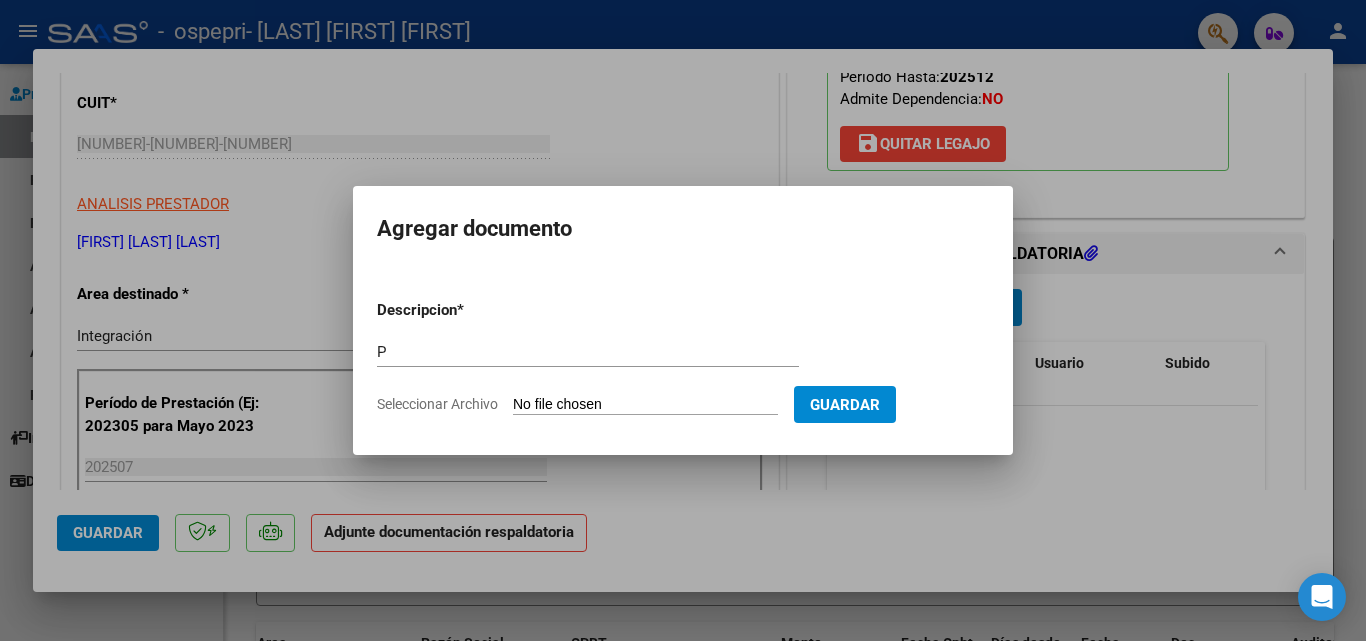 click on "Seleccionar Archivo" at bounding box center [645, 405] 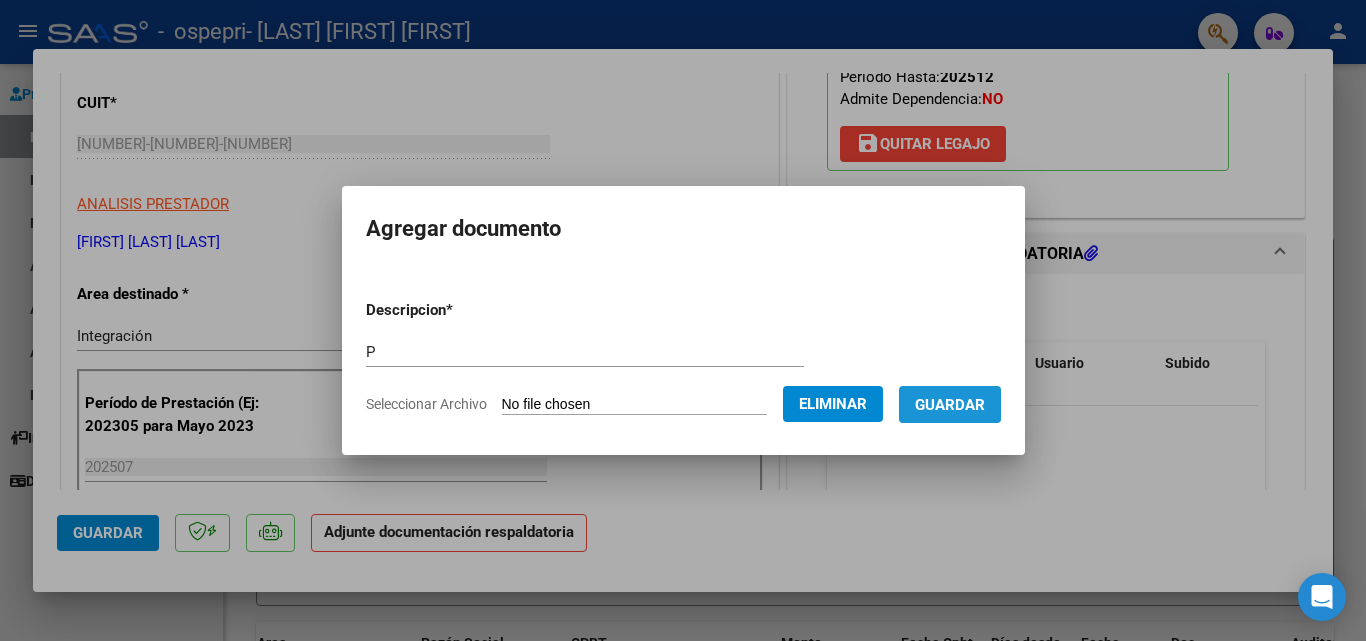 click on "Guardar" at bounding box center [950, 405] 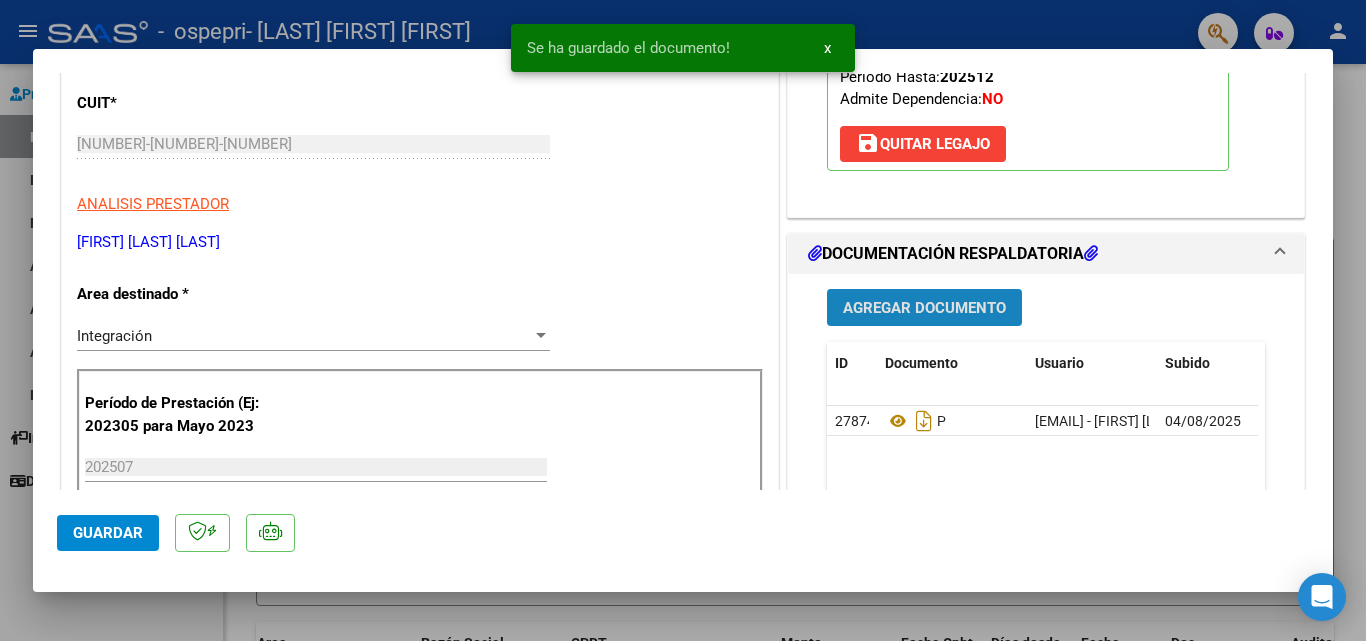 click on "Agregar Documento" at bounding box center [924, 307] 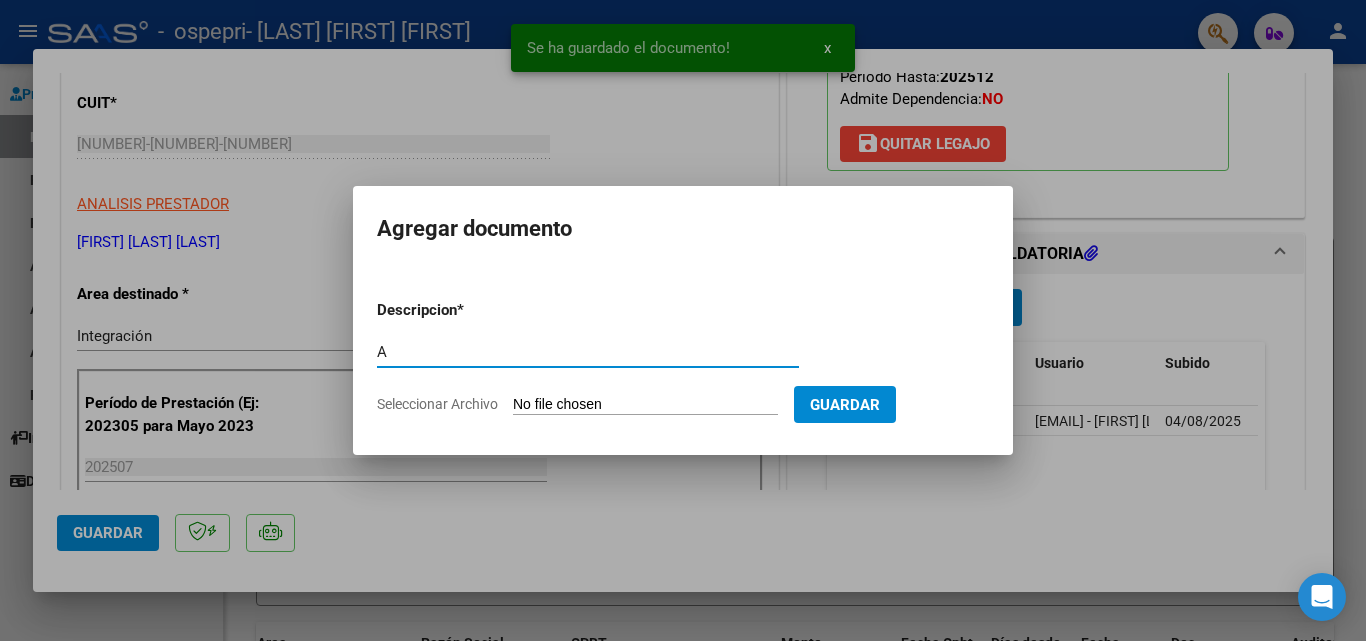 type on "A" 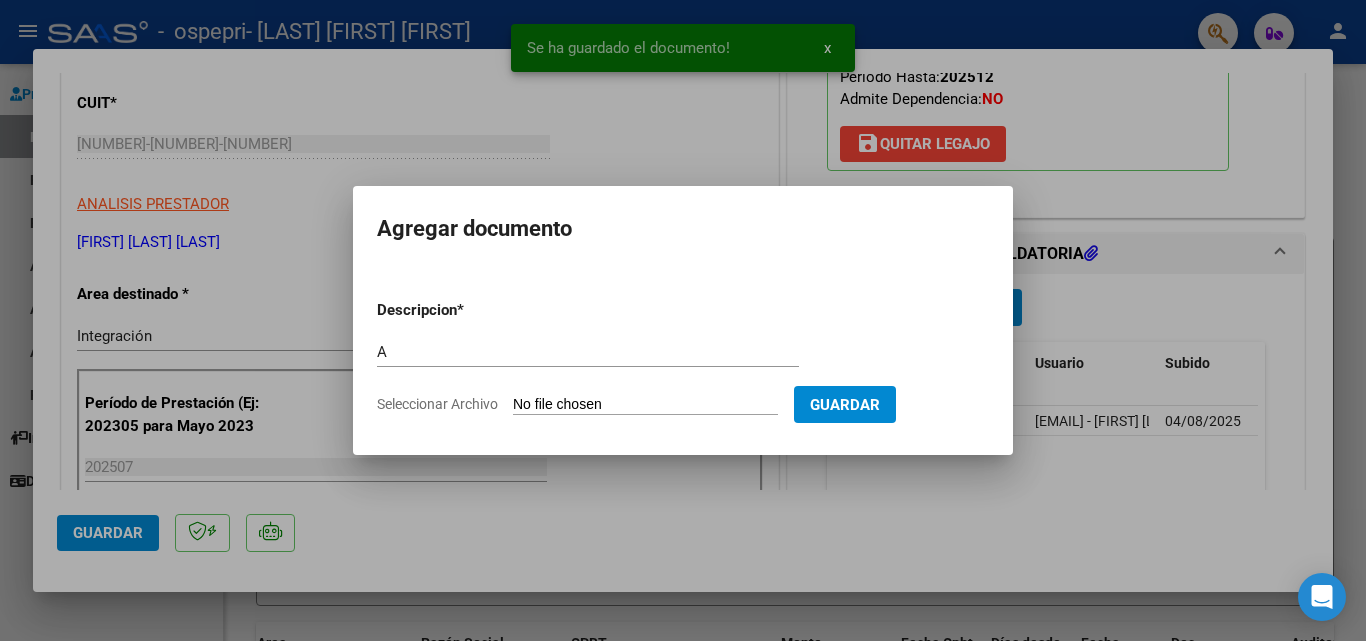 click on "Seleccionar Archivo" at bounding box center (645, 405) 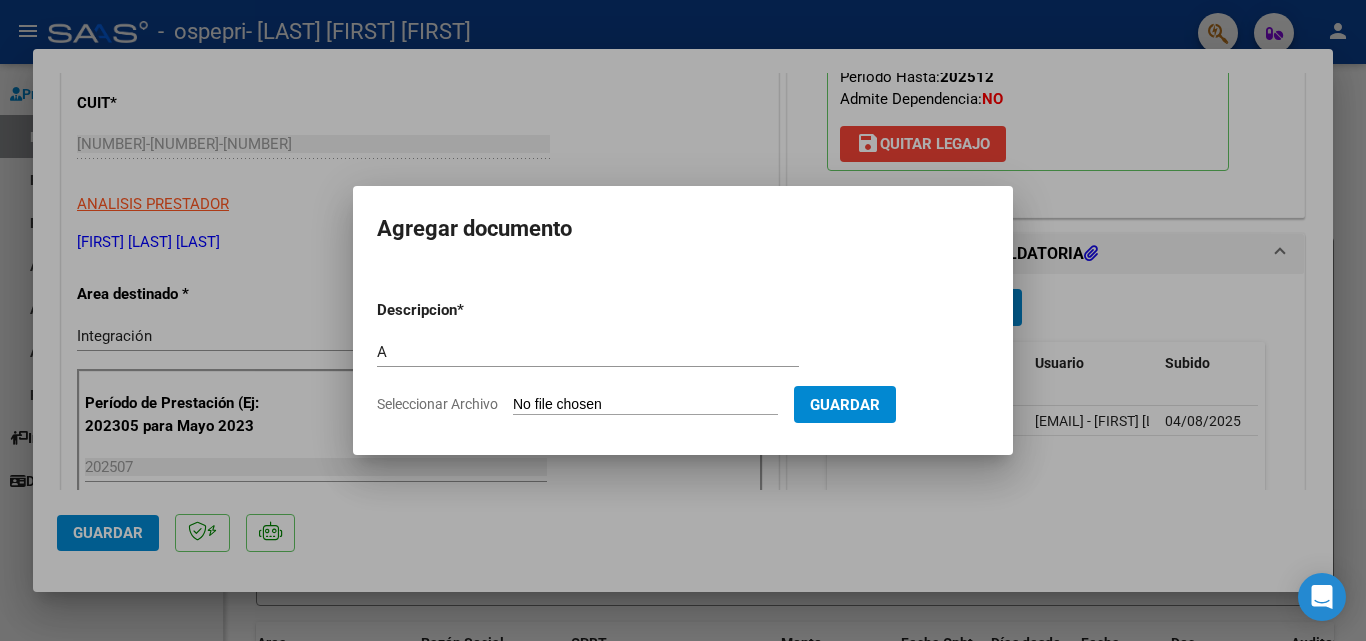 type on "C:\fakepath\[FILENAME].pdf" 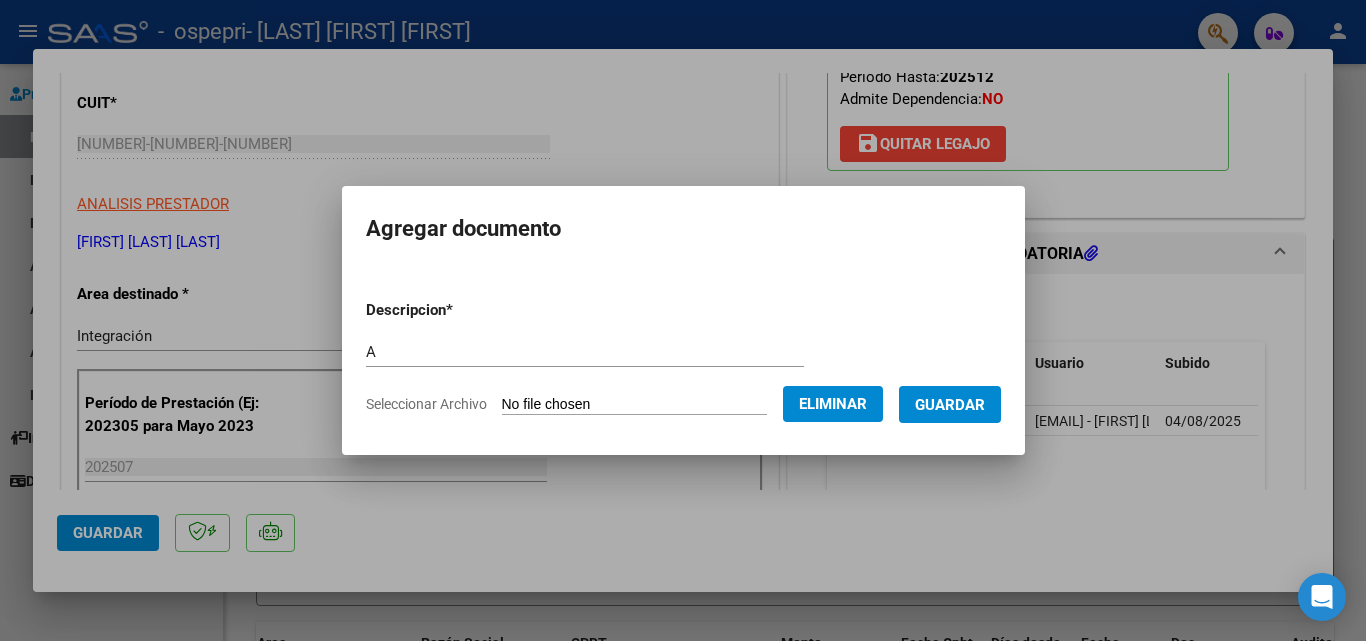 click on "Guardar" at bounding box center [950, 404] 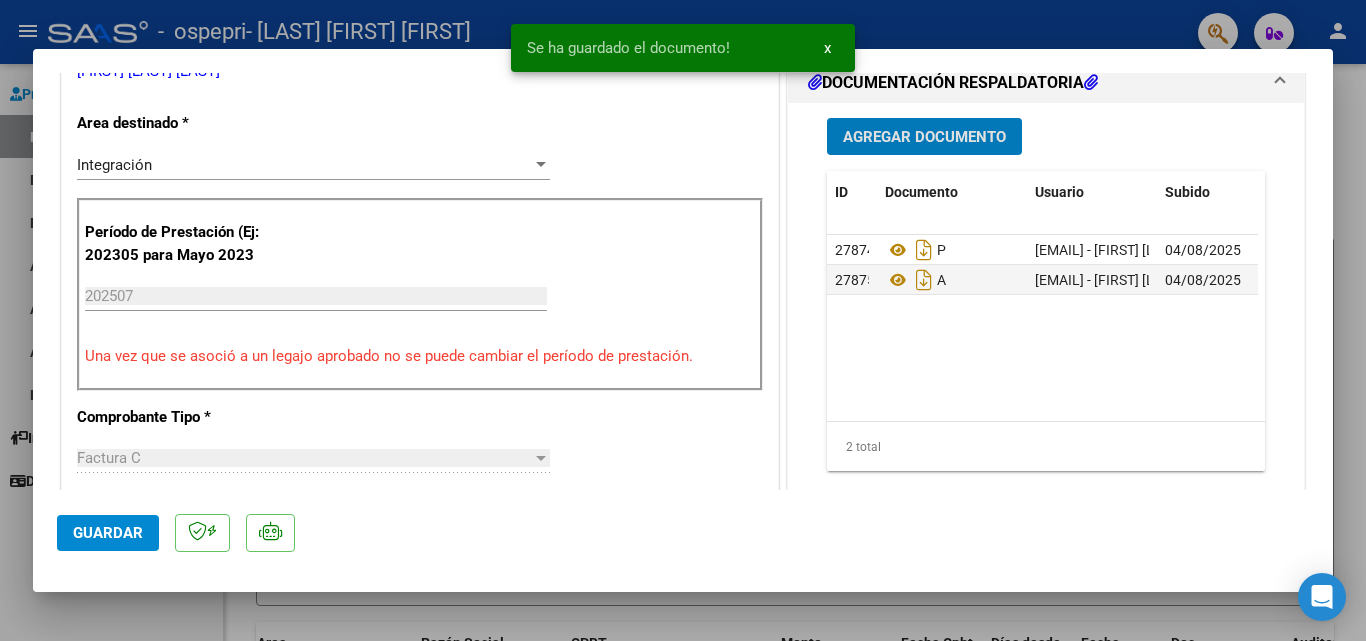 scroll, scrollTop: 600, scrollLeft: 0, axis: vertical 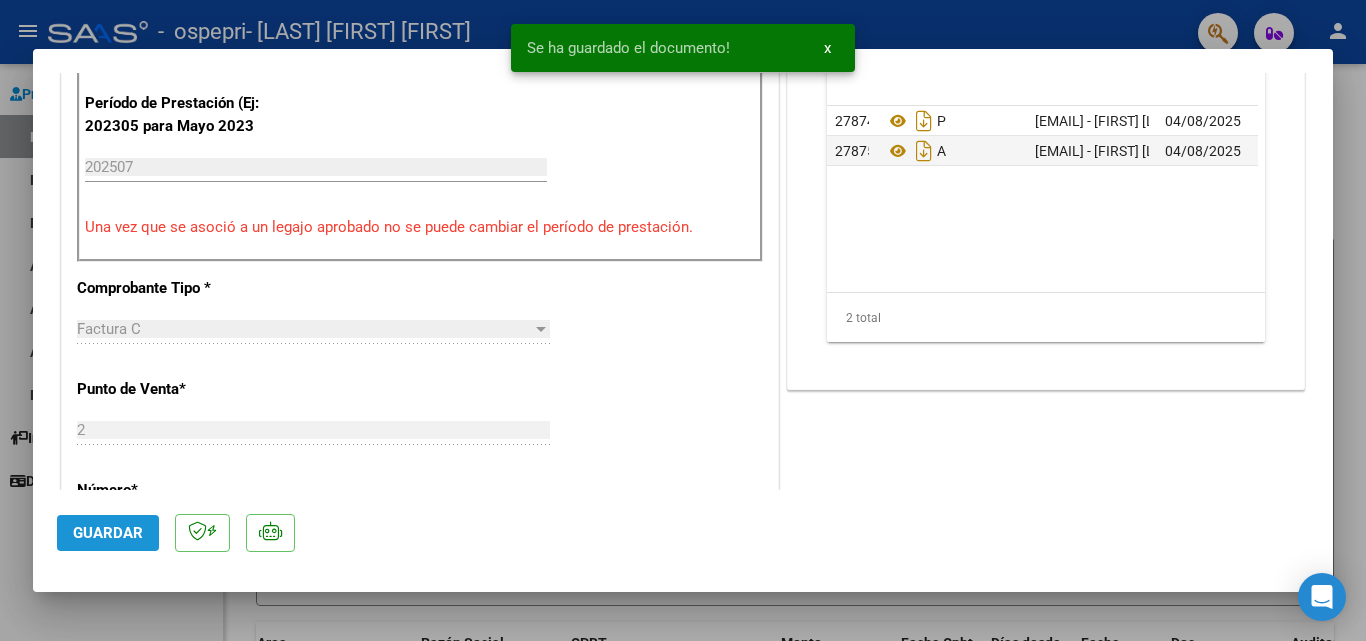 click on "Guardar" 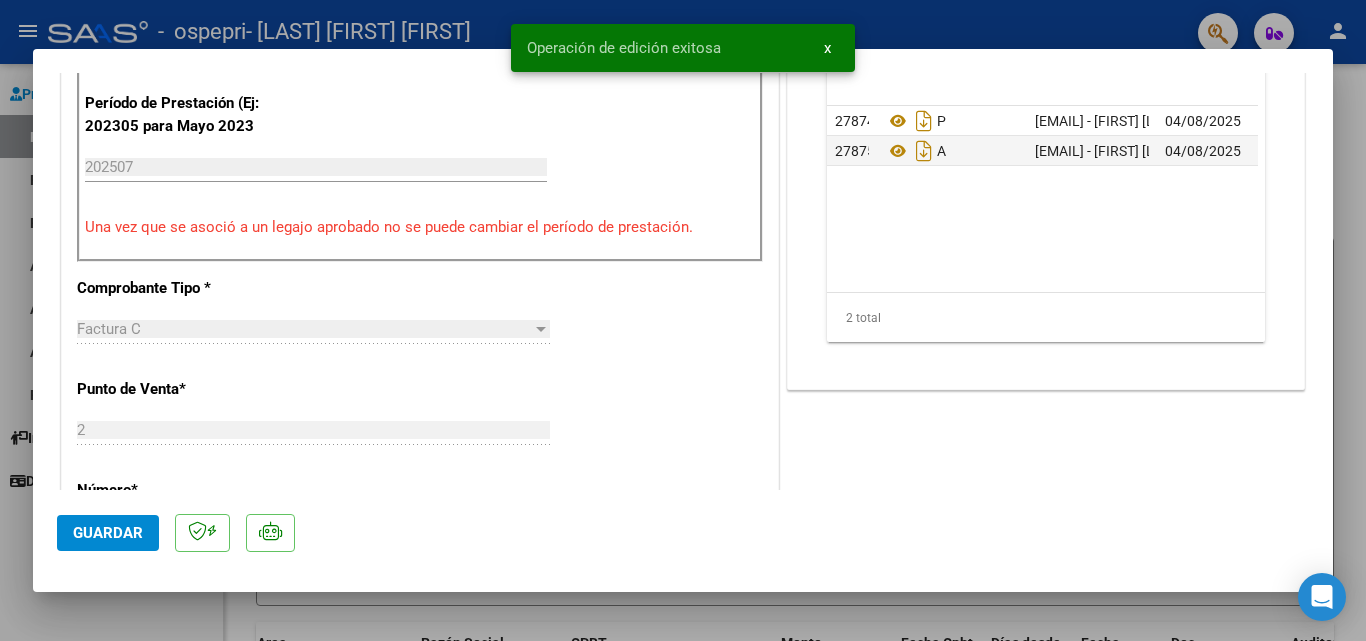 click at bounding box center (683, 320) 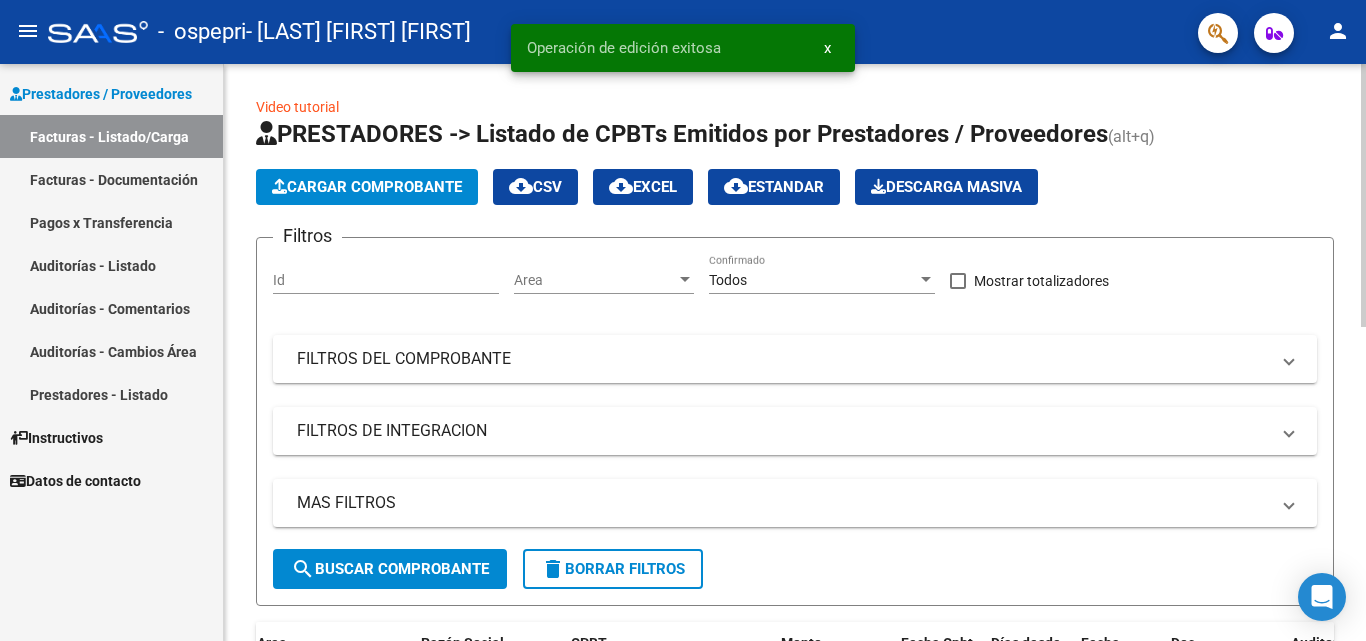 click on "Cargar Comprobante" 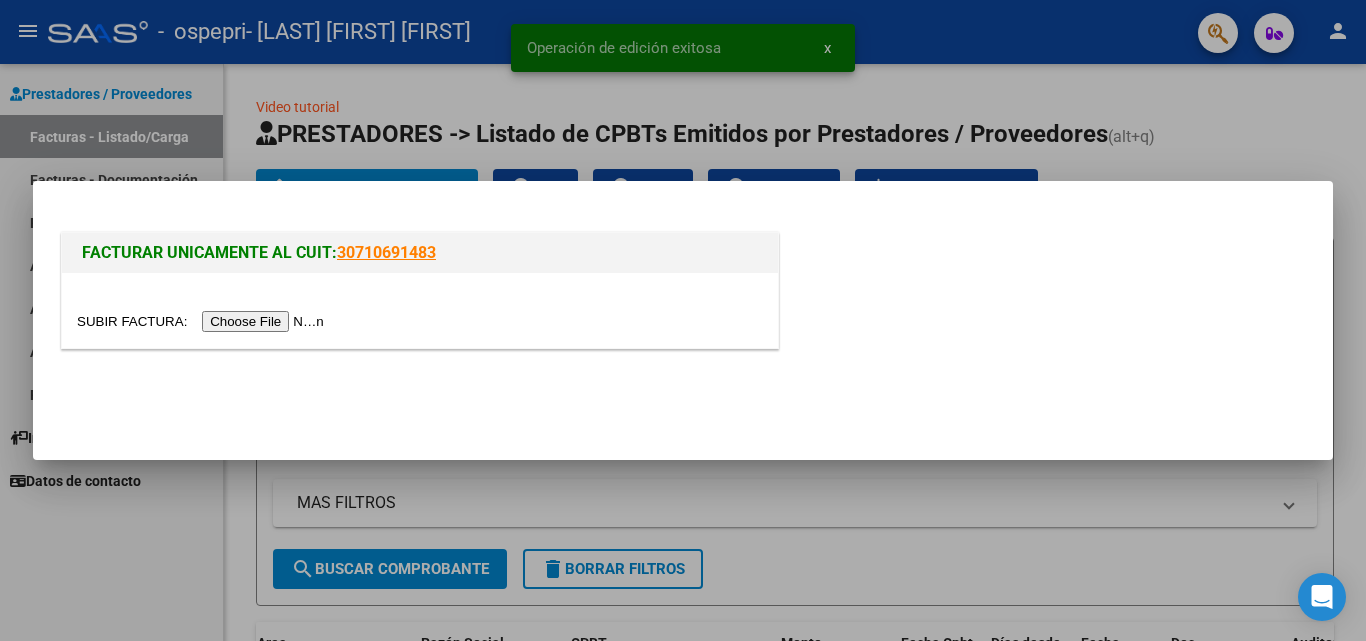 click at bounding box center [203, 321] 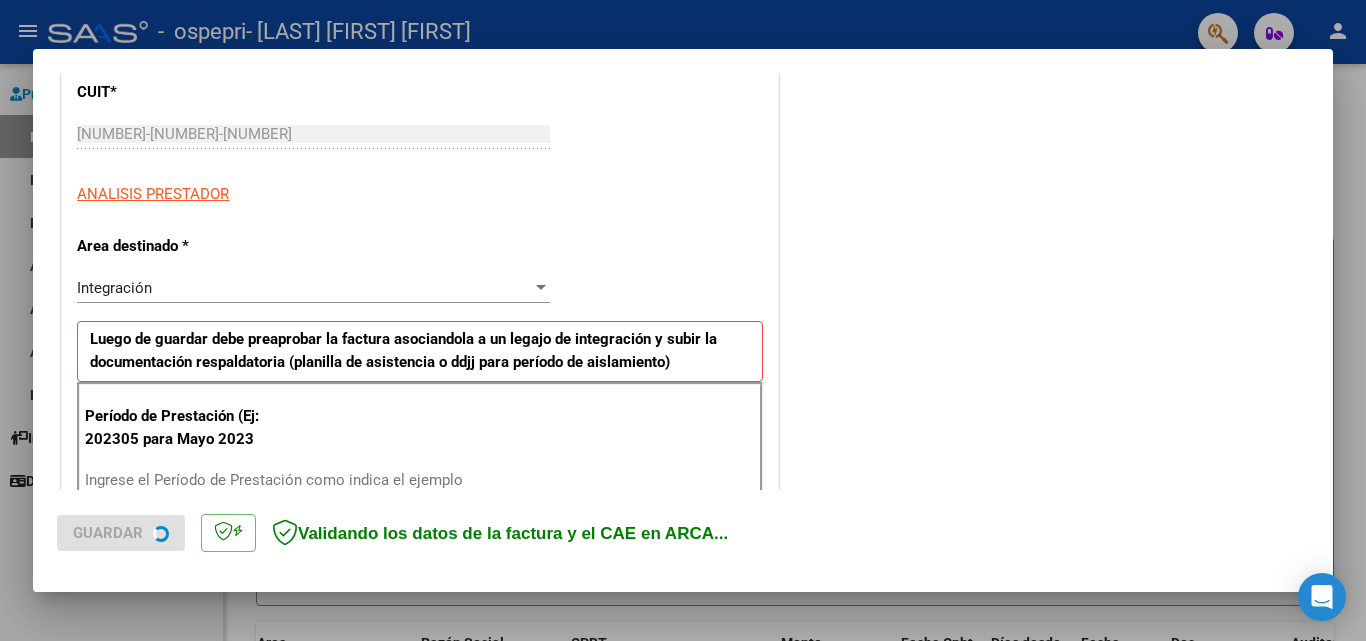 scroll, scrollTop: 300, scrollLeft: 0, axis: vertical 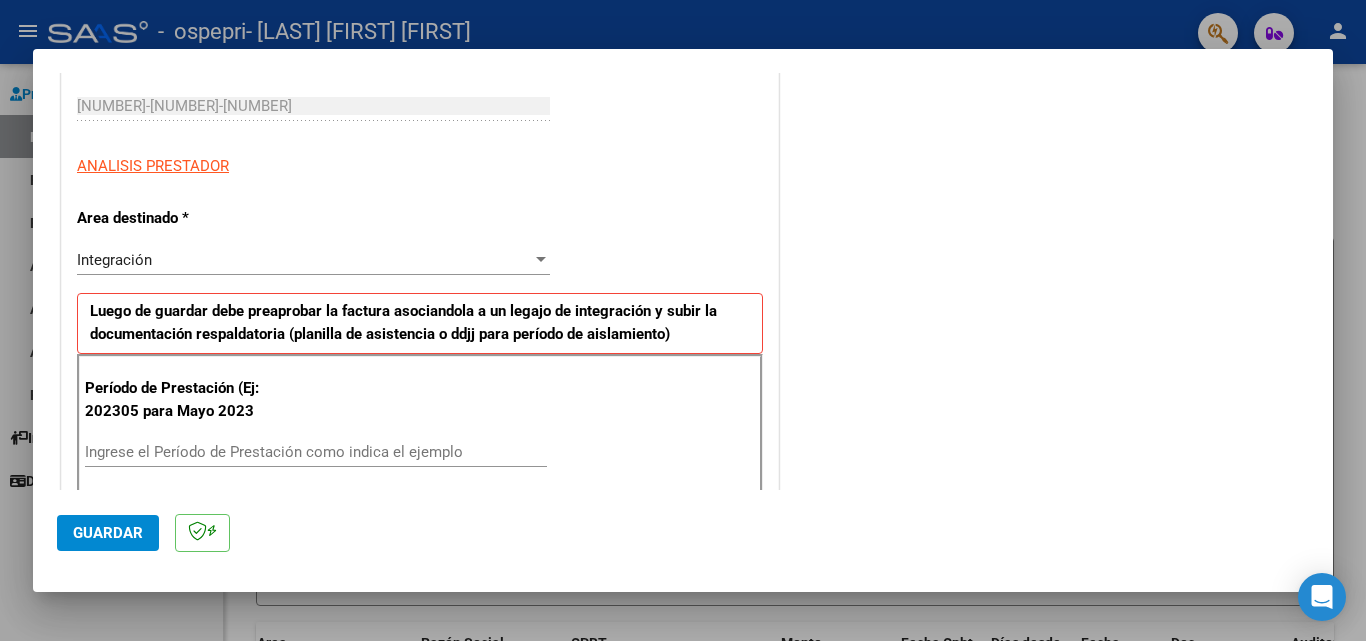 click on "Ingrese el Período de Prestación como indica el ejemplo" at bounding box center [316, 452] 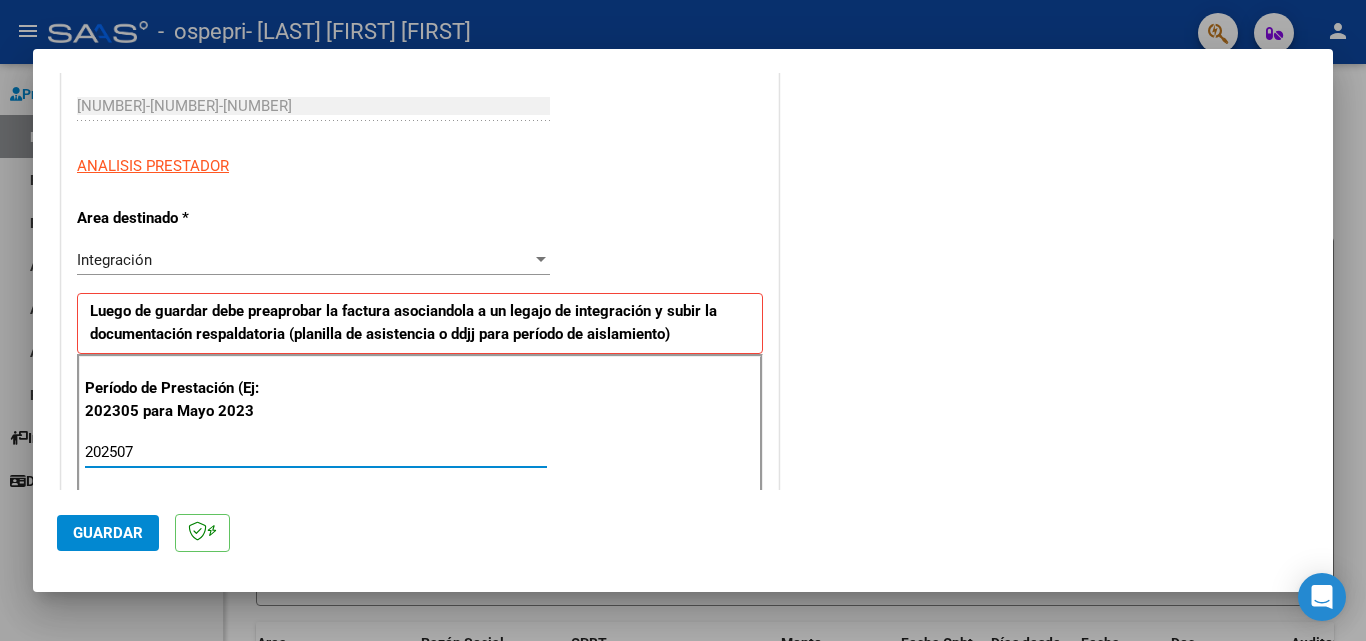 type on "202507" 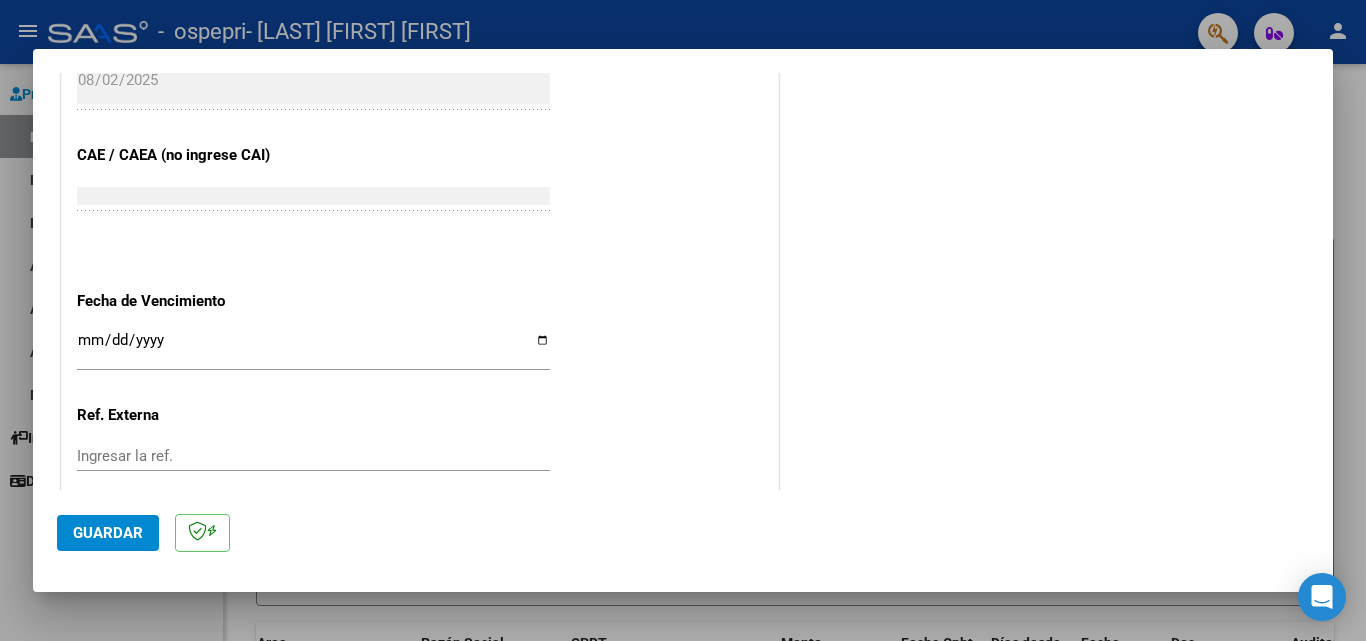 scroll, scrollTop: 1200, scrollLeft: 0, axis: vertical 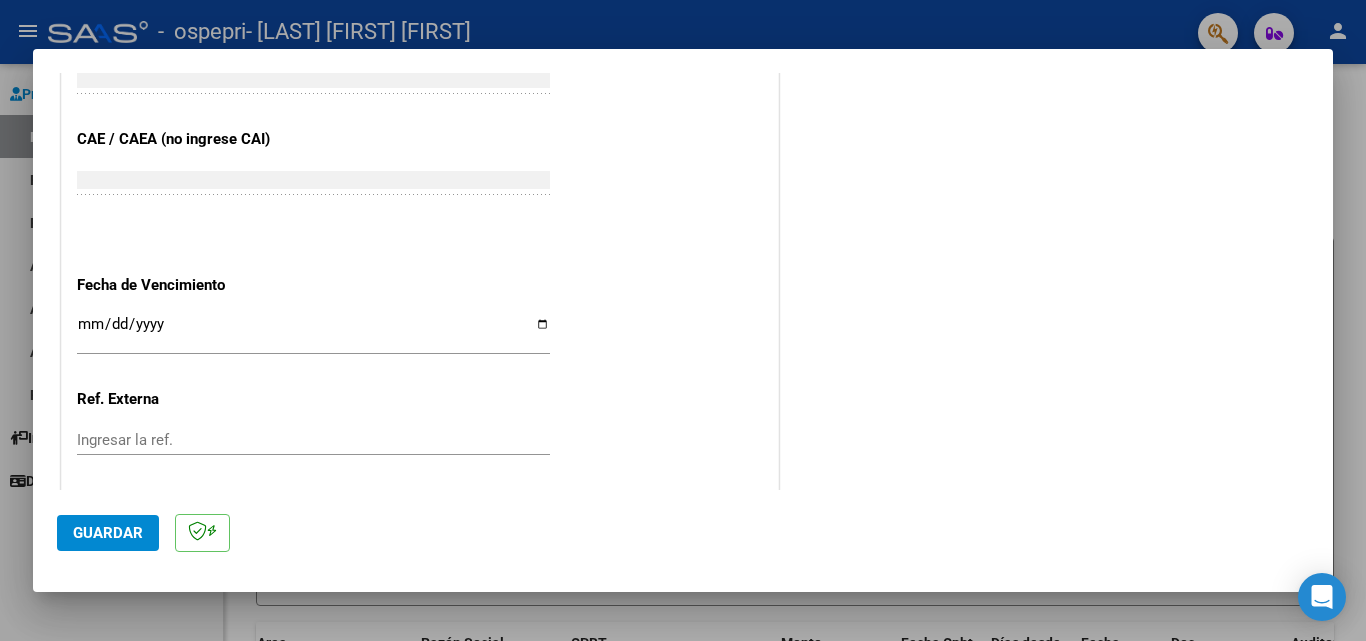 click on "Ingresar la fecha" at bounding box center (313, 332) 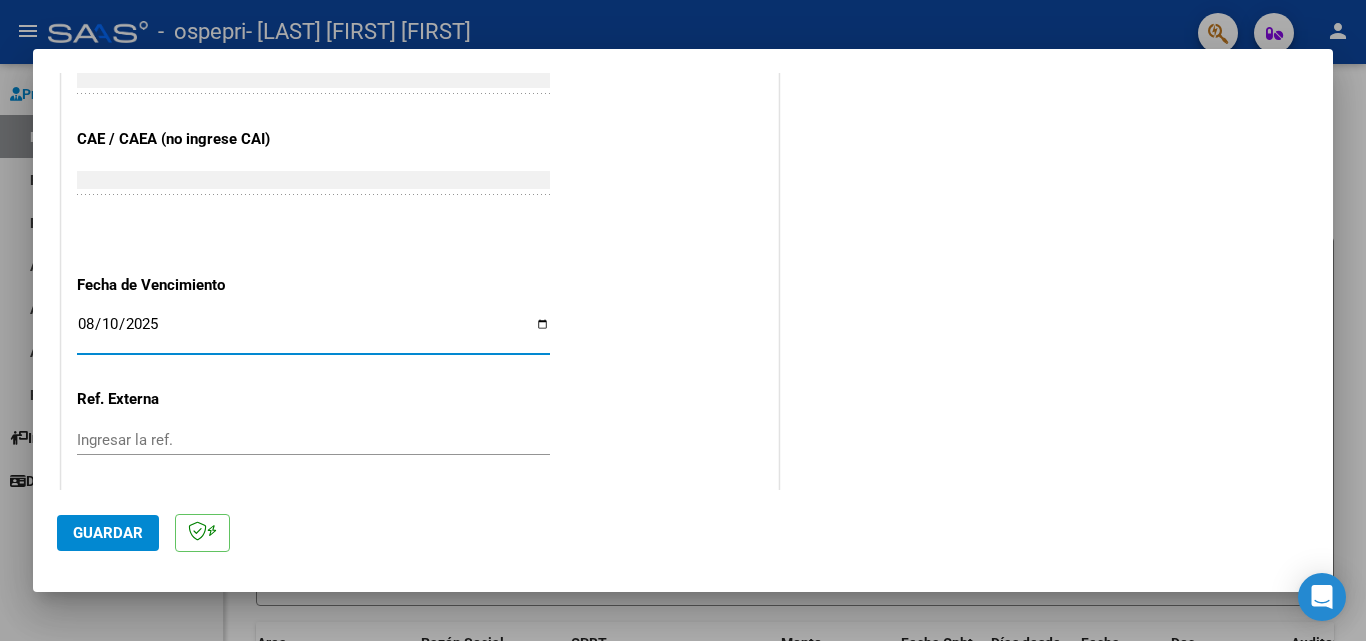 type on "2025-08-10" 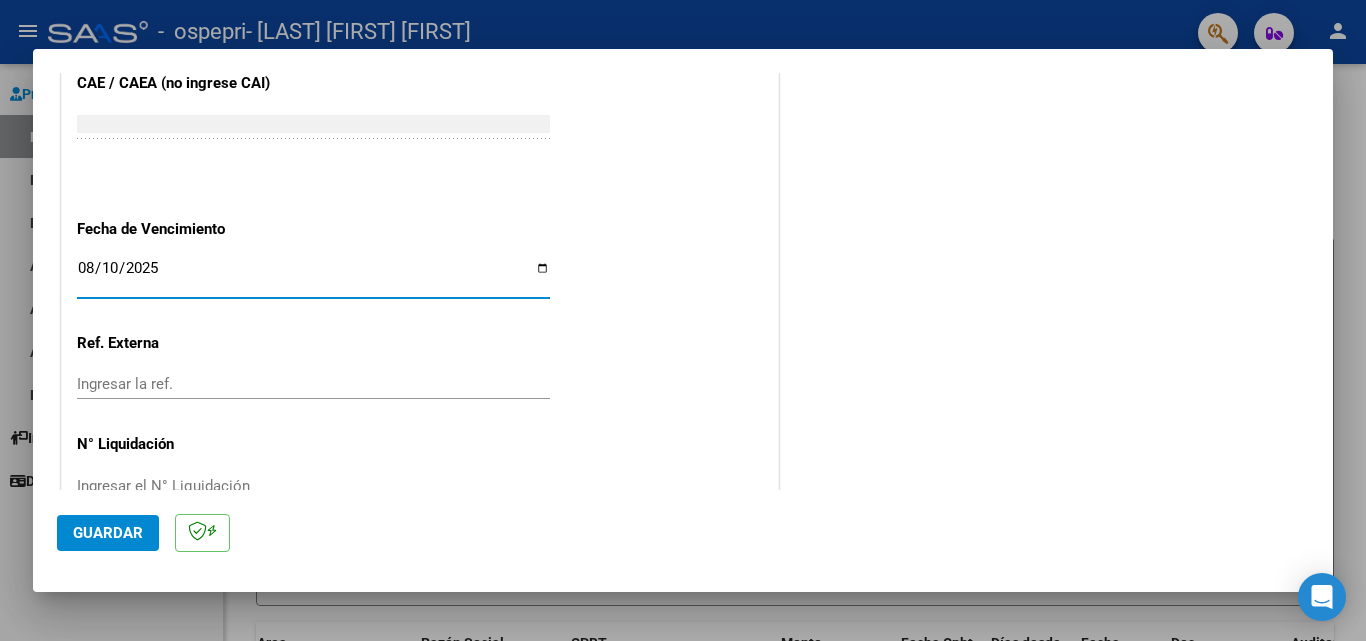 scroll, scrollTop: 1300, scrollLeft: 0, axis: vertical 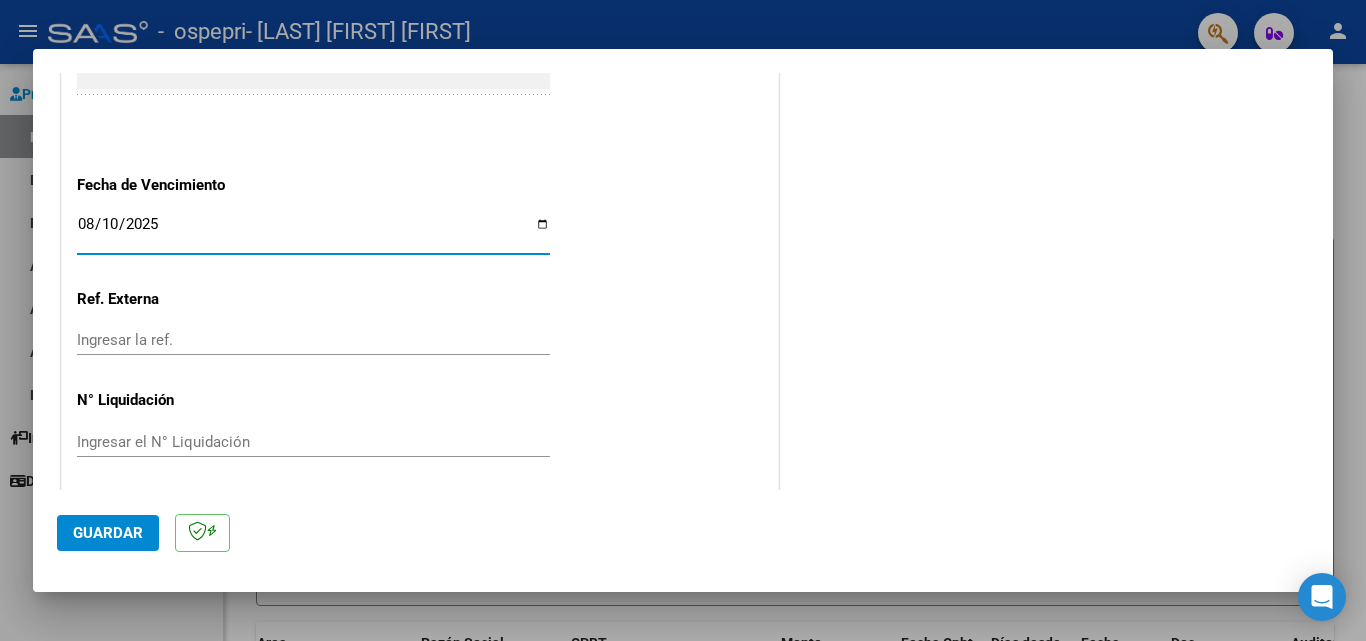 click on "Ingresar el N° Liquidación" at bounding box center [313, 442] 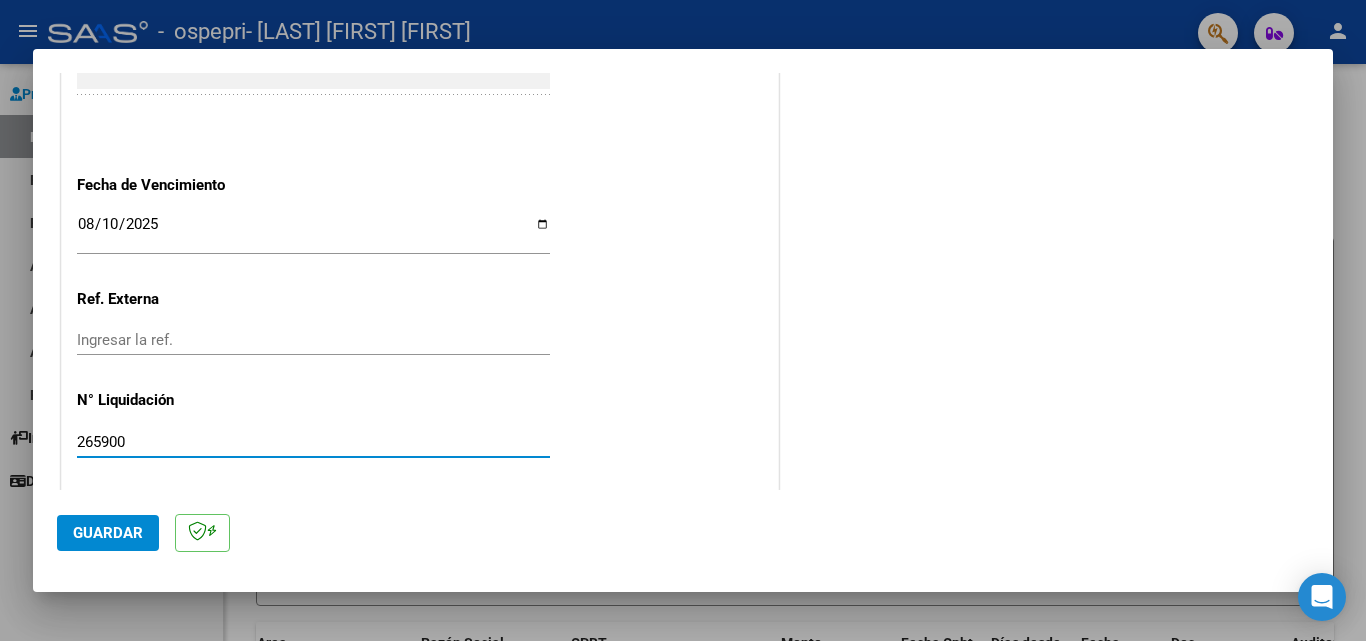 type on "265900" 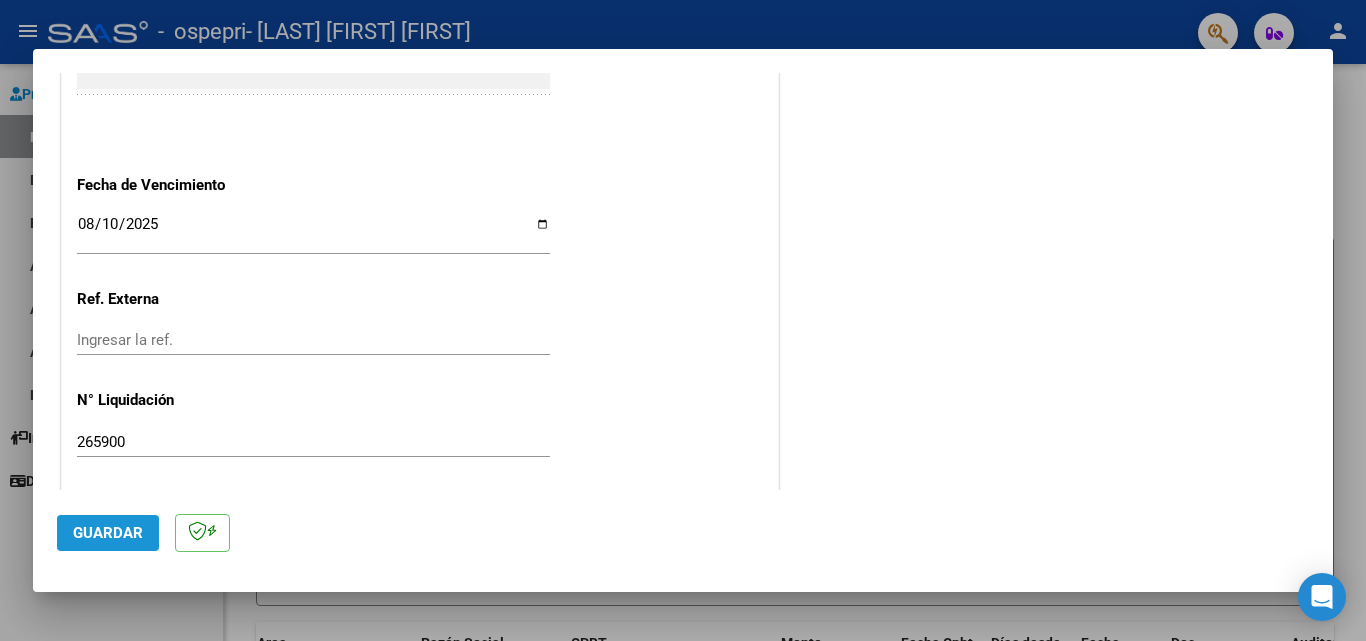 click on "Guardar" 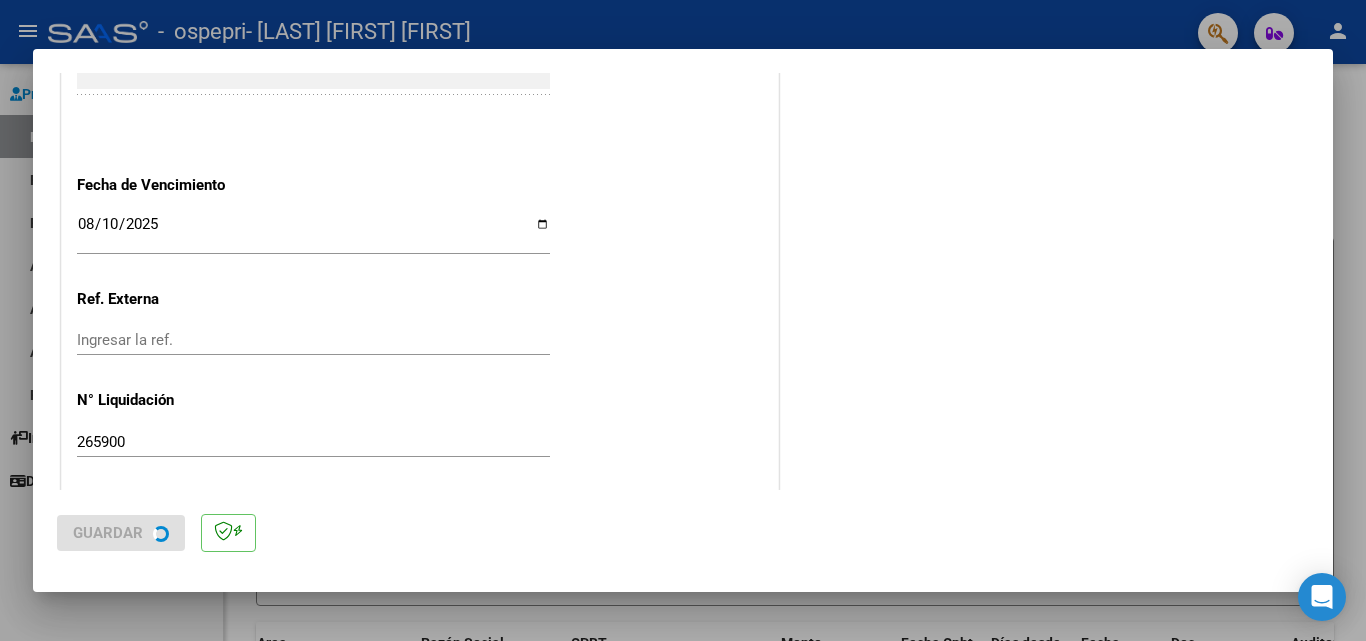 scroll, scrollTop: 0, scrollLeft: 0, axis: both 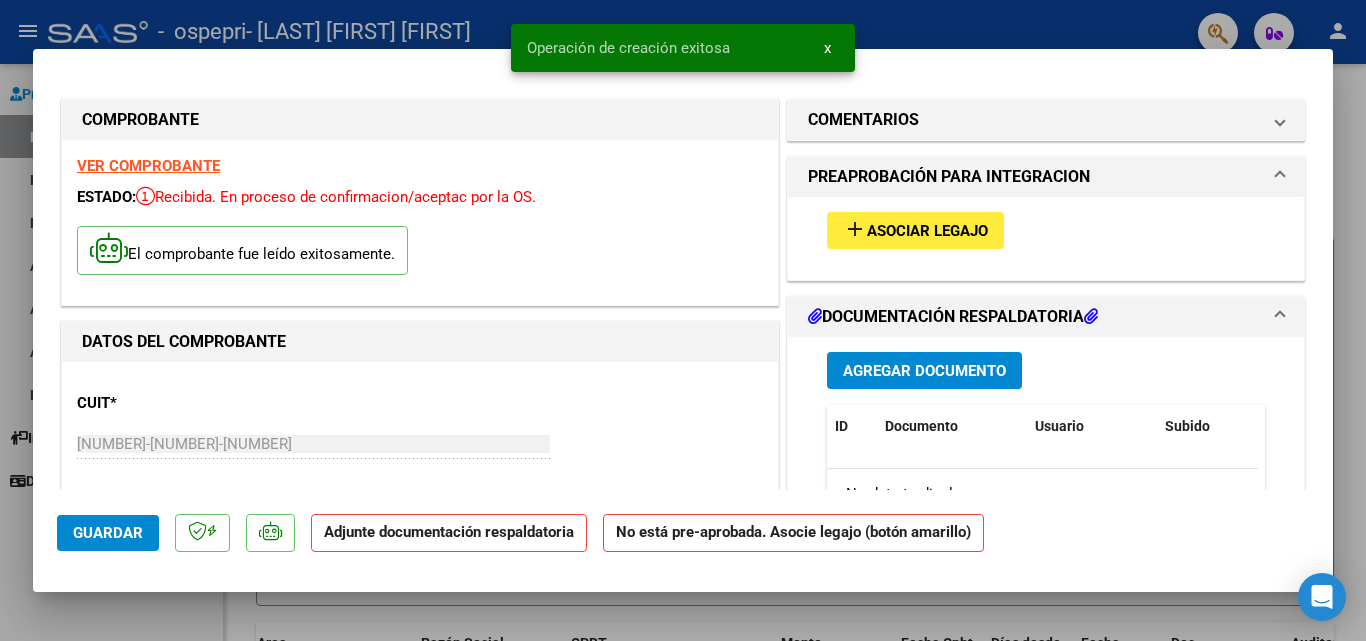 click on "Asociar Legajo" at bounding box center [927, 231] 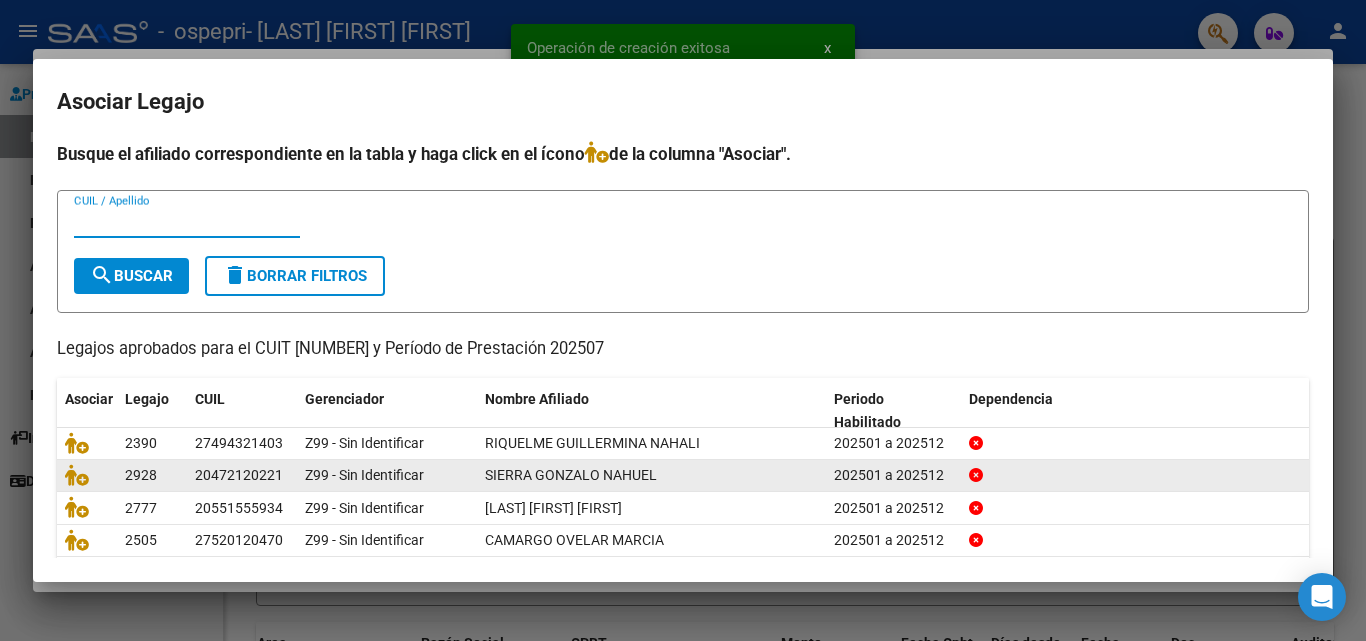 scroll, scrollTop: 100, scrollLeft: 0, axis: vertical 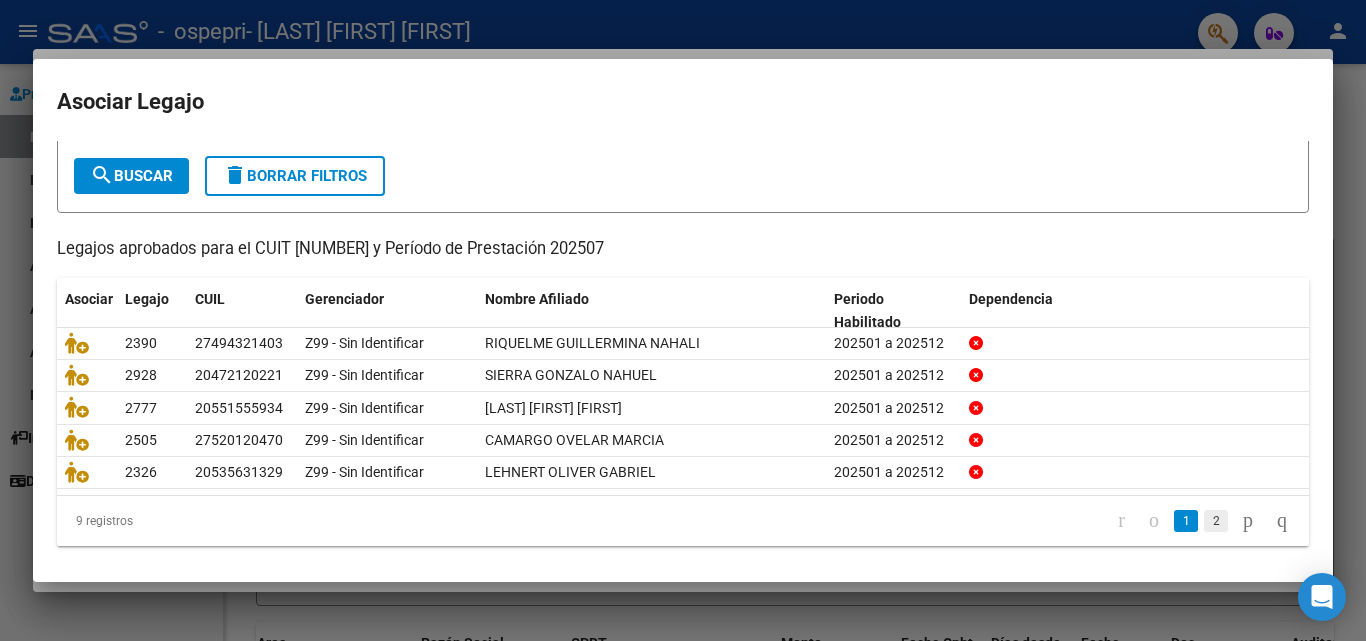 click on "2" 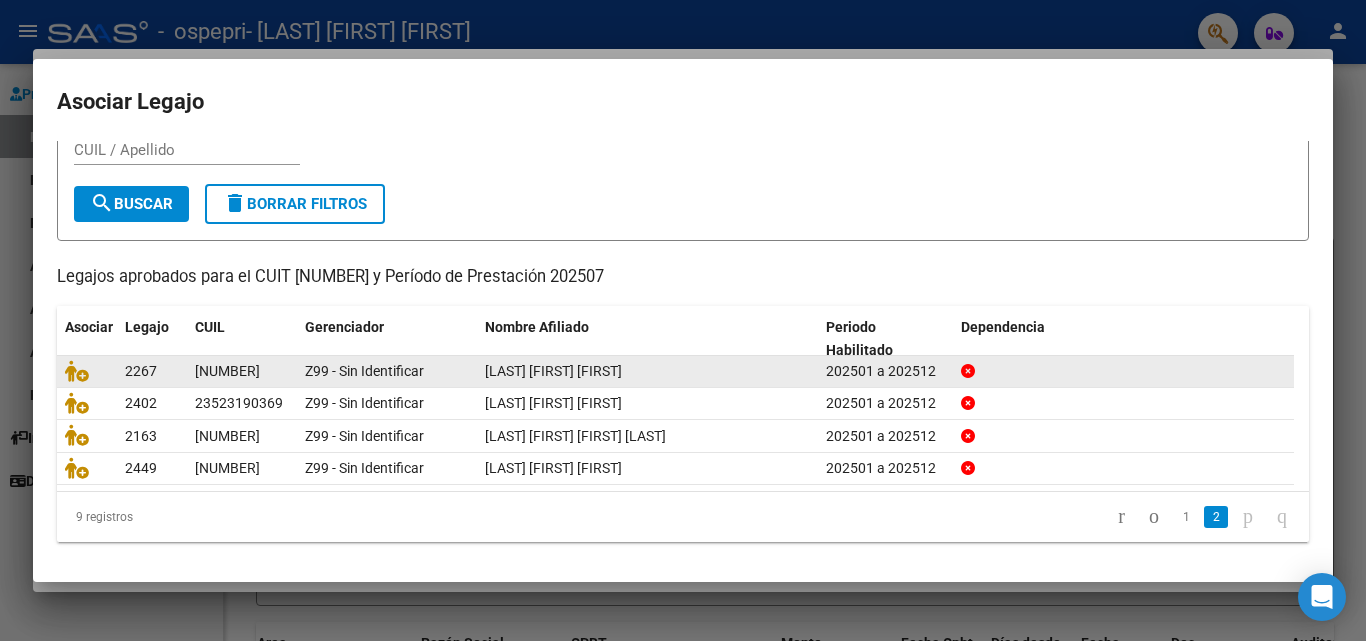scroll, scrollTop: 76, scrollLeft: 0, axis: vertical 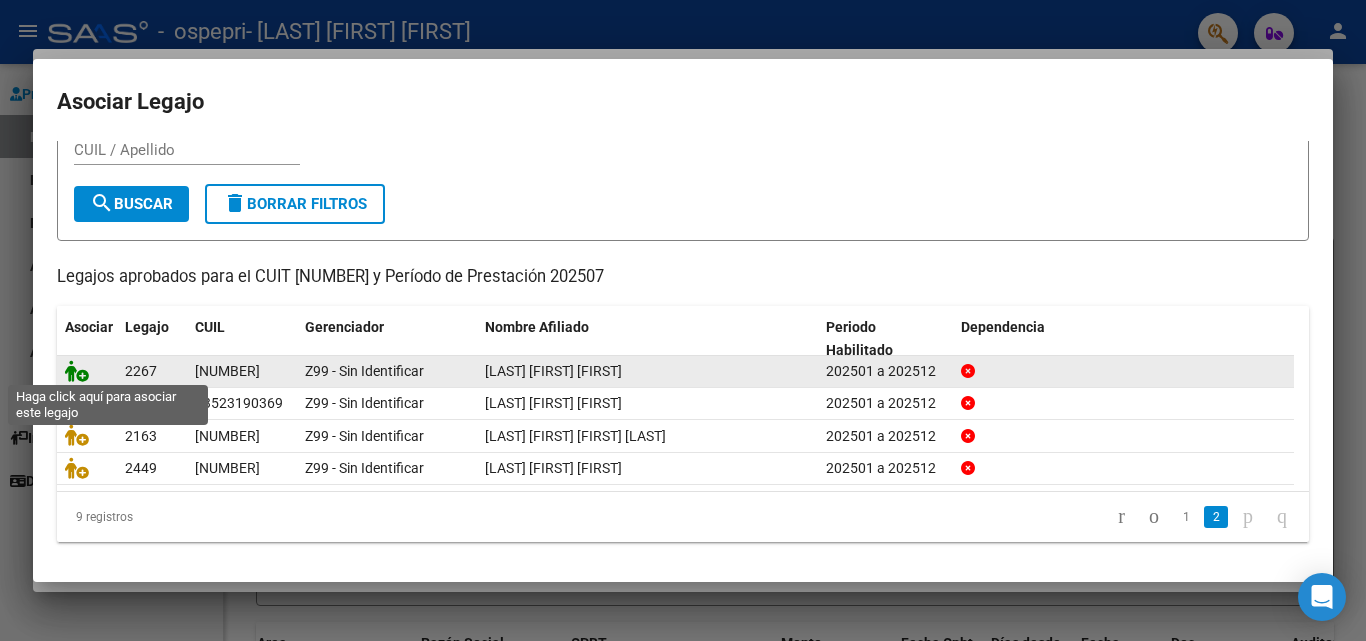 click 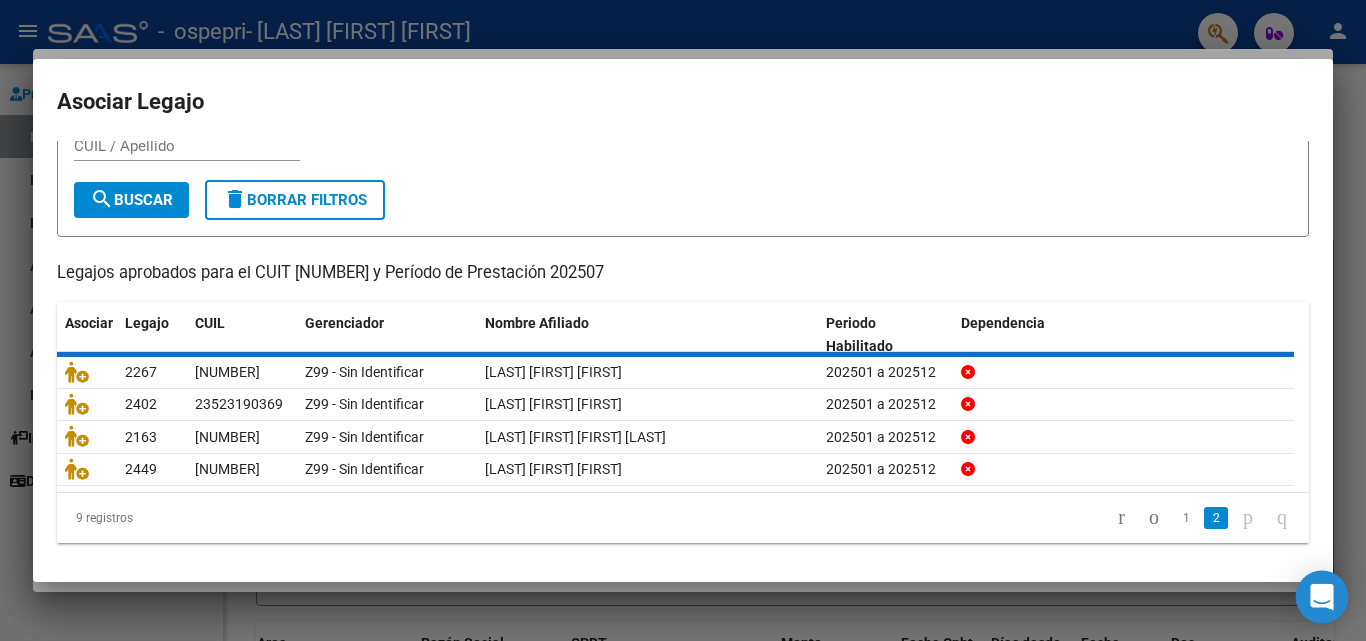 scroll, scrollTop: 0, scrollLeft: 0, axis: both 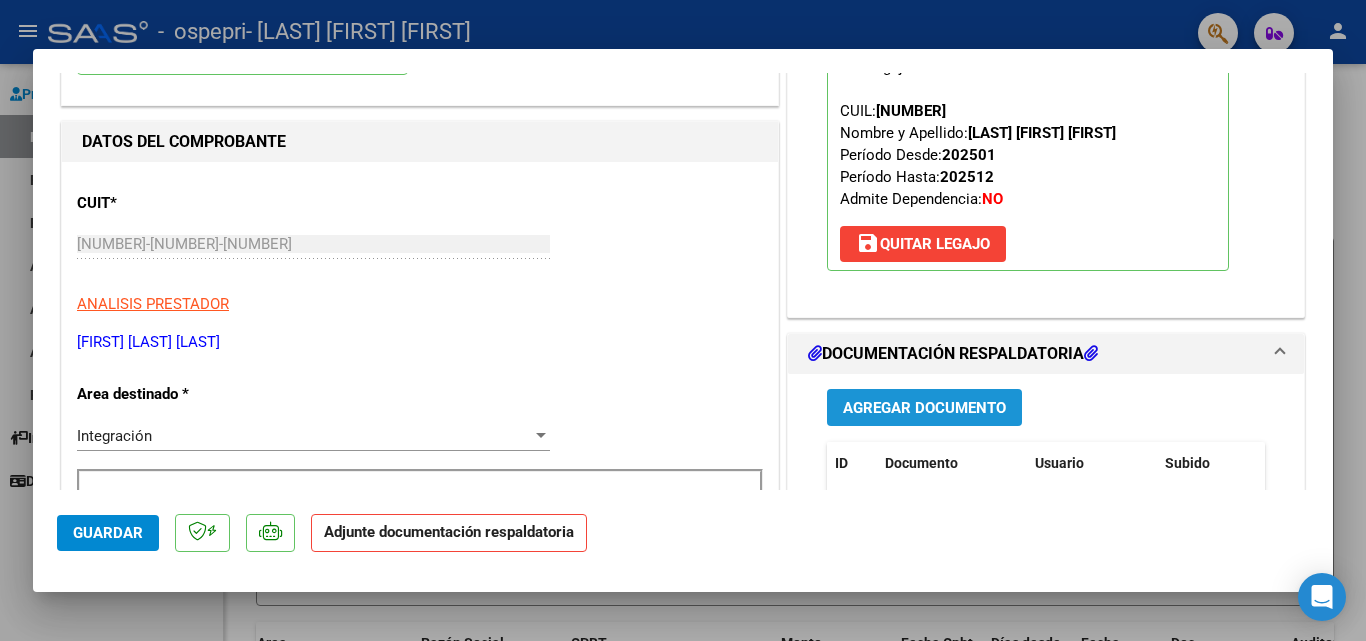 click on "Agregar Documento" at bounding box center [924, 408] 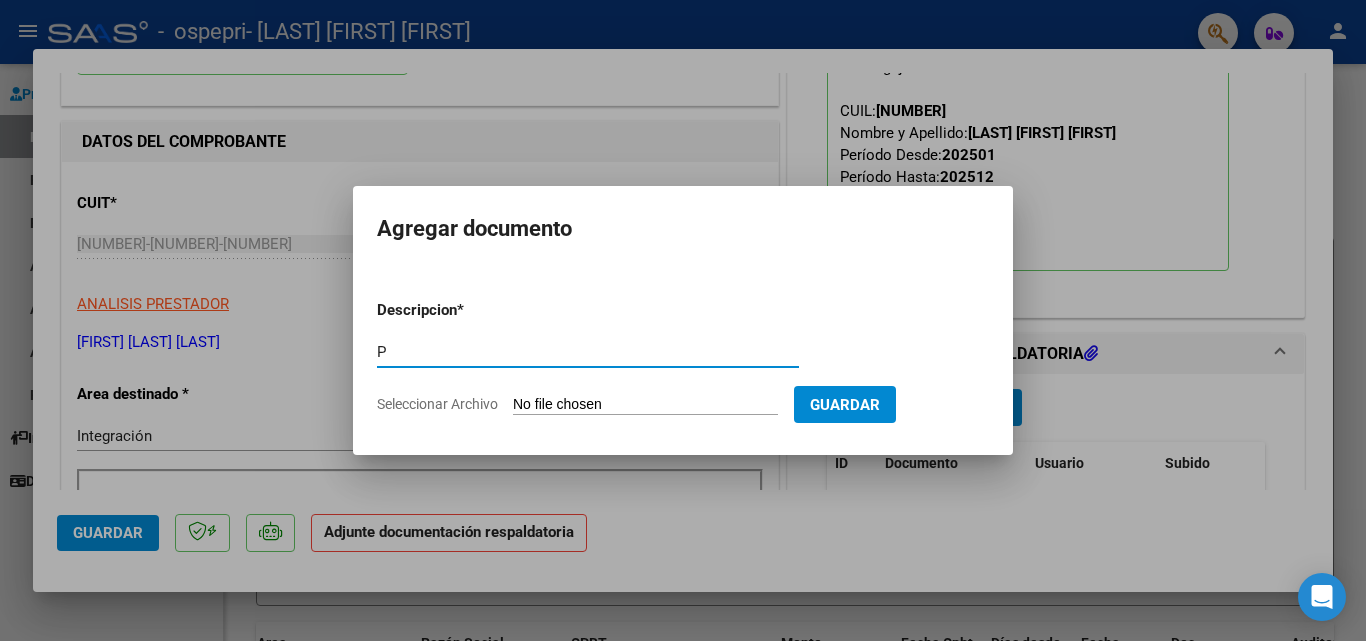 type on "P" 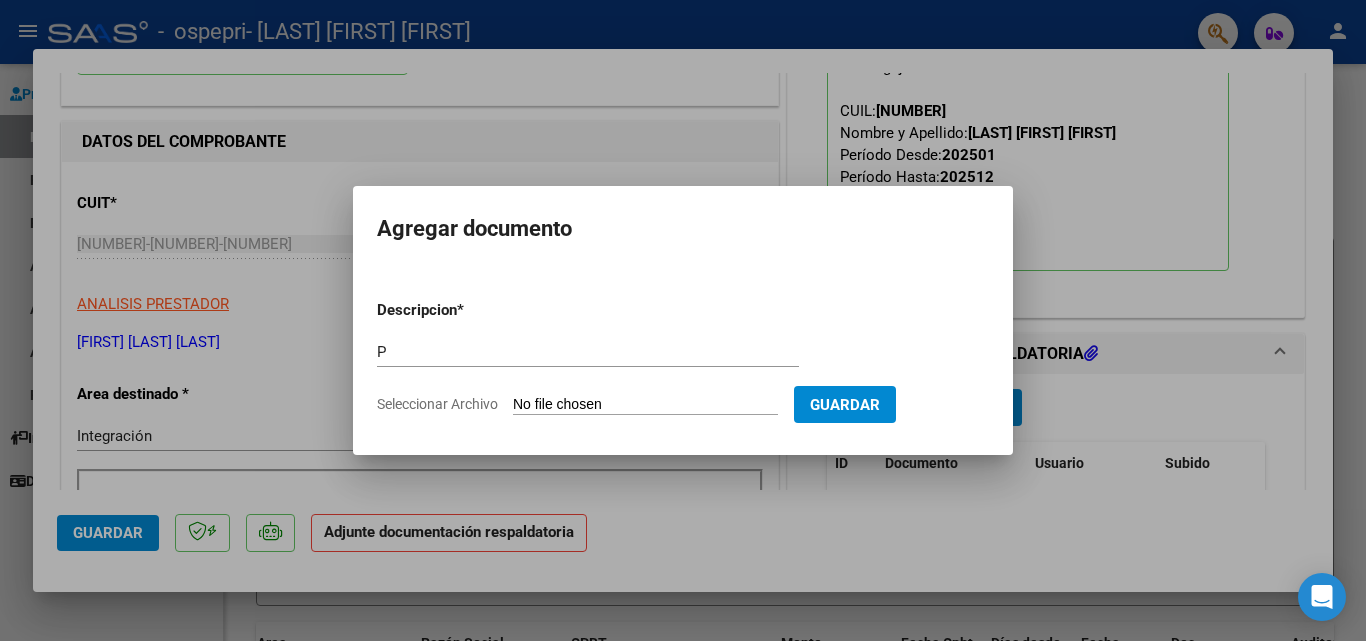 click on "Seleccionar Archivo" at bounding box center [645, 405] 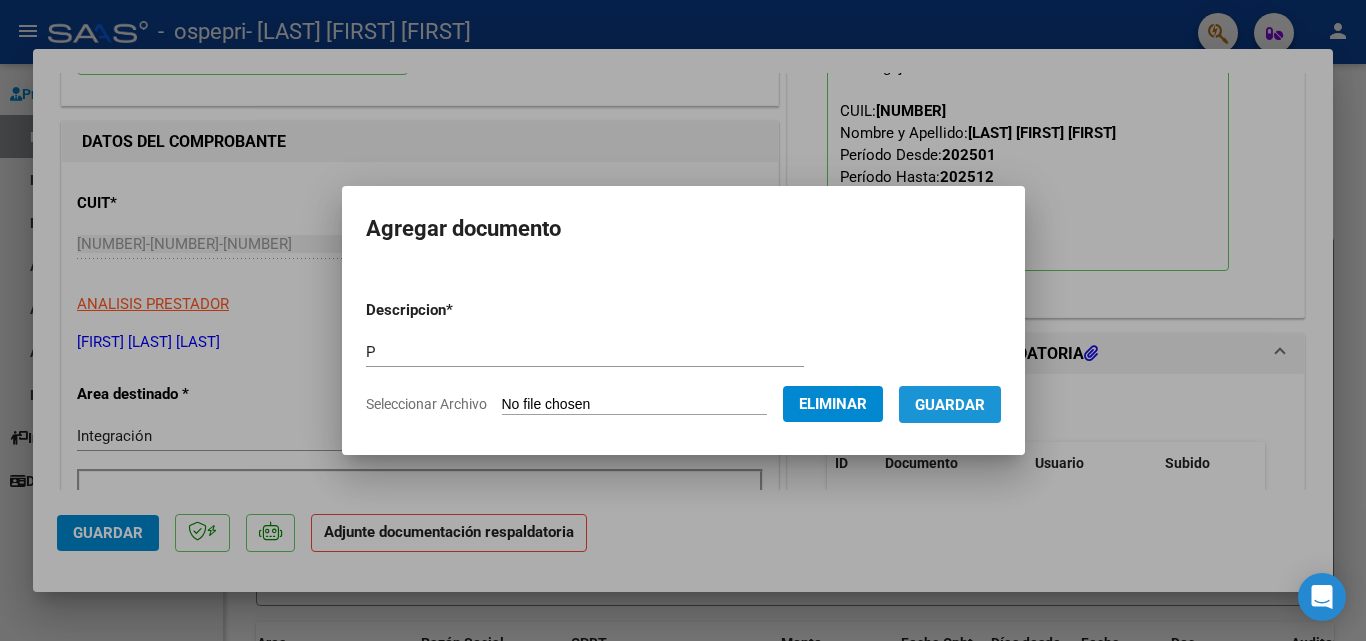 click on "Guardar" at bounding box center [950, 405] 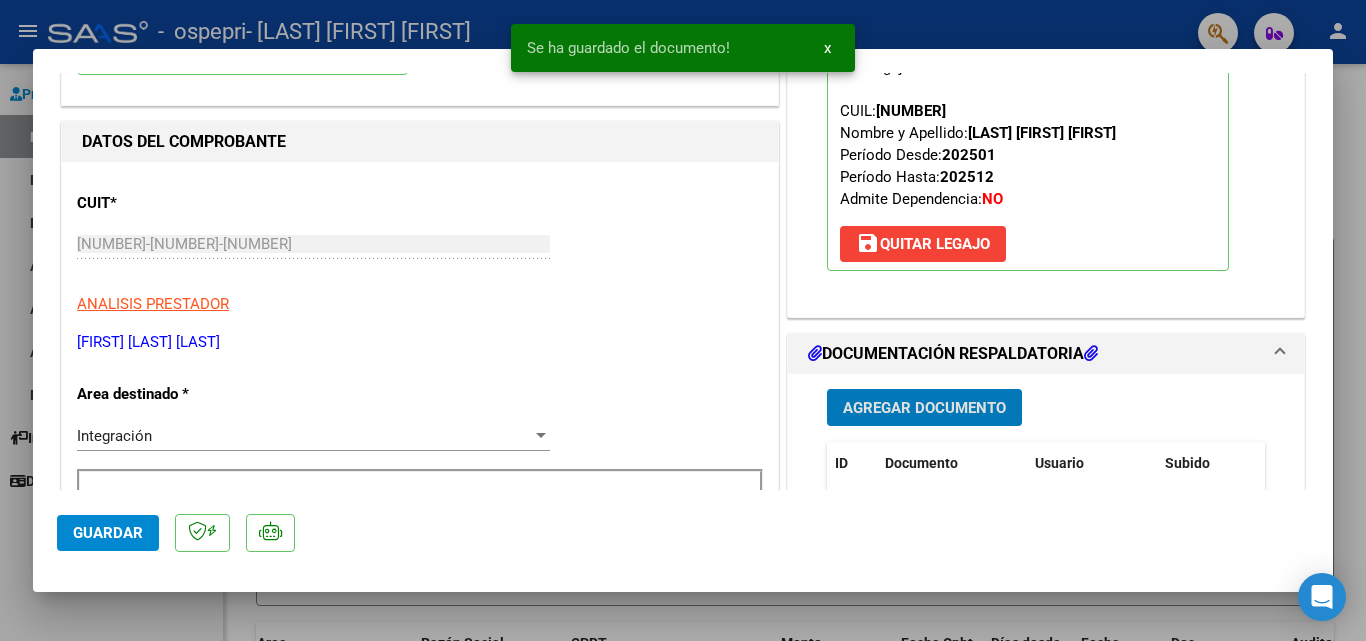 click on "Agregar Documento" at bounding box center (924, 408) 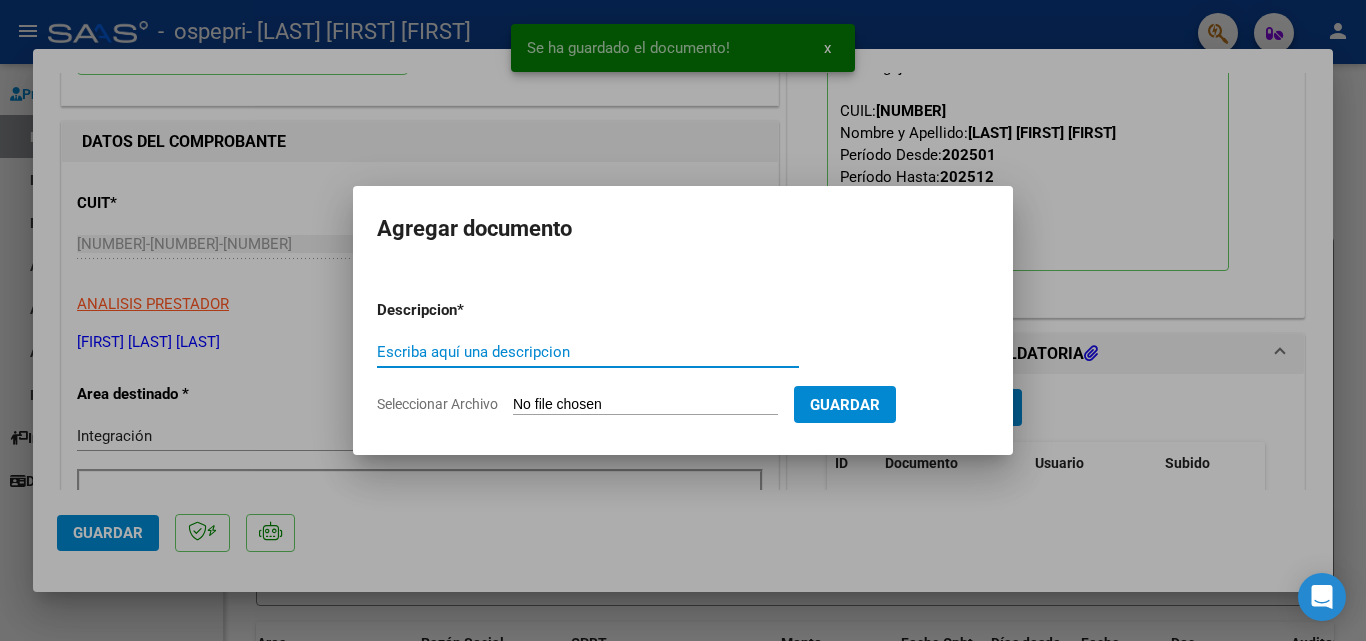 click on "Escriba aquí una descripcion" at bounding box center [588, 352] 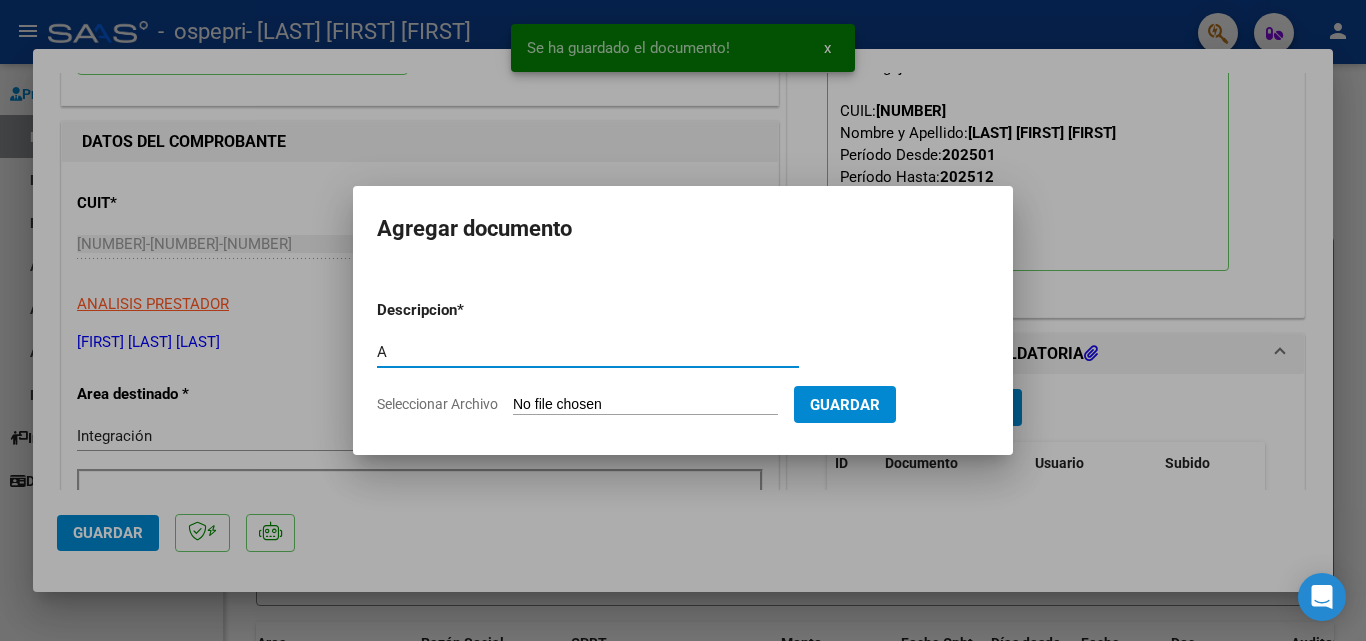 type on "A" 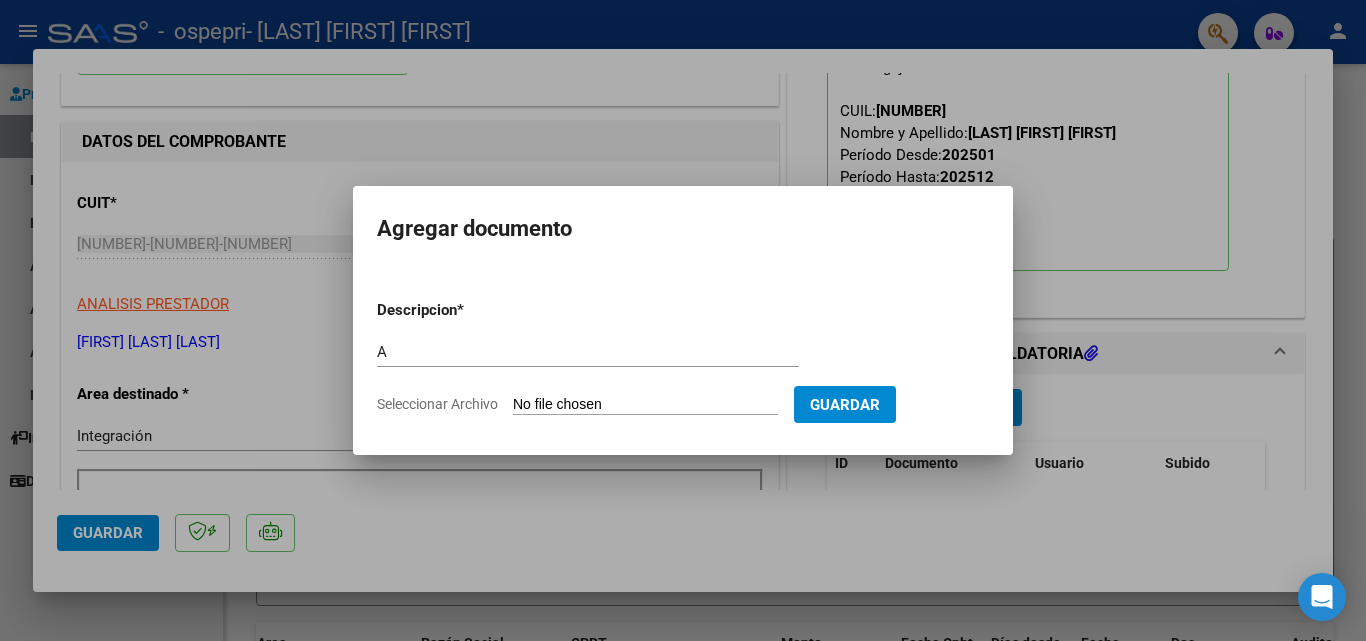 type on "C:\fakepath\[FILENAME].pdf" 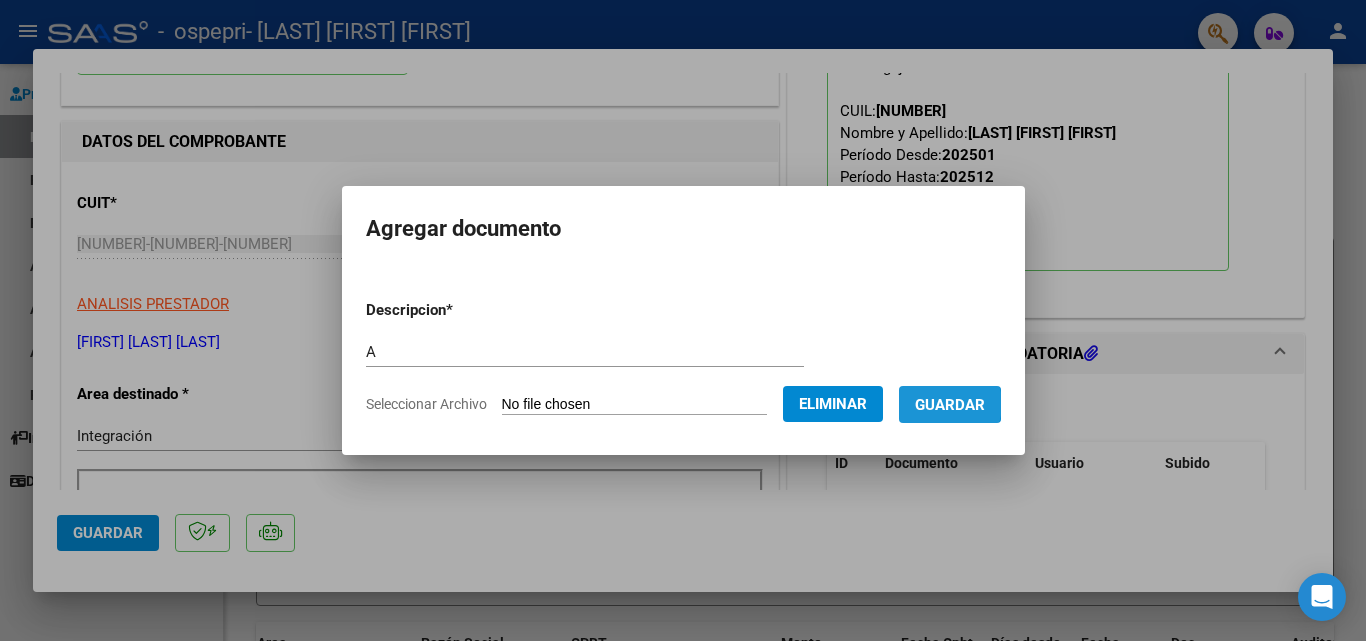 click on "Guardar" at bounding box center (950, 405) 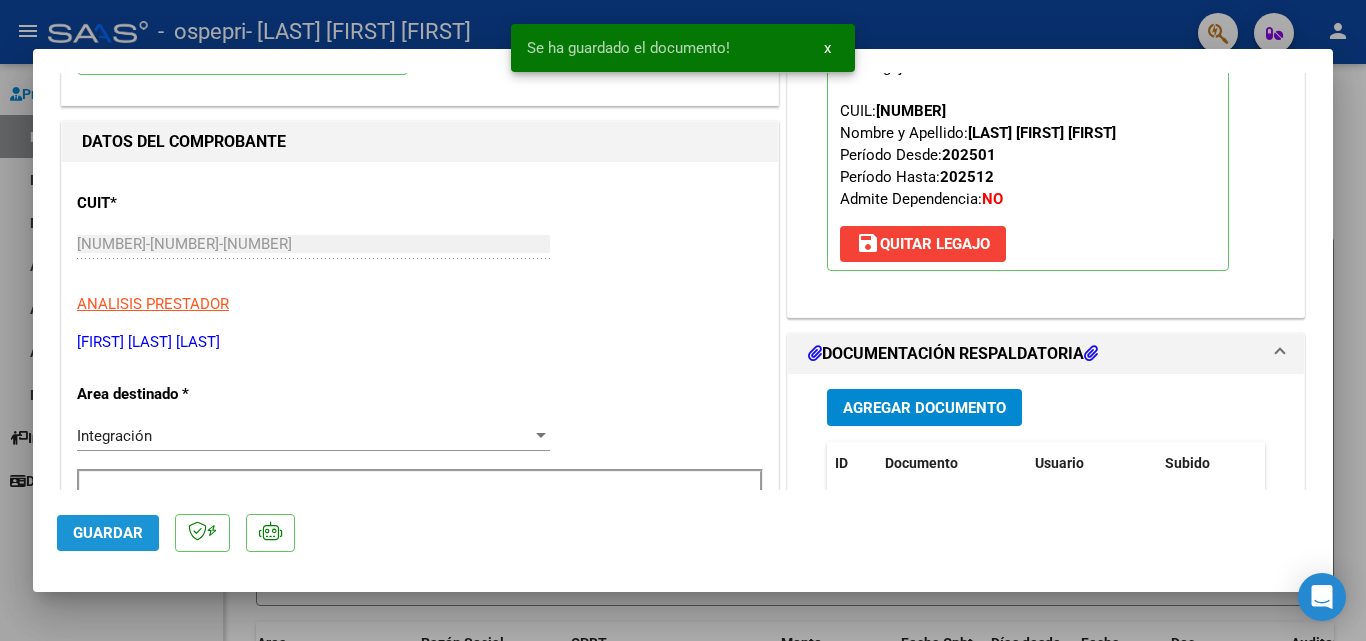 click on "Guardar" 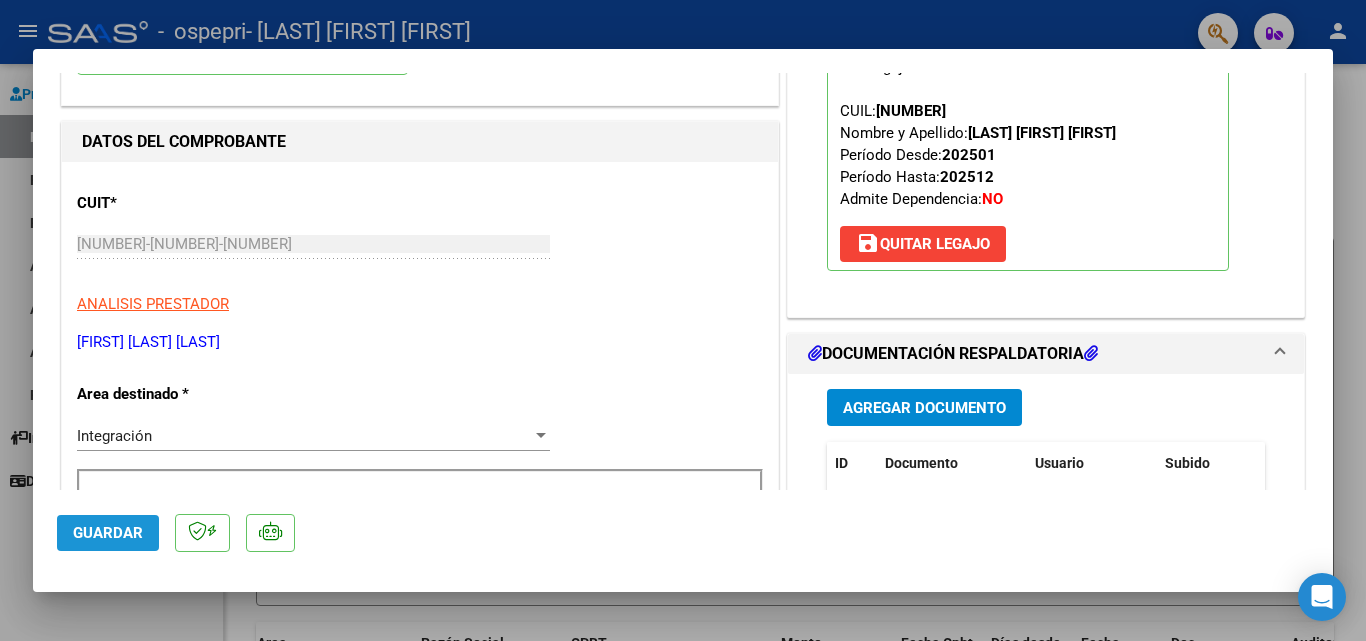 click on "Guardar" 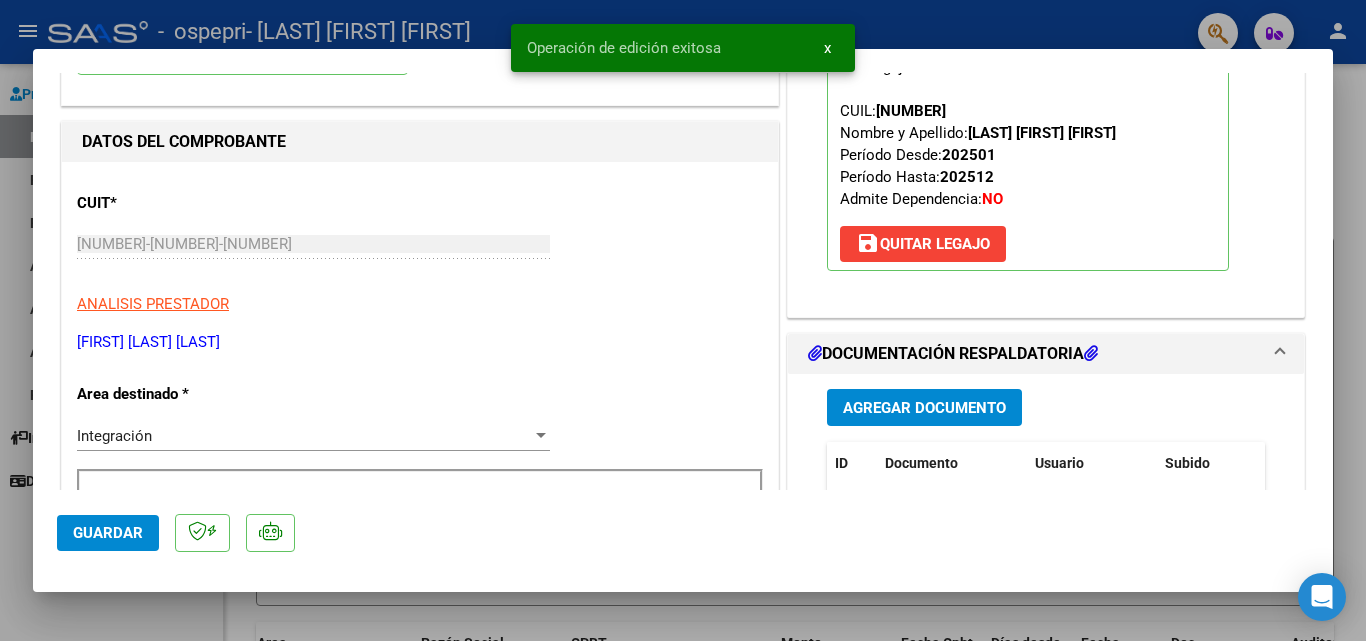 click at bounding box center [683, 320] 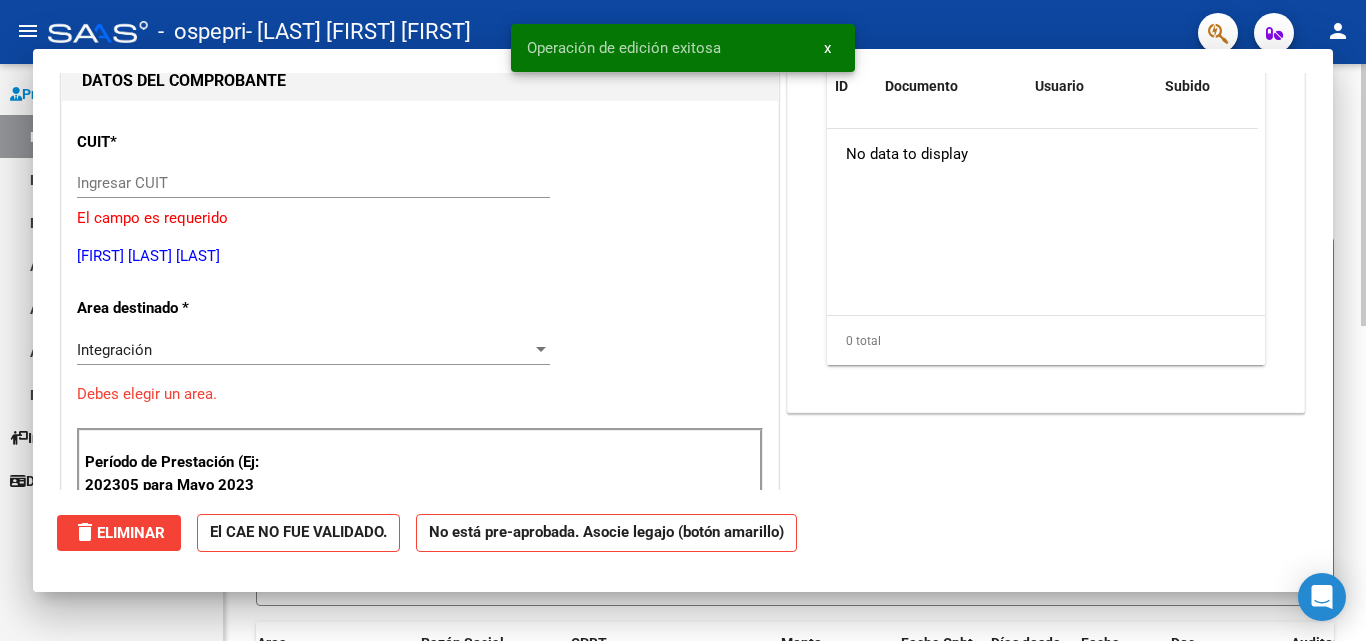 scroll, scrollTop: 0, scrollLeft: 0, axis: both 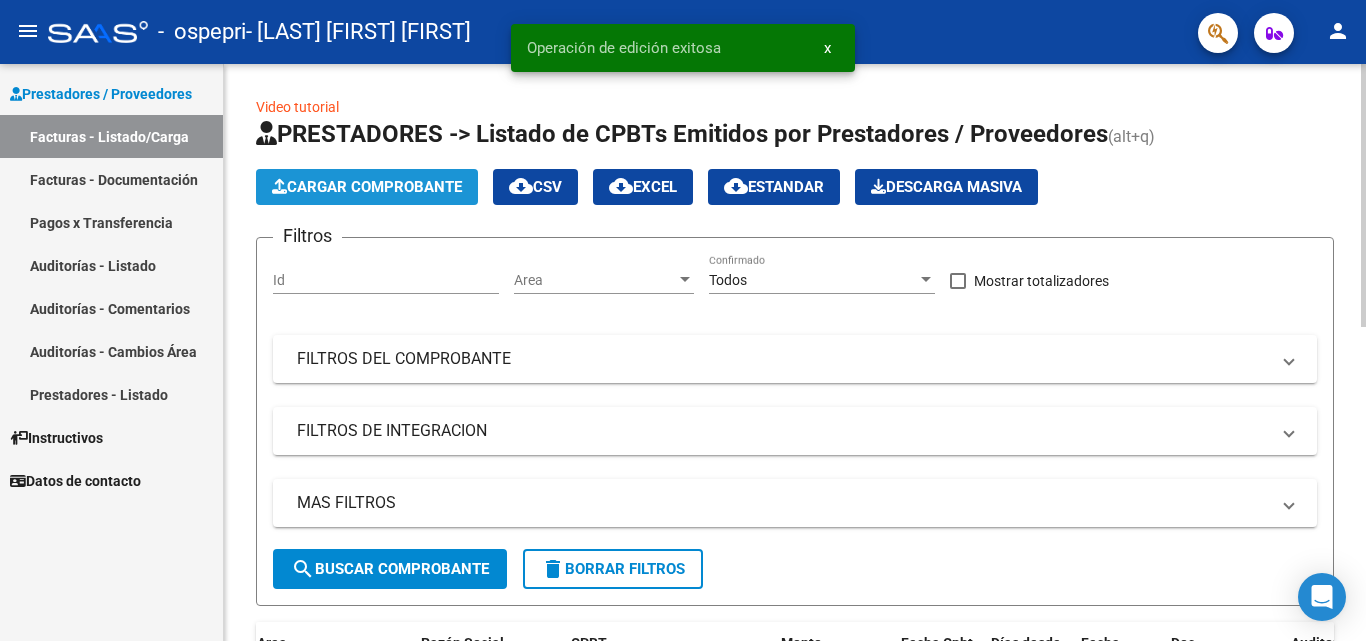 click on "Cargar Comprobante" 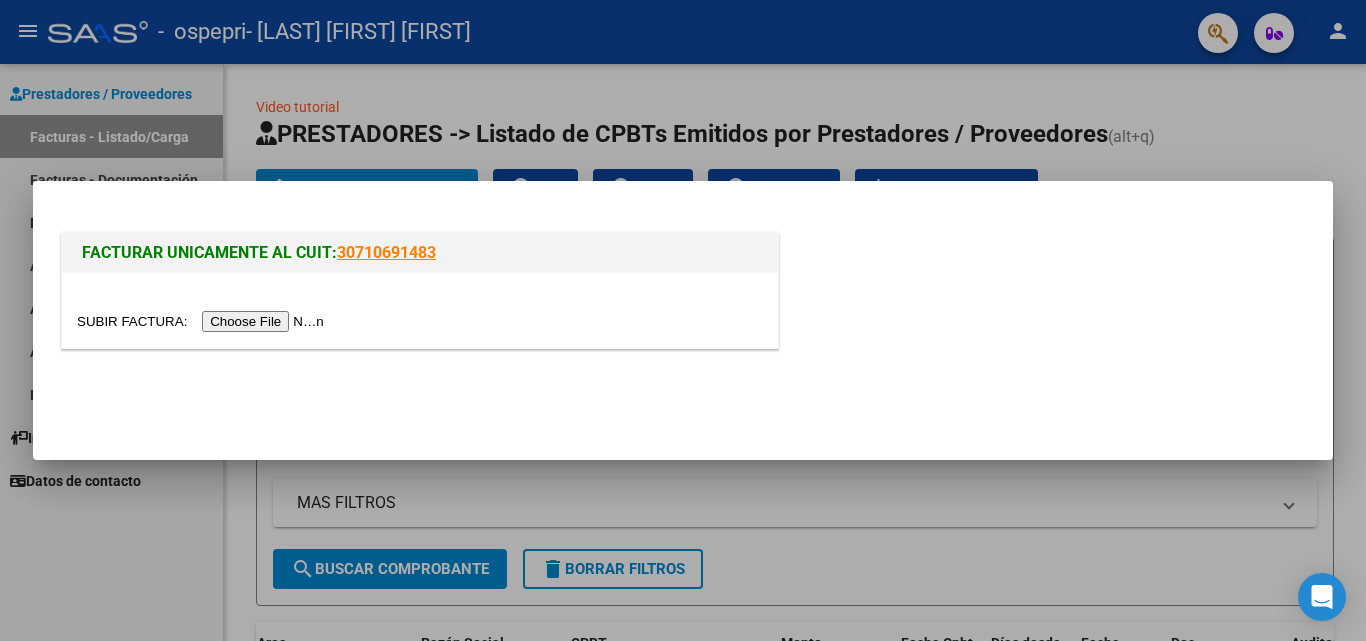 click at bounding box center (203, 321) 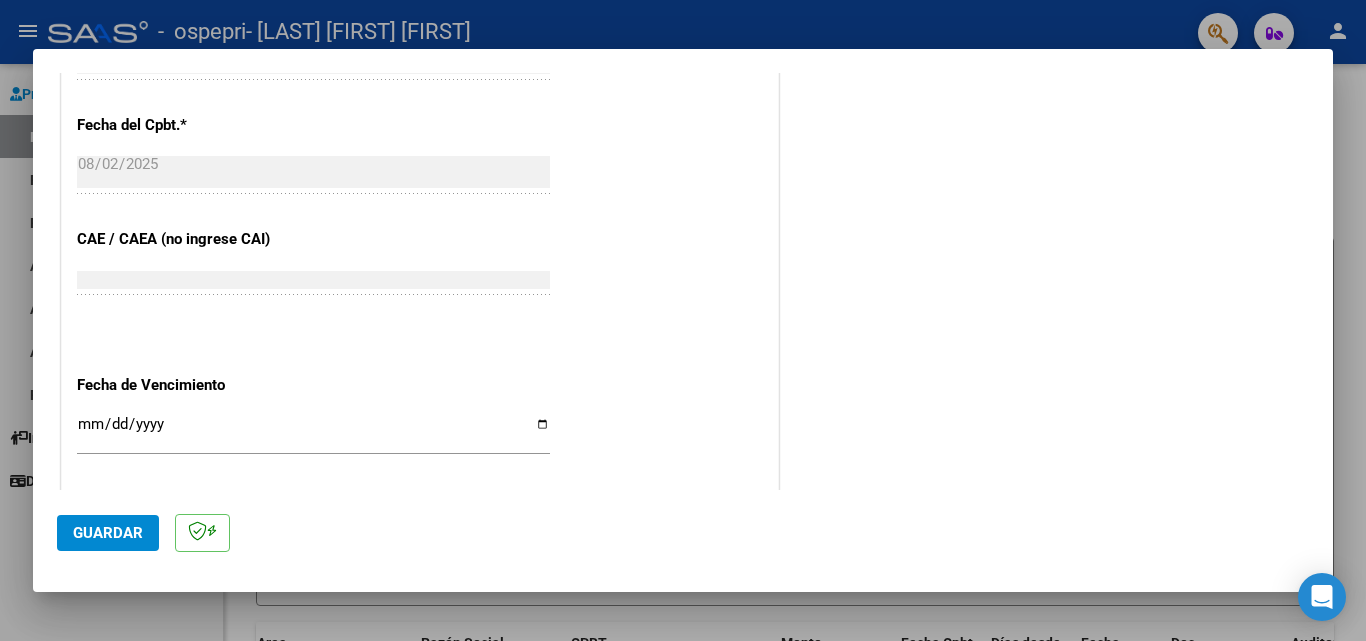 scroll, scrollTop: 1300, scrollLeft: 0, axis: vertical 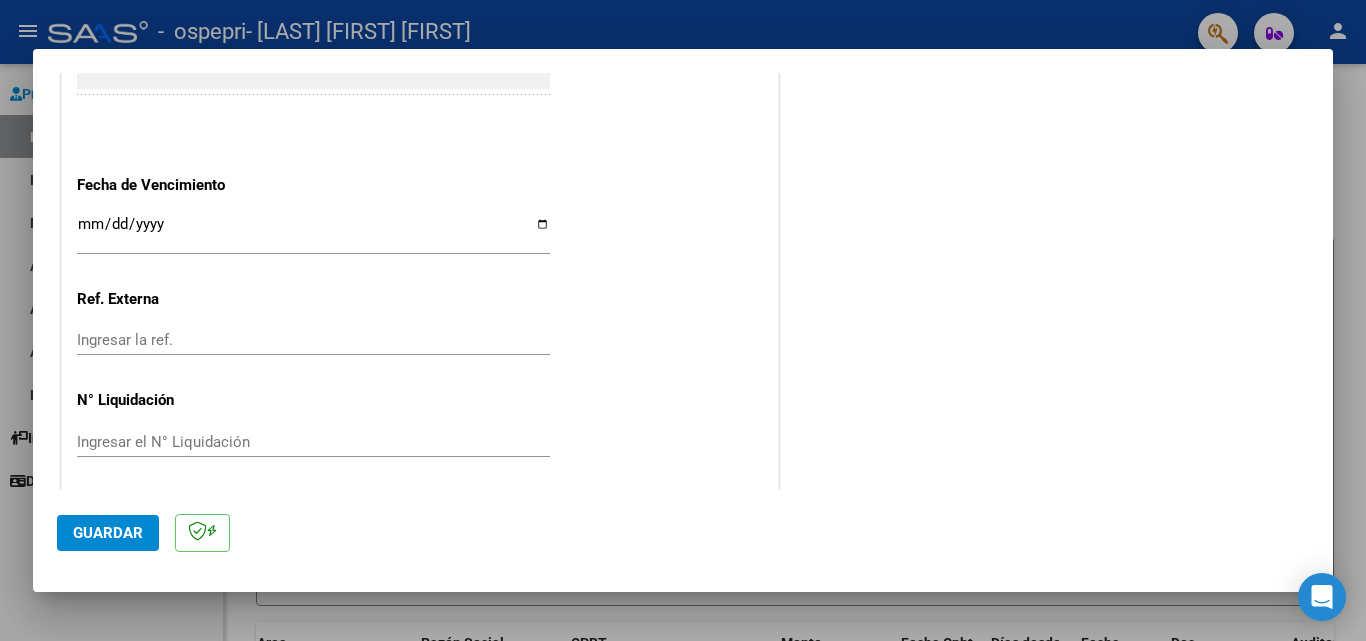 click on "Ingresar la fecha" at bounding box center [313, 232] 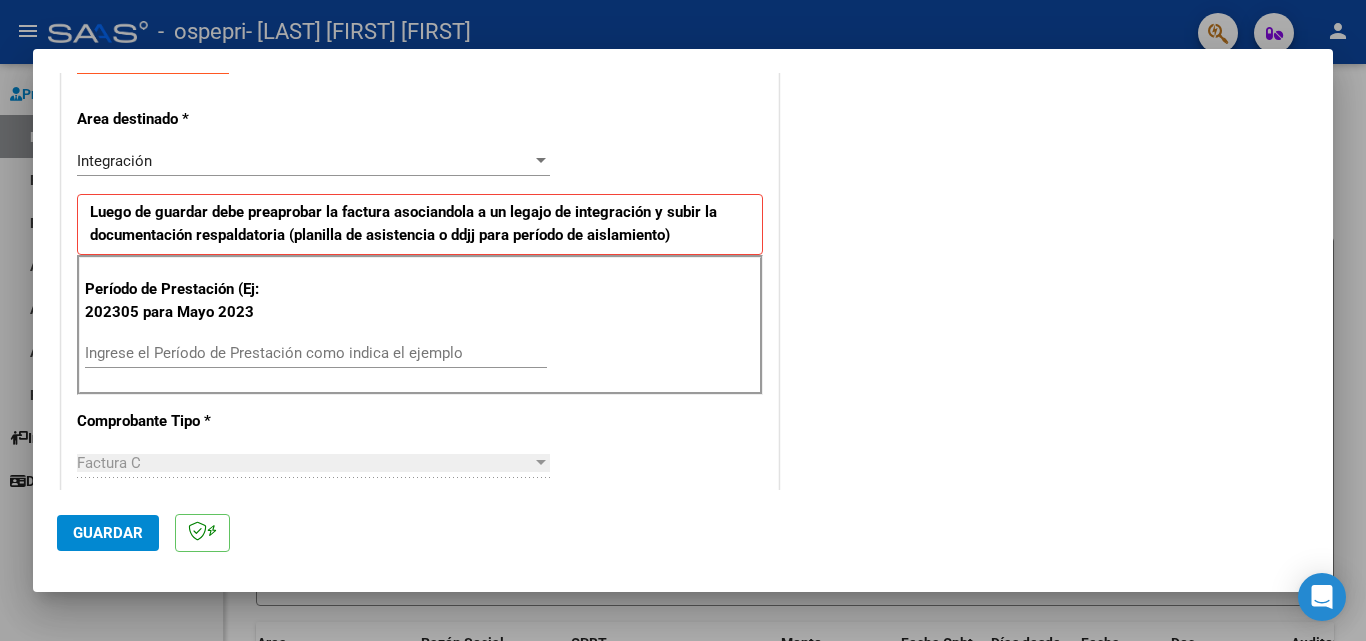 scroll, scrollTop: 400, scrollLeft: 0, axis: vertical 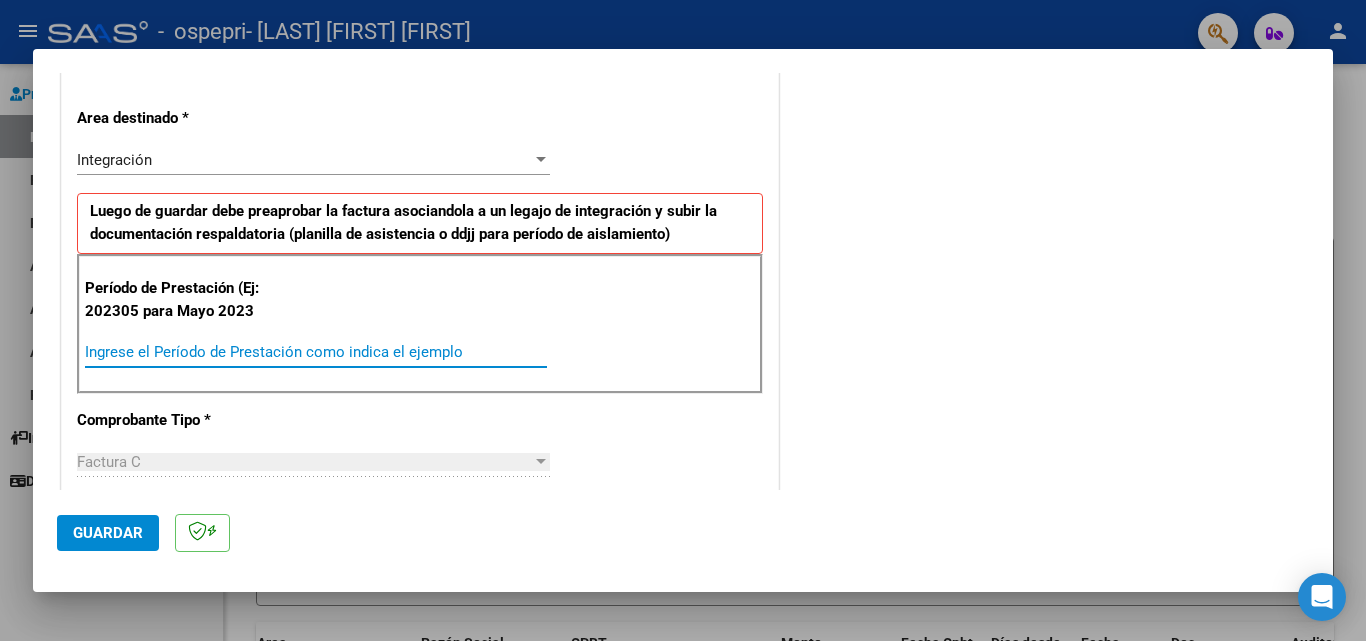 click on "Ingrese el Período de Prestación como indica el ejemplo" at bounding box center (316, 352) 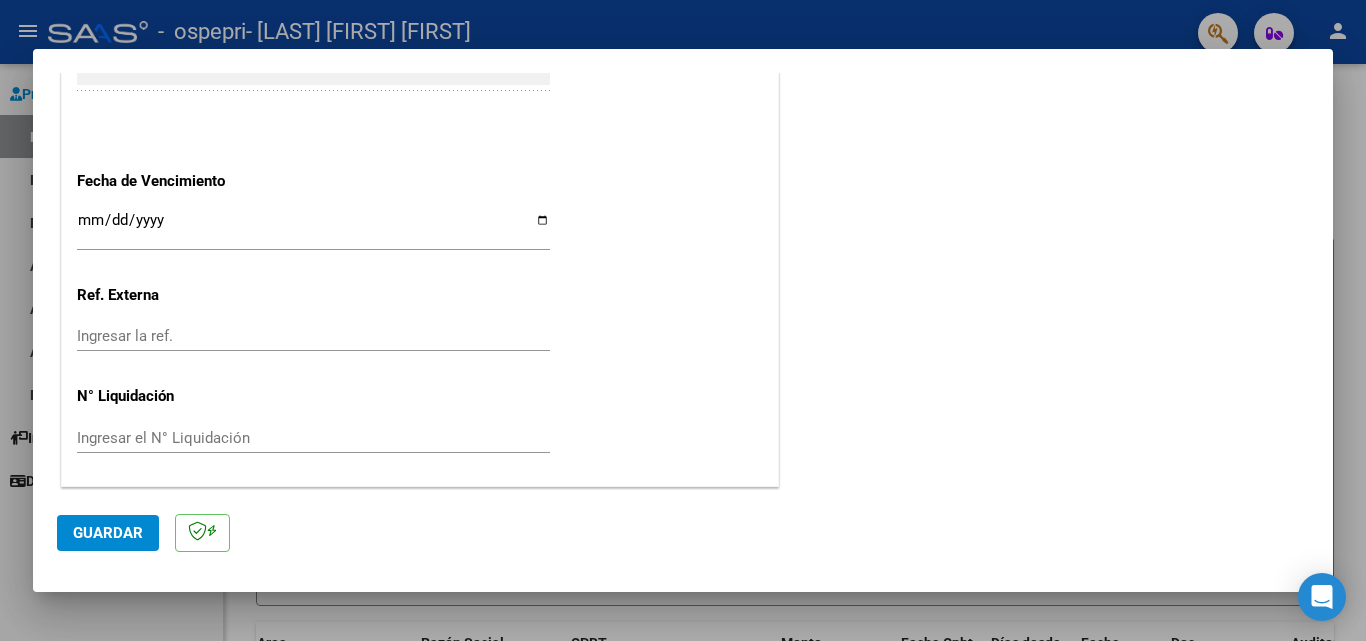 scroll, scrollTop: 1305, scrollLeft: 0, axis: vertical 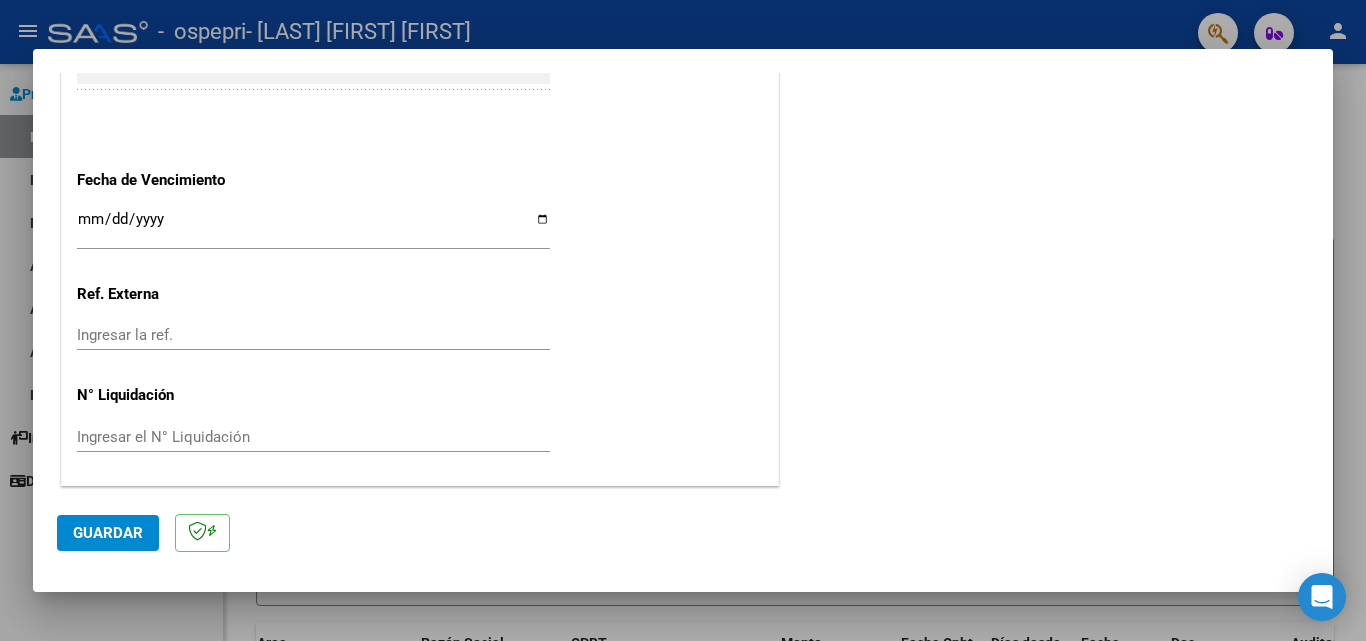 type on "202507" 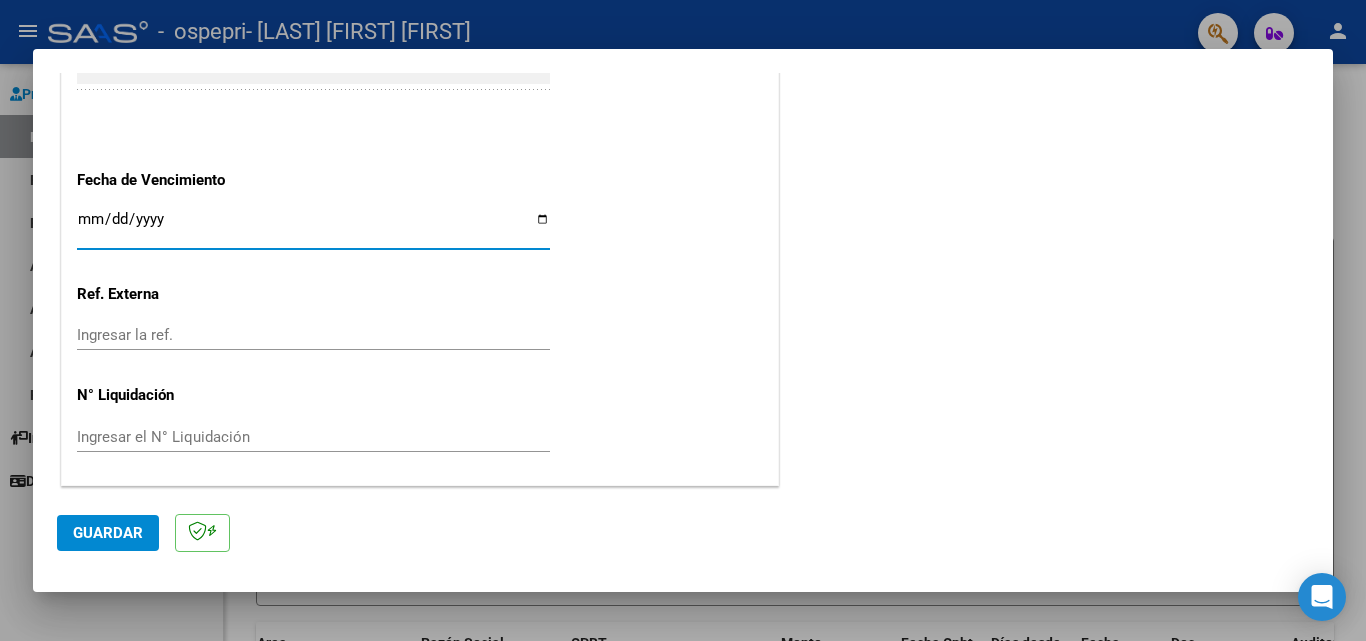 type on "2025-08-10" 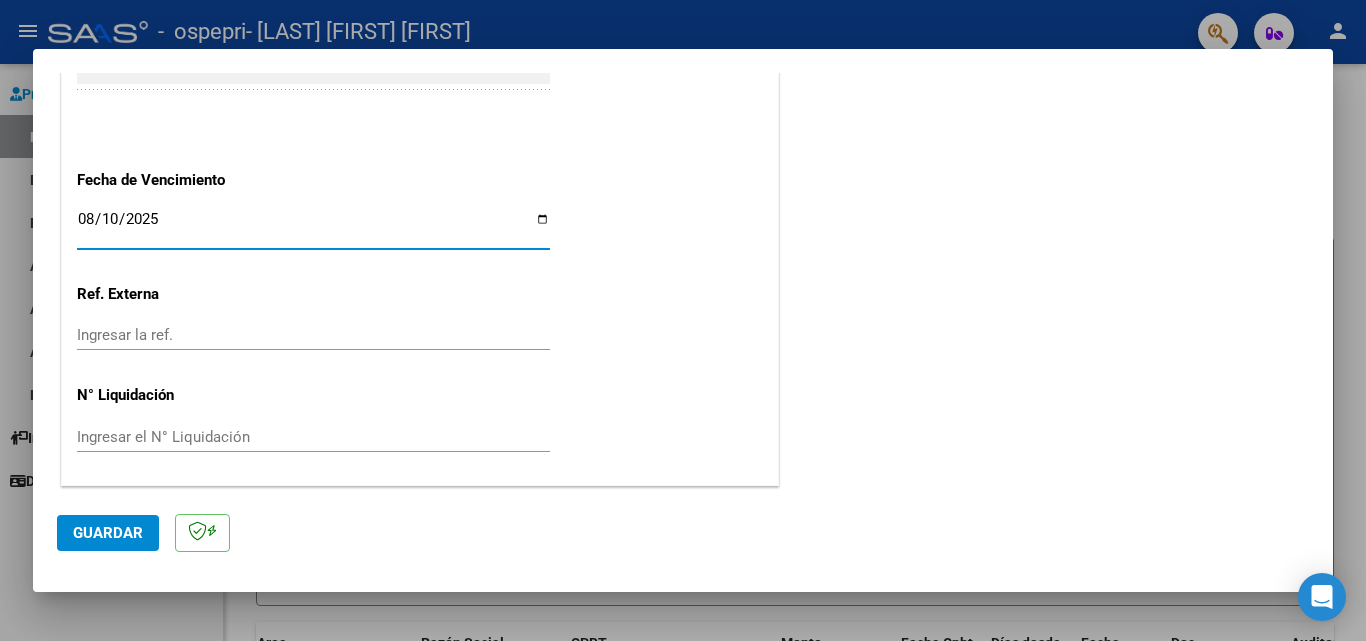 click on "Ingresar la ref." at bounding box center (313, 335) 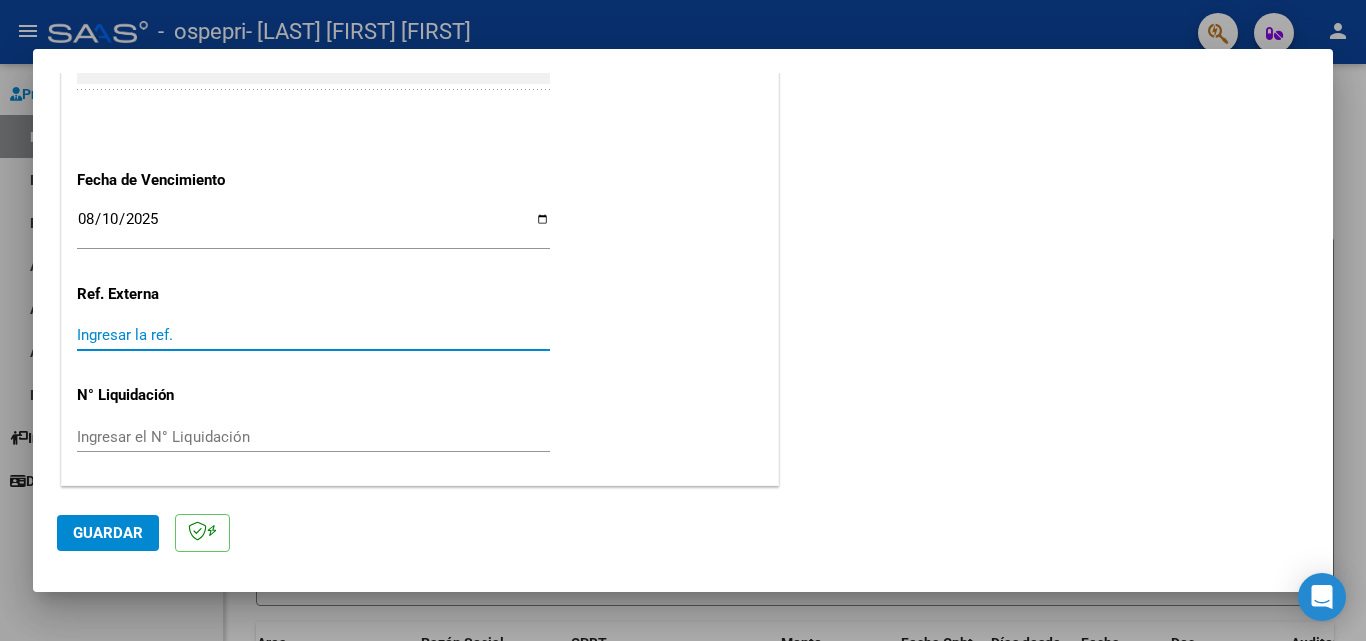 click on "Ingresar el N° Liquidación" at bounding box center [313, 437] 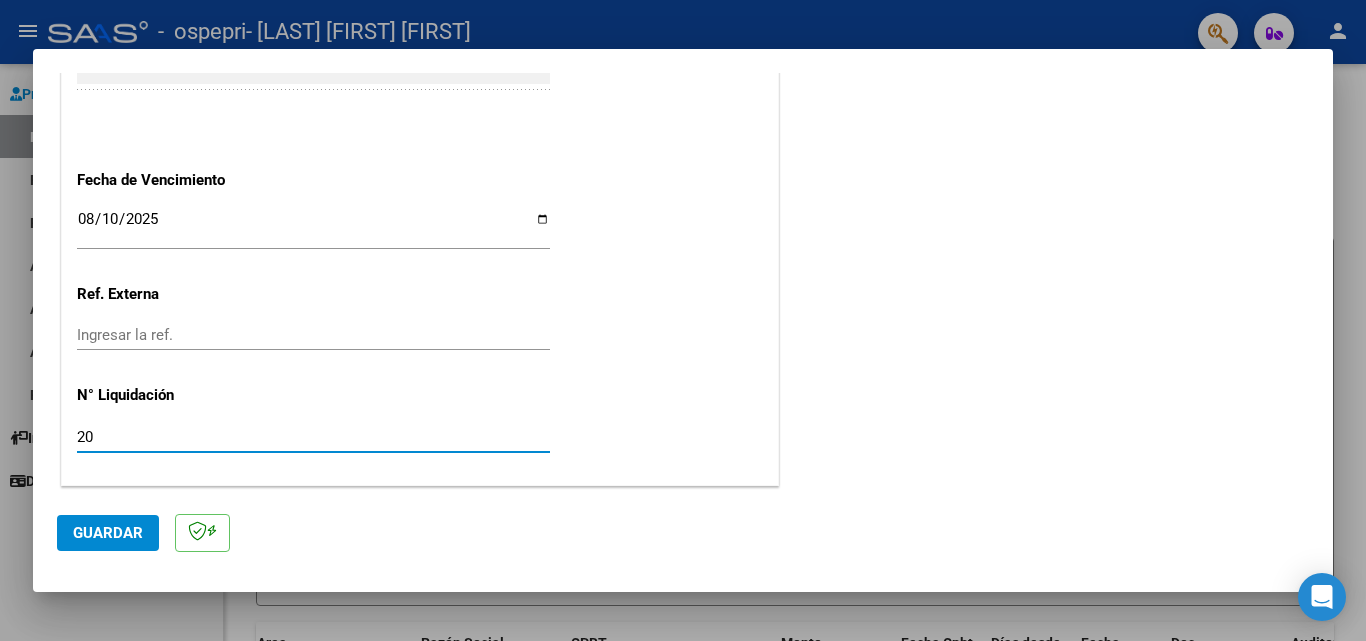 type on "2" 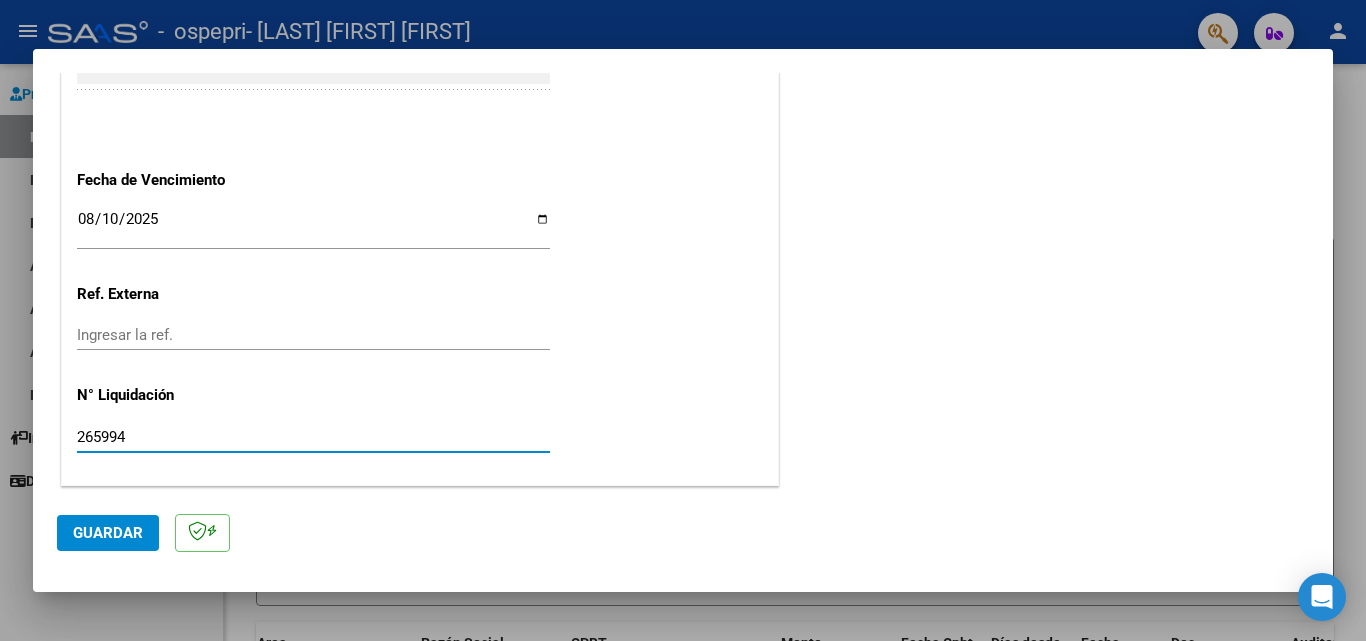 type on "265994" 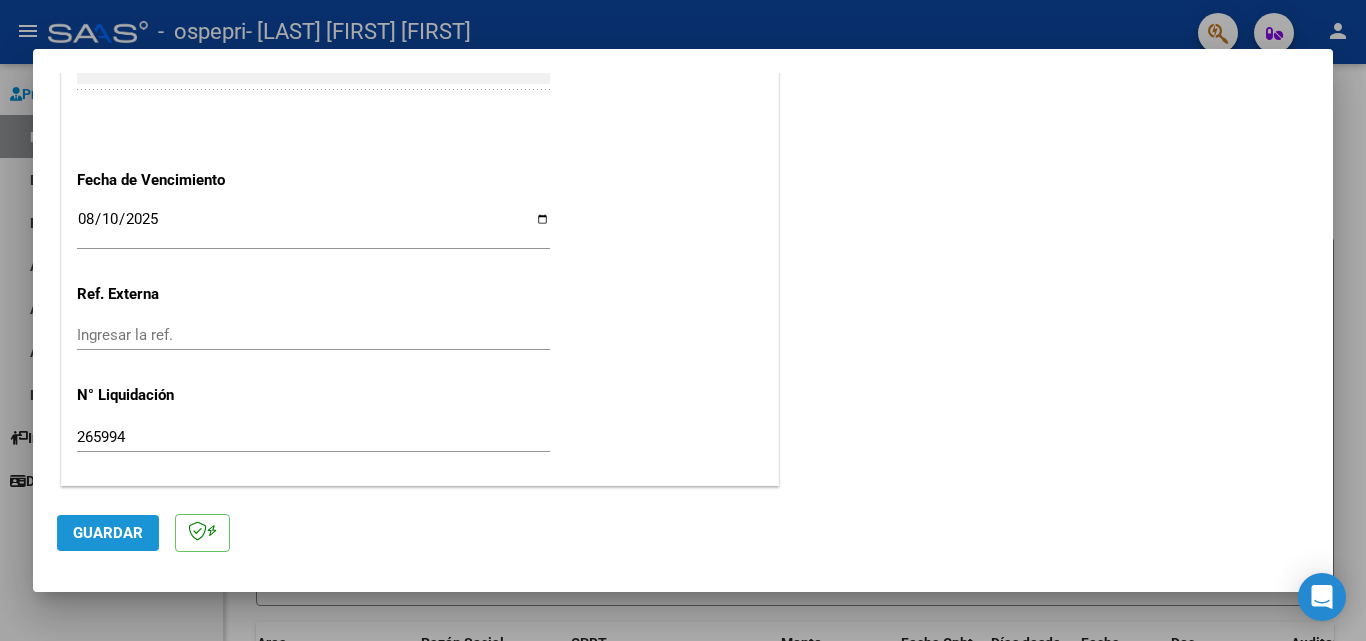 click on "Guardar" 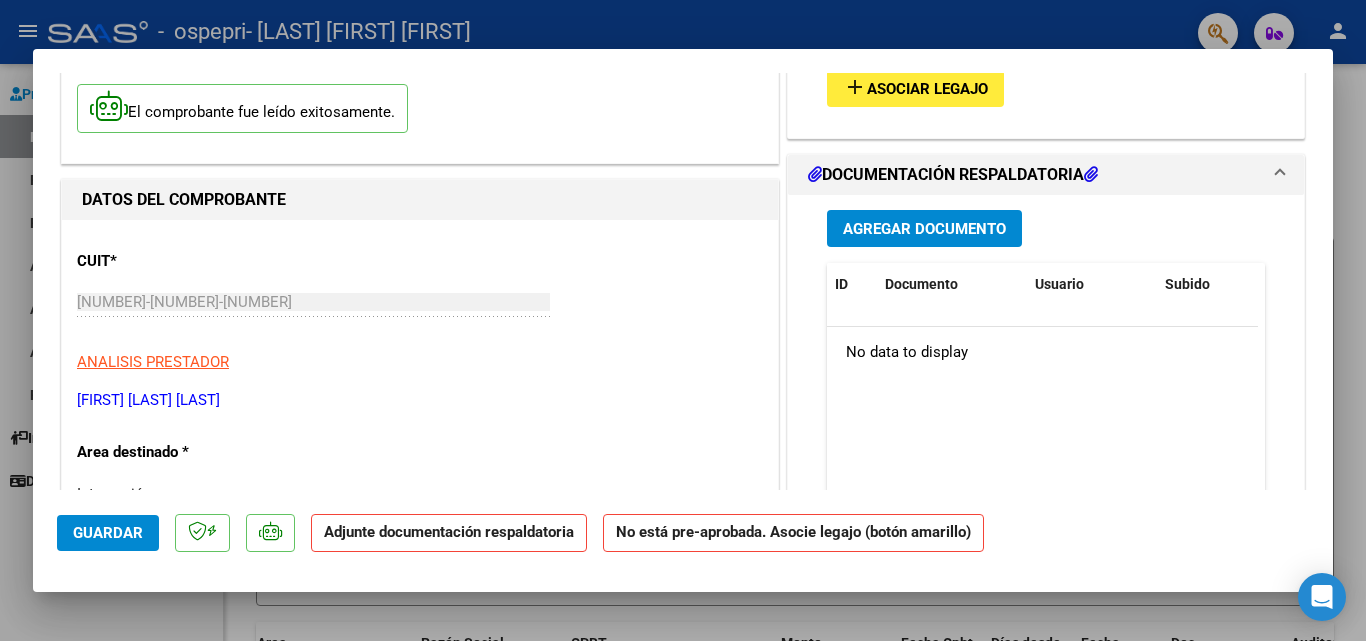 scroll, scrollTop: 120, scrollLeft: 0, axis: vertical 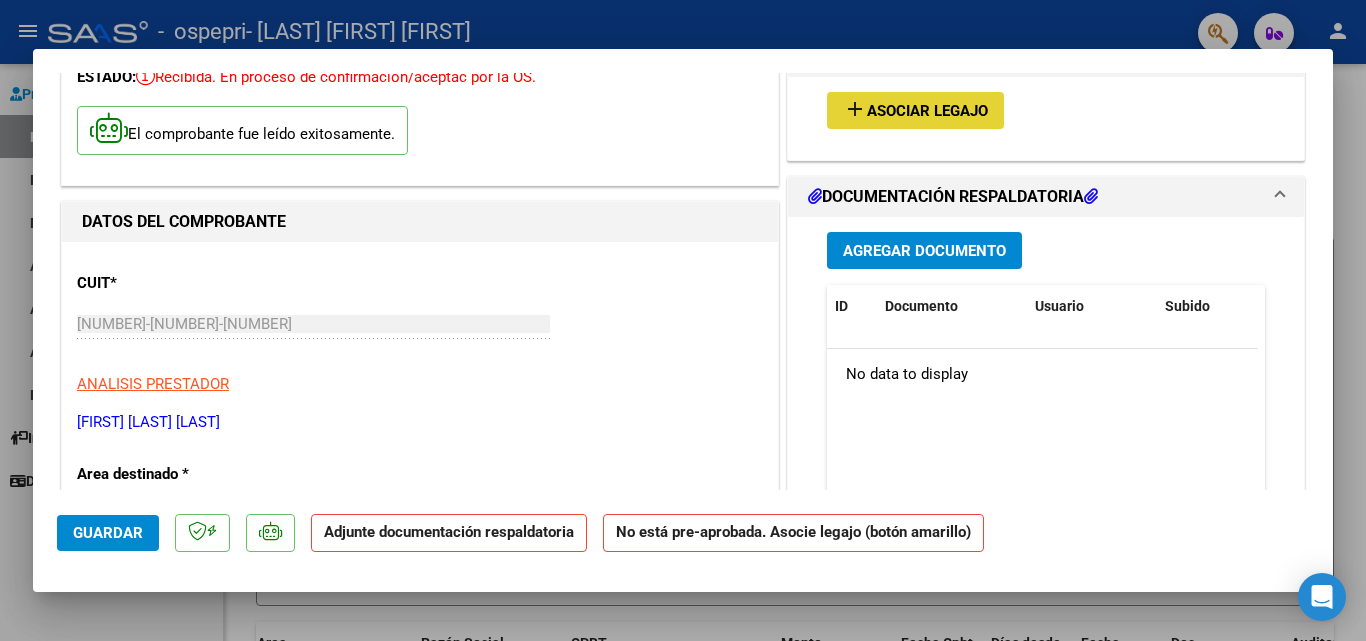 click on "Asociar Legajo" at bounding box center [927, 111] 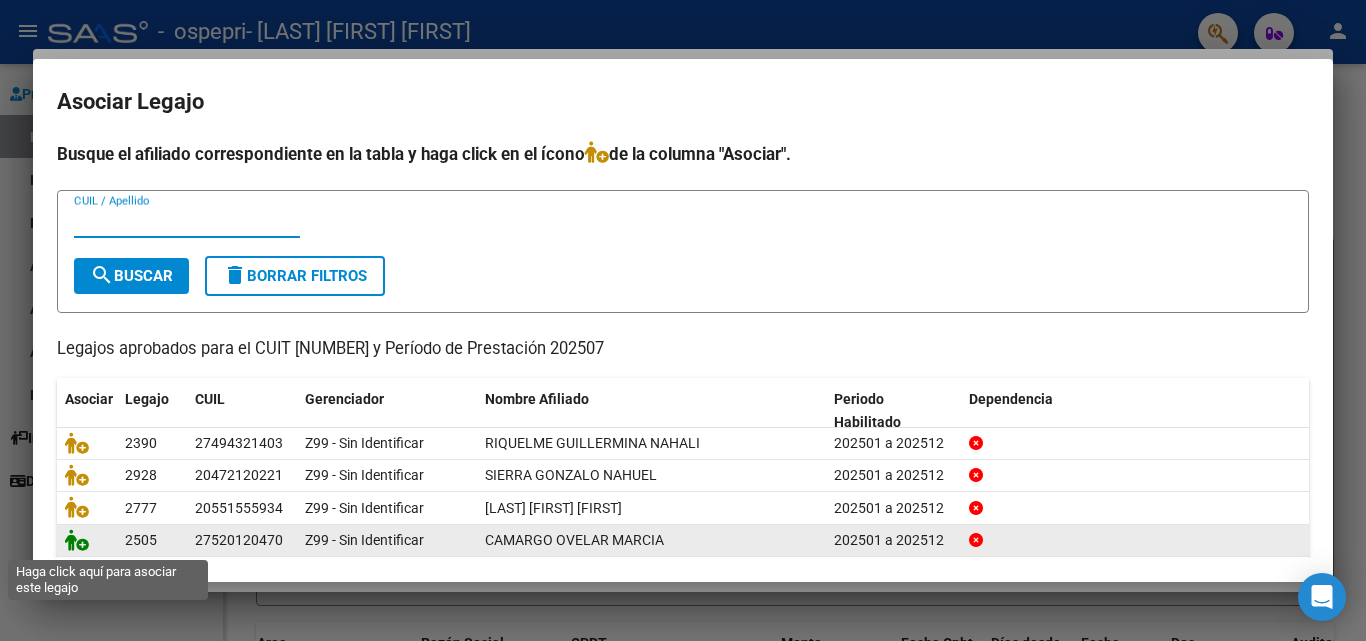click 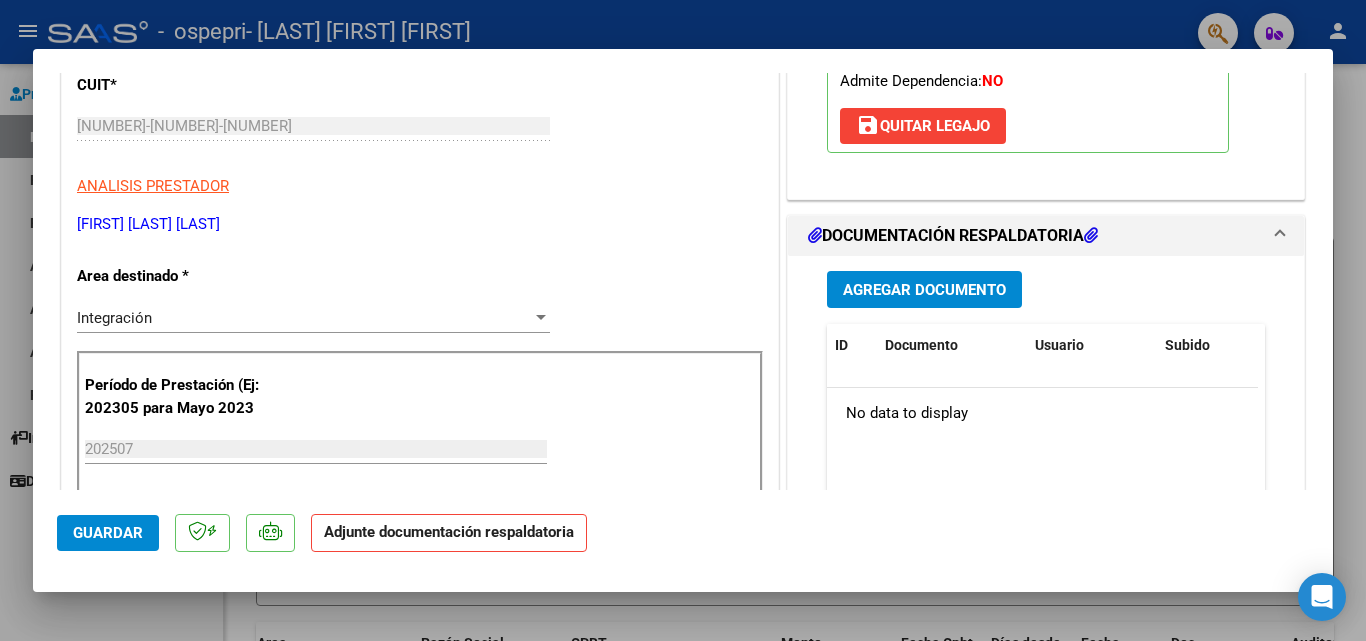scroll, scrollTop: 320, scrollLeft: 0, axis: vertical 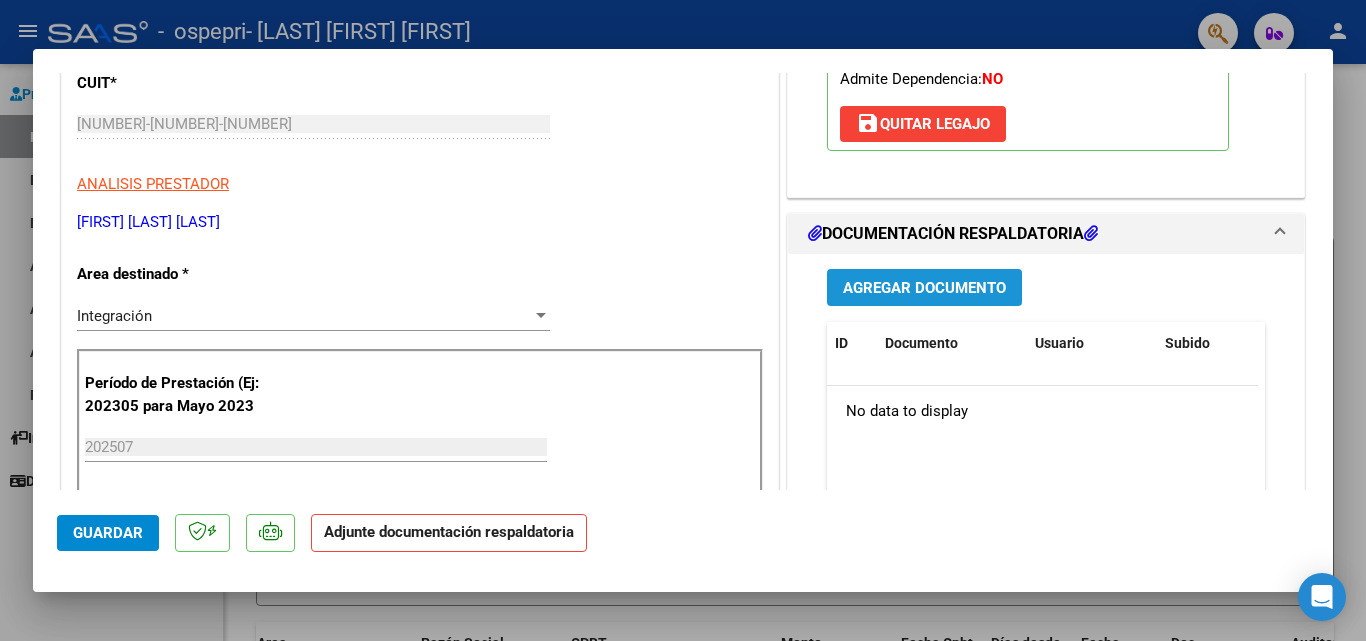 click on "Agregar Documento" at bounding box center (924, 288) 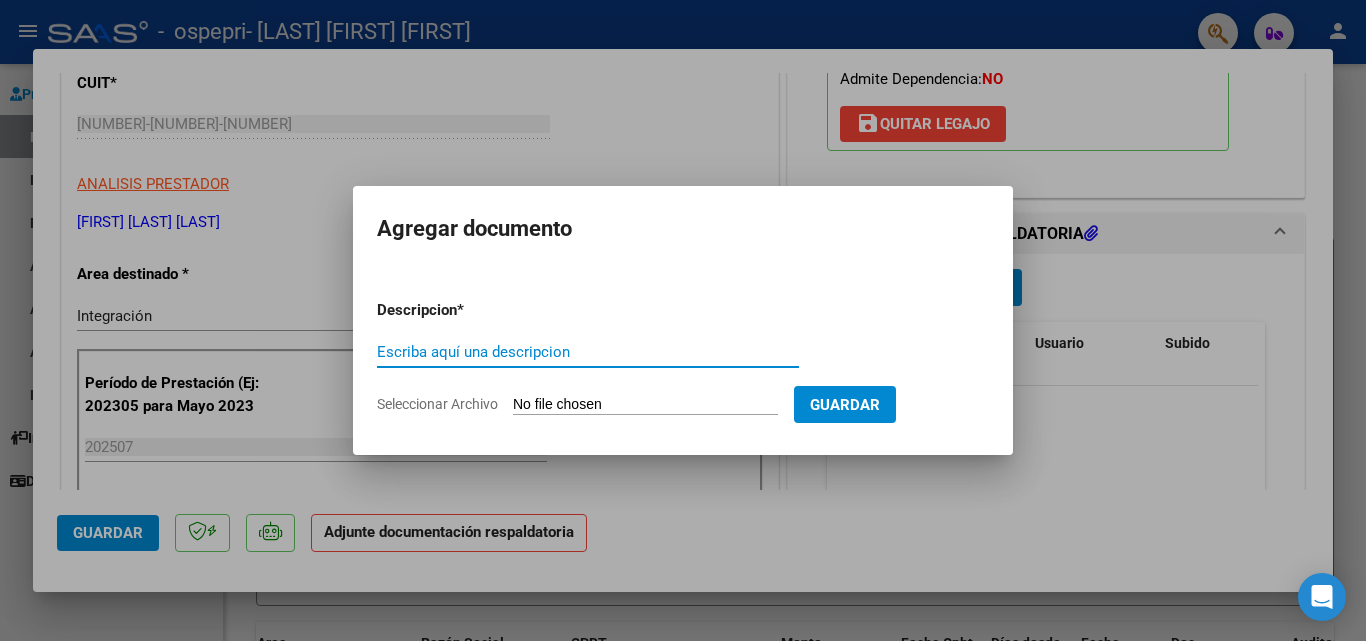 click on "Escriba aquí una descripcion" at bounding box center (588, 352) 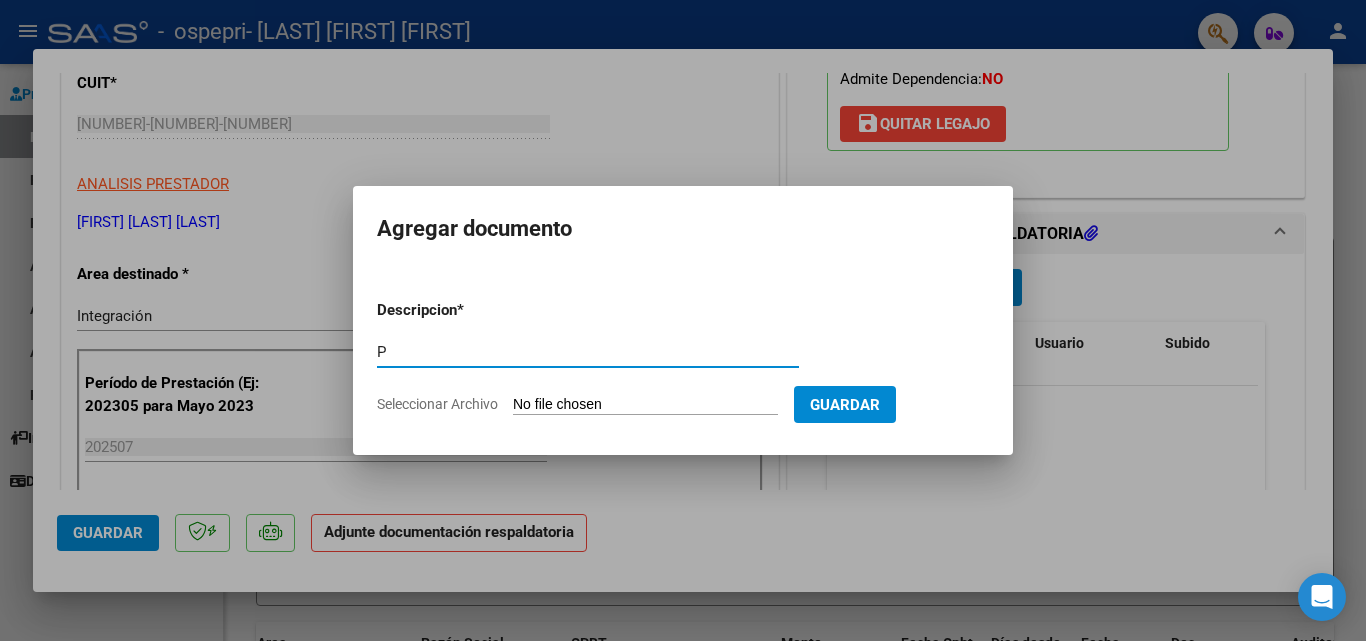 type on "P" 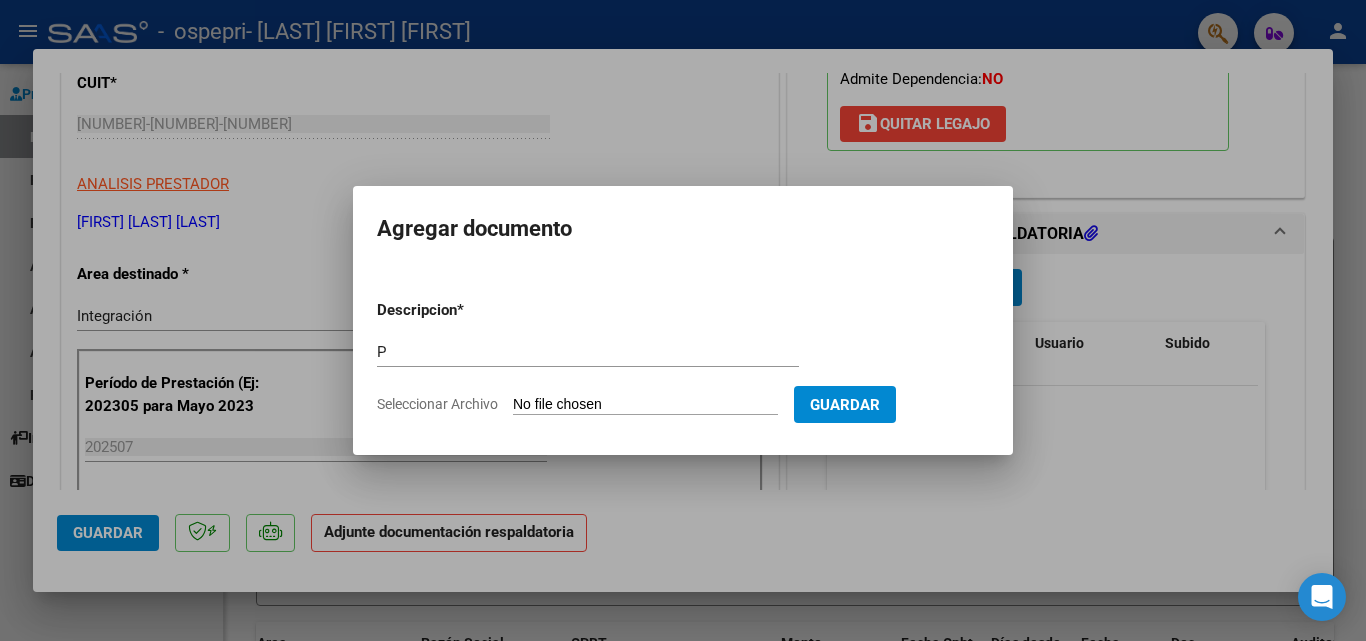 click on "Seleccionar Archivo" at bounding box center [645, 405] 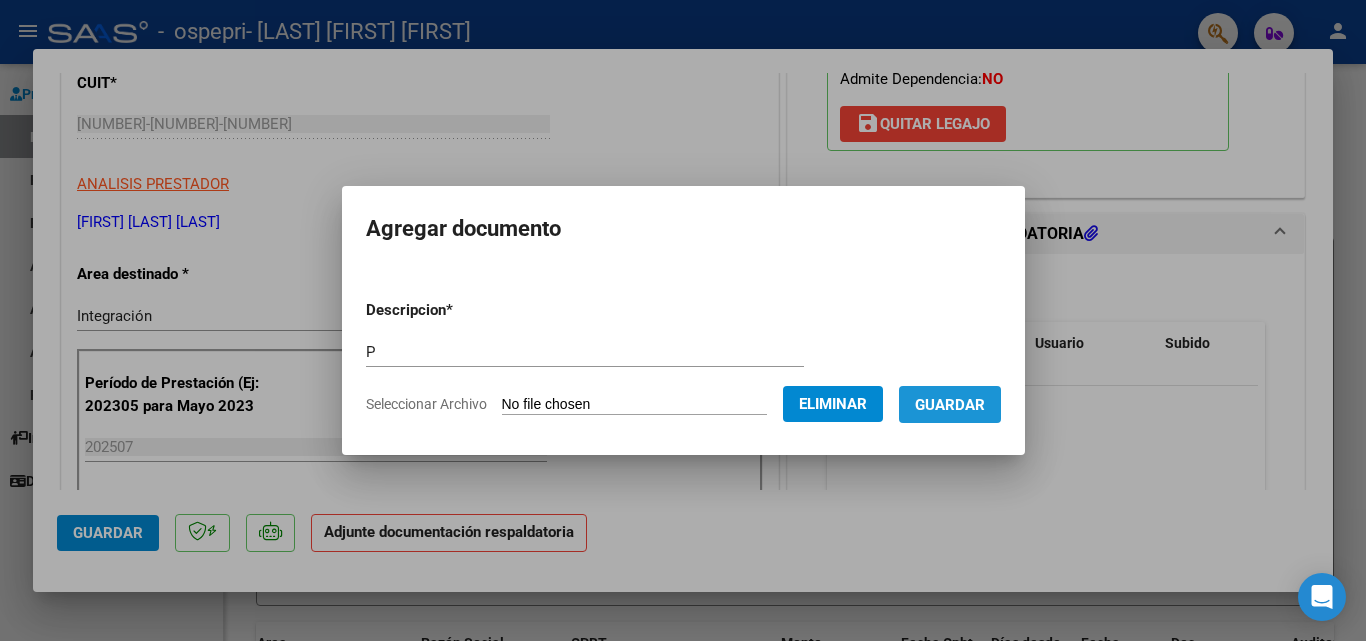 click on "Guardar" at bounding box center [950, 405] 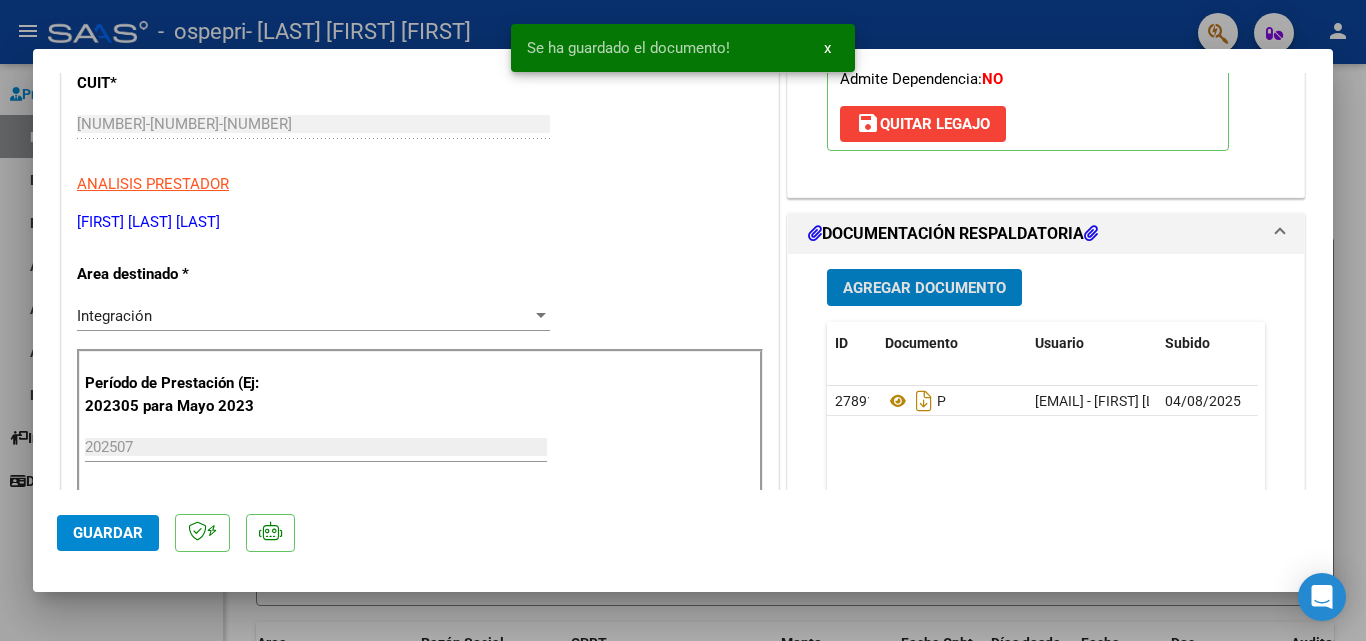click on "Agregar Documento" at bounding box center (924, 288) 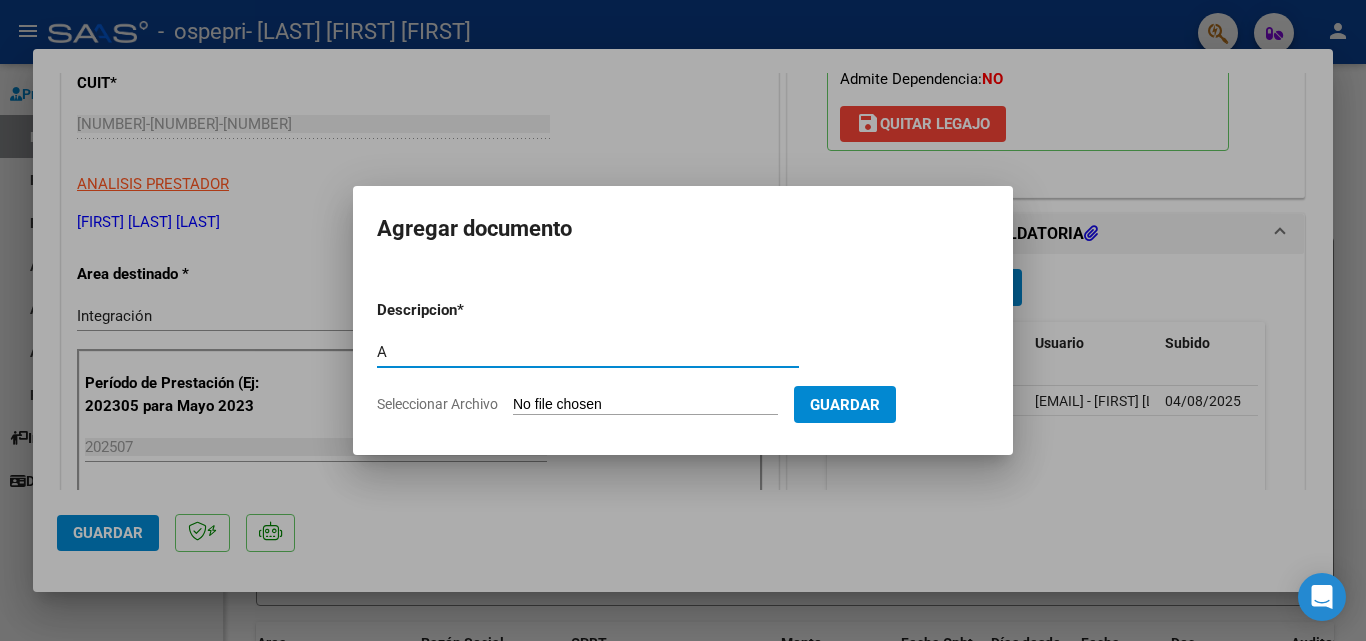 type on "A" 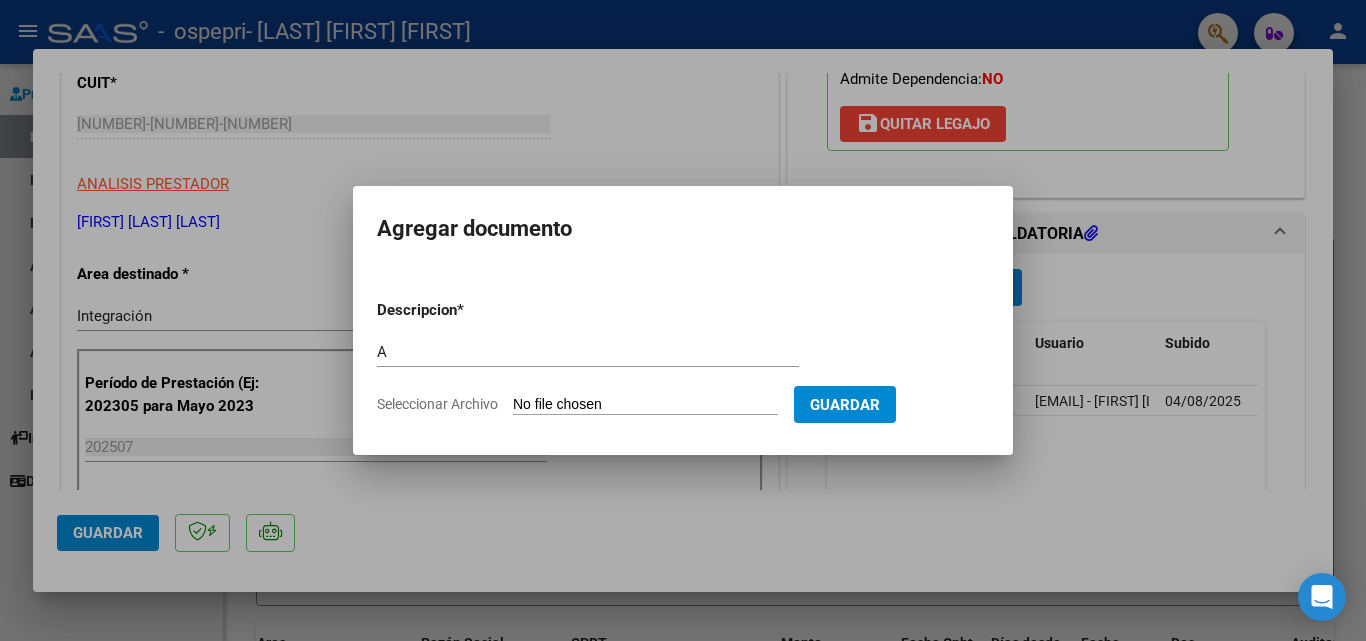 type on "C:\fakepath\[FILENAME].pdf" 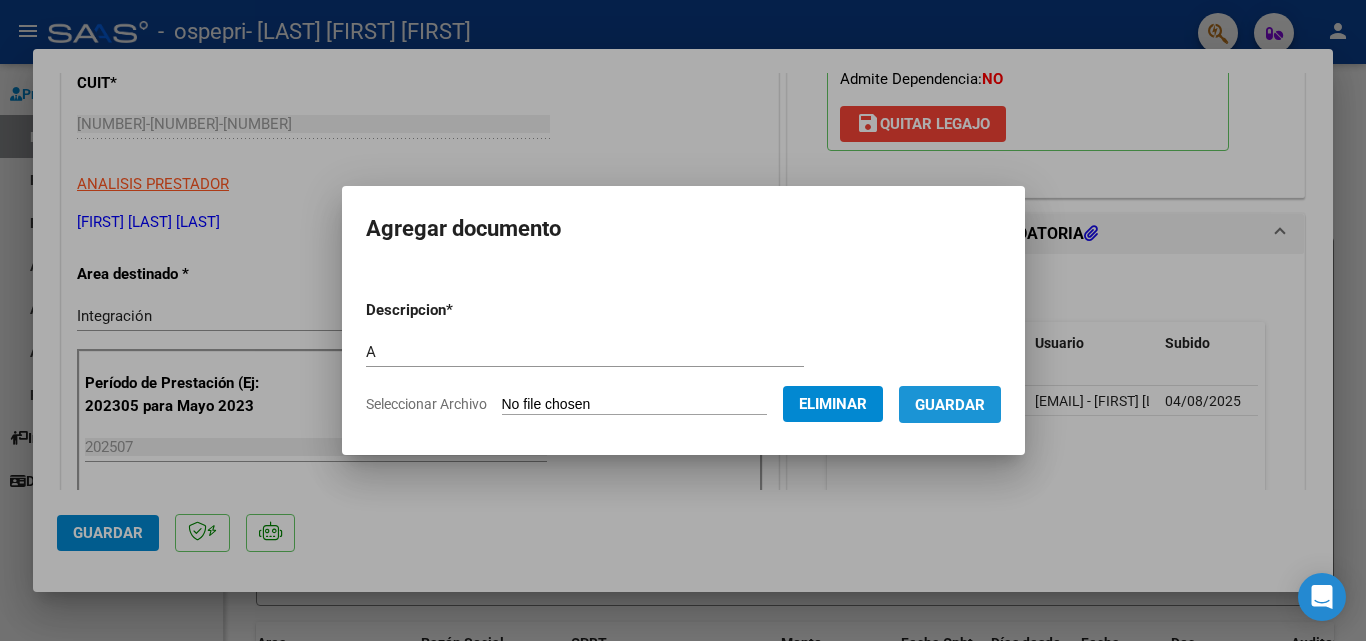 click on "Guardar" at bounding box center (950, 405) 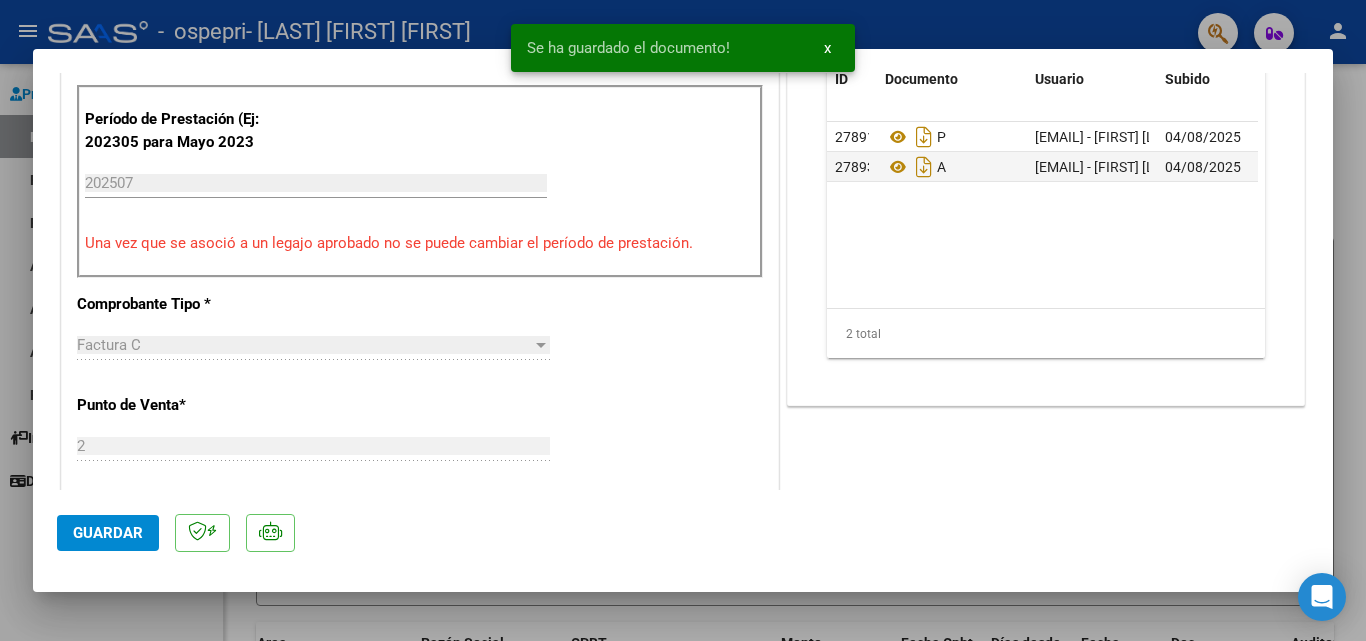 scroll, scrollTop: 620, scrollLeft: 0, axis: vertical 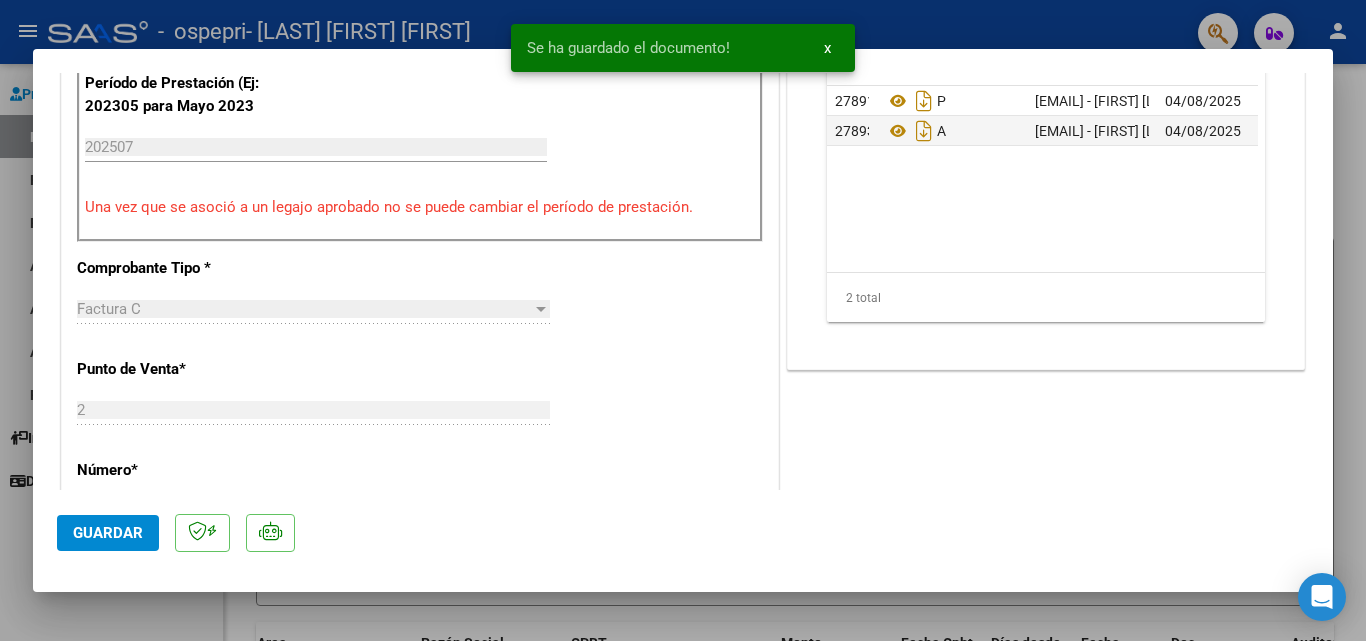 click on "Guardar" 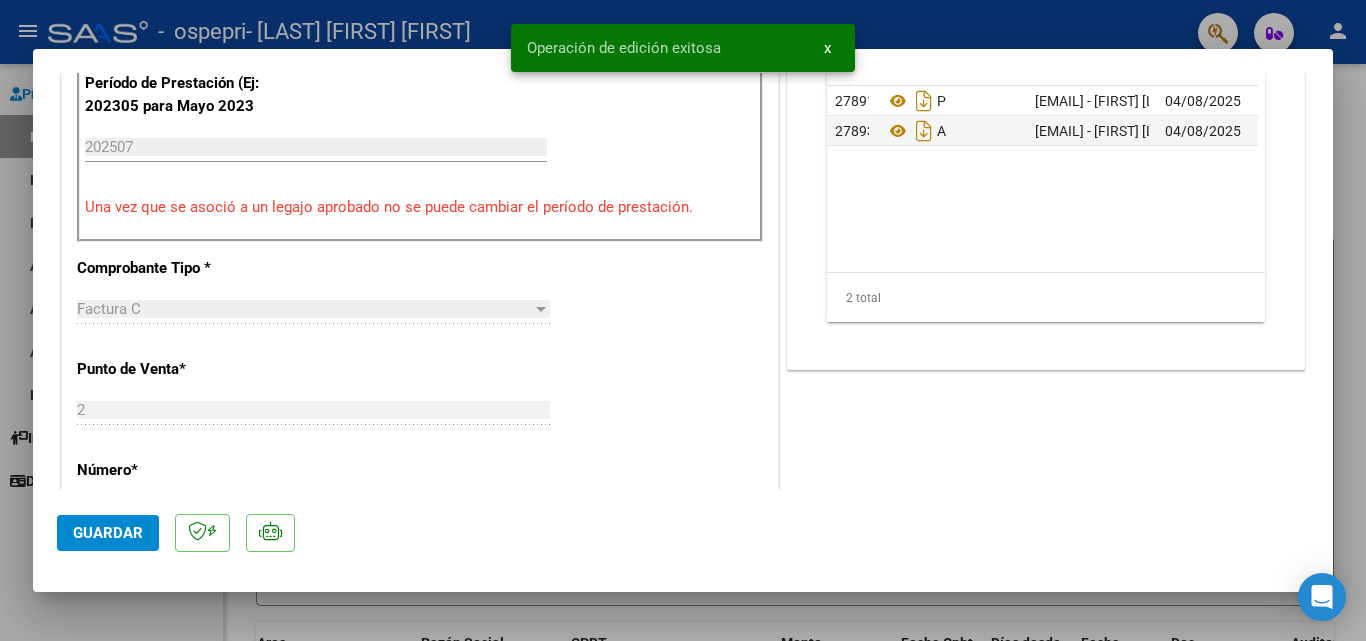 click at bounding box center [683, 320] 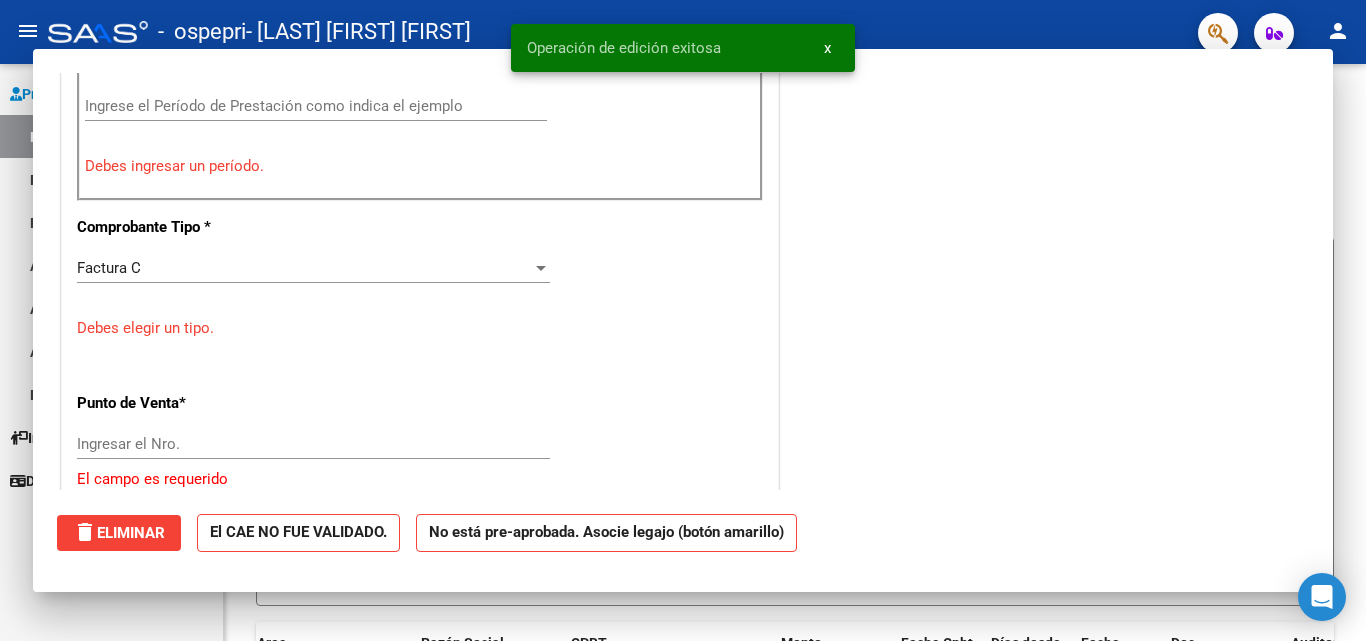 scroll, scrollTop: 0, scrollLeft: 0, axis: both 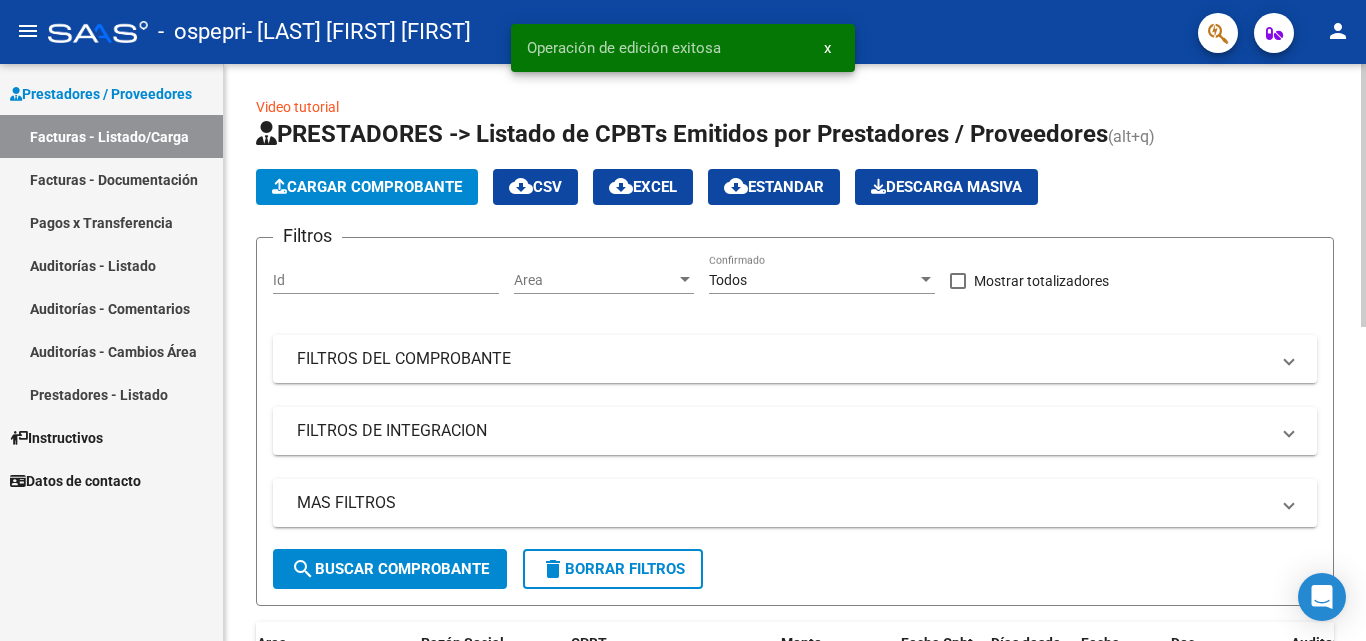 click on "Cargar Comprobante" 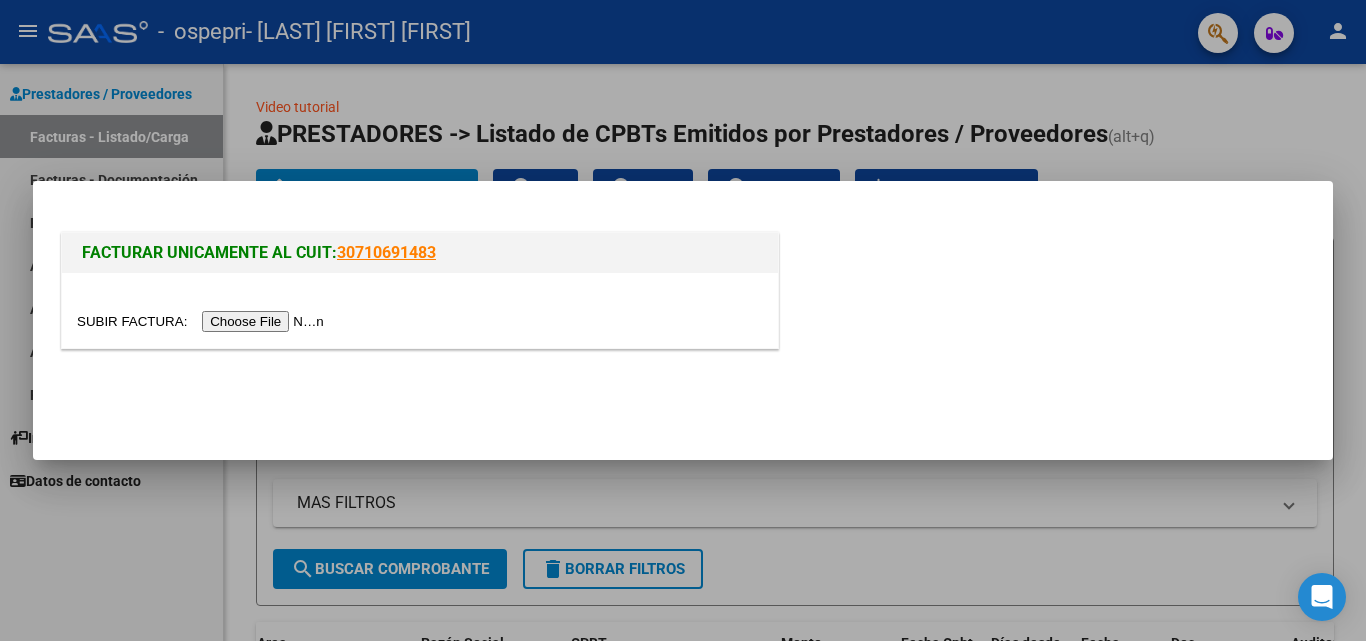 click at bounding box center (203, 321) 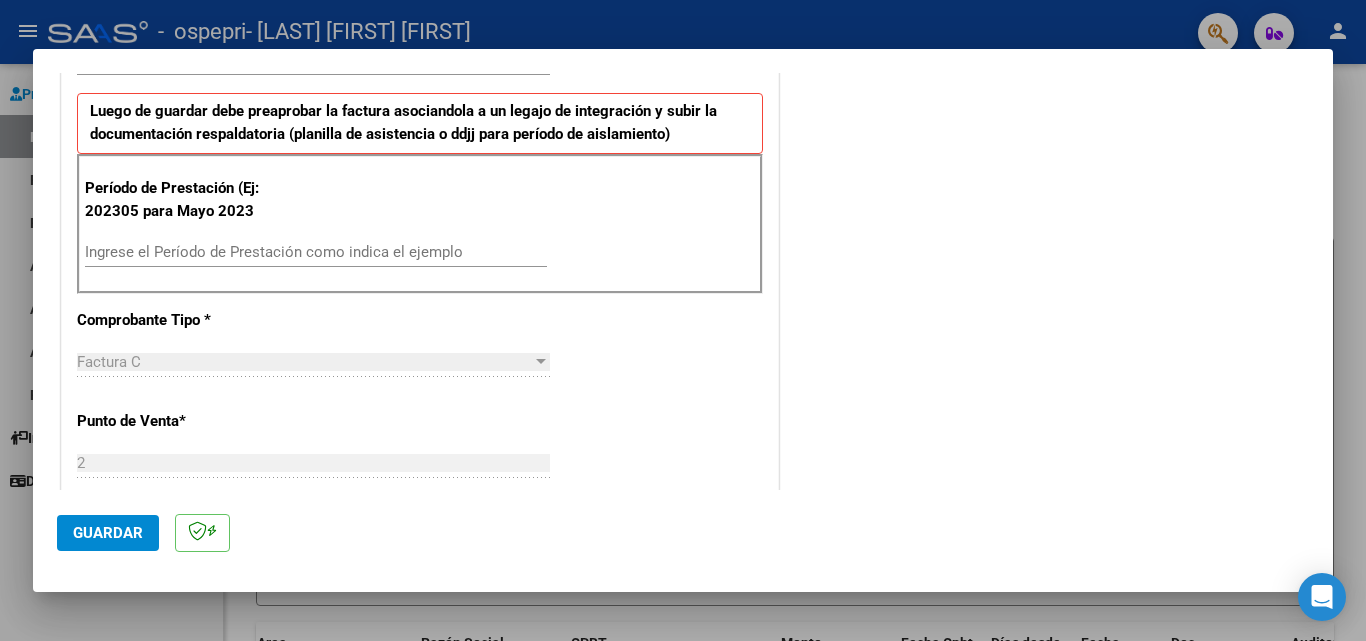 scroll, scrollTop: 600, scrollLeft: 0, axis: vertical 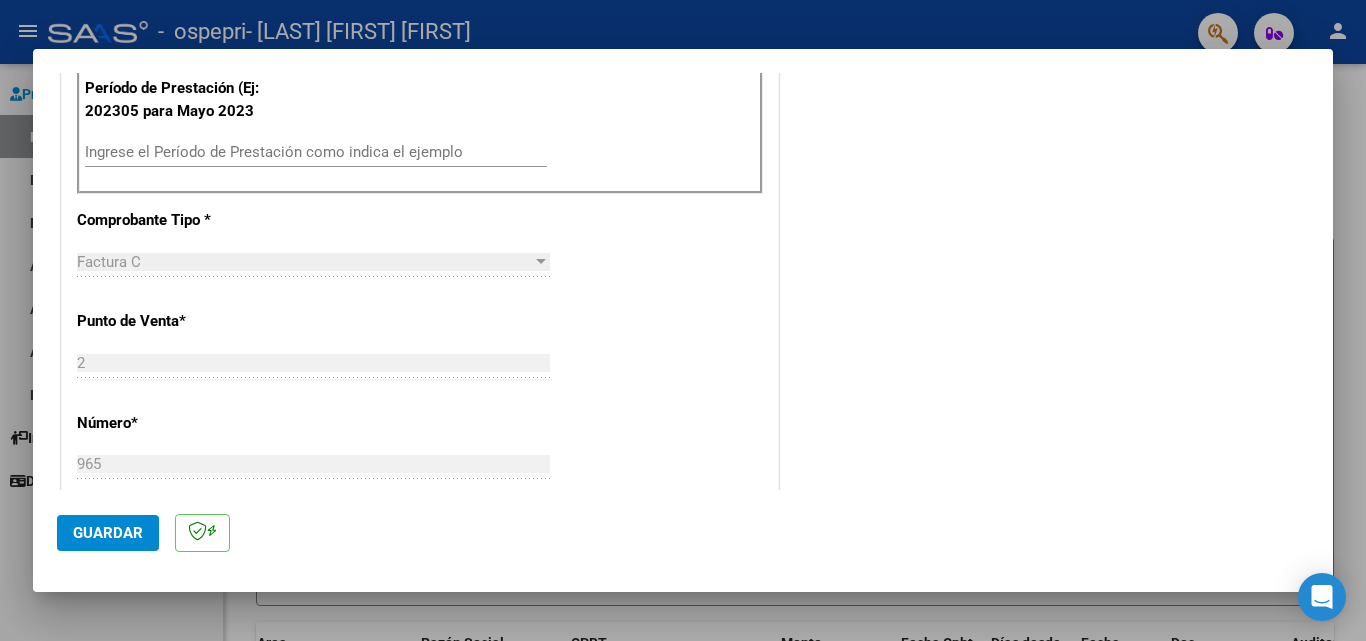 click on "Período de Prestación (Ej: 202305 para Mayo 2023    Ingrese el Período de Prestación como indica el ejemplo" at bounding box center [420, 124] 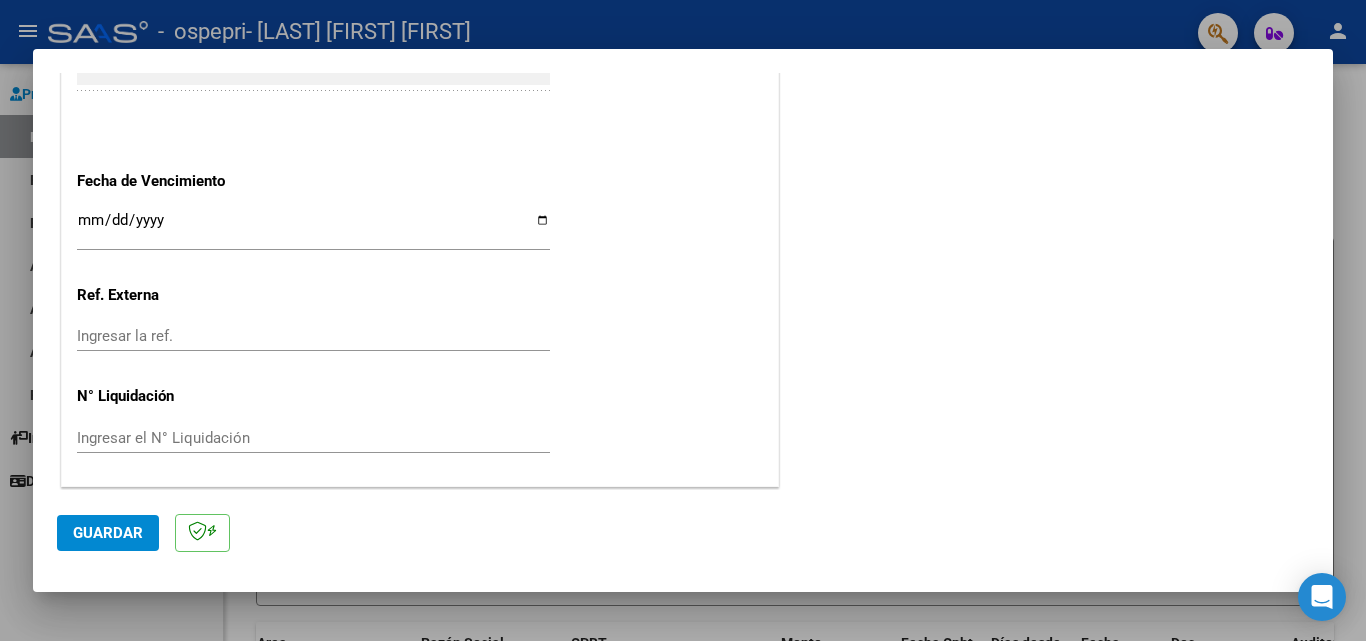 scroll, scrollTop: 1305, scrollLeft: 0, axis: vertical 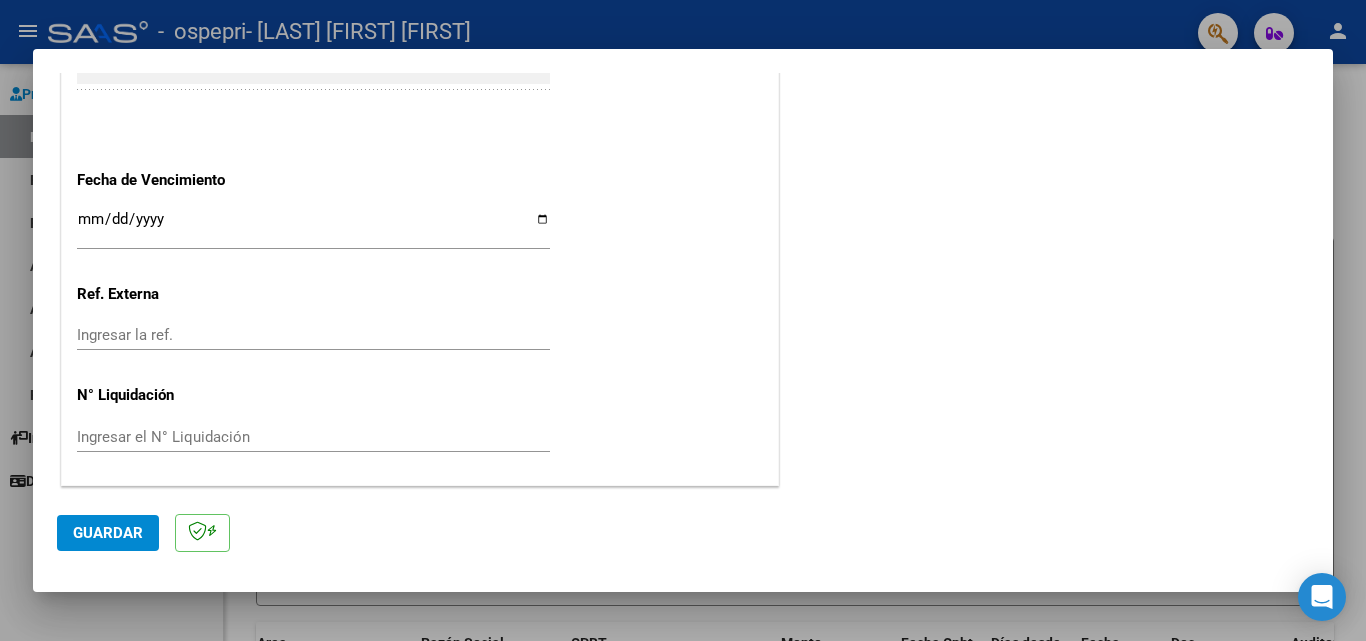 type on "202507" 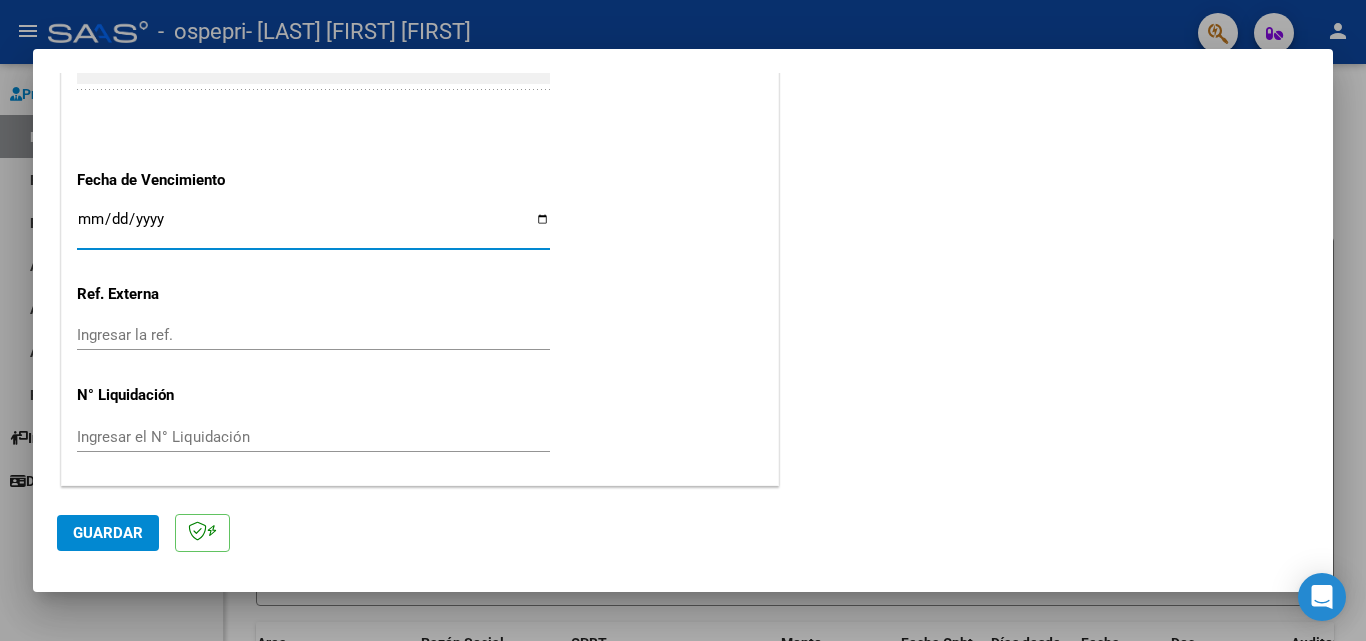 click on "Ingresar la fecha" at bounding box center (313, 227) 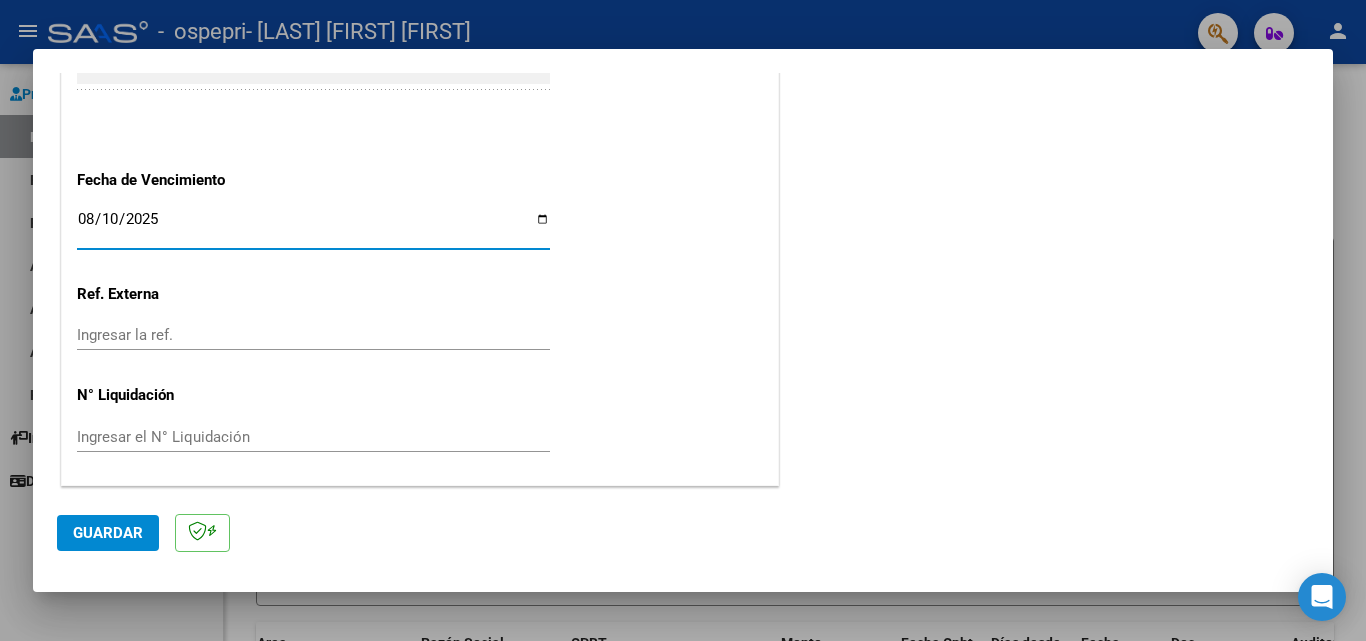 type on "2025-08-10" 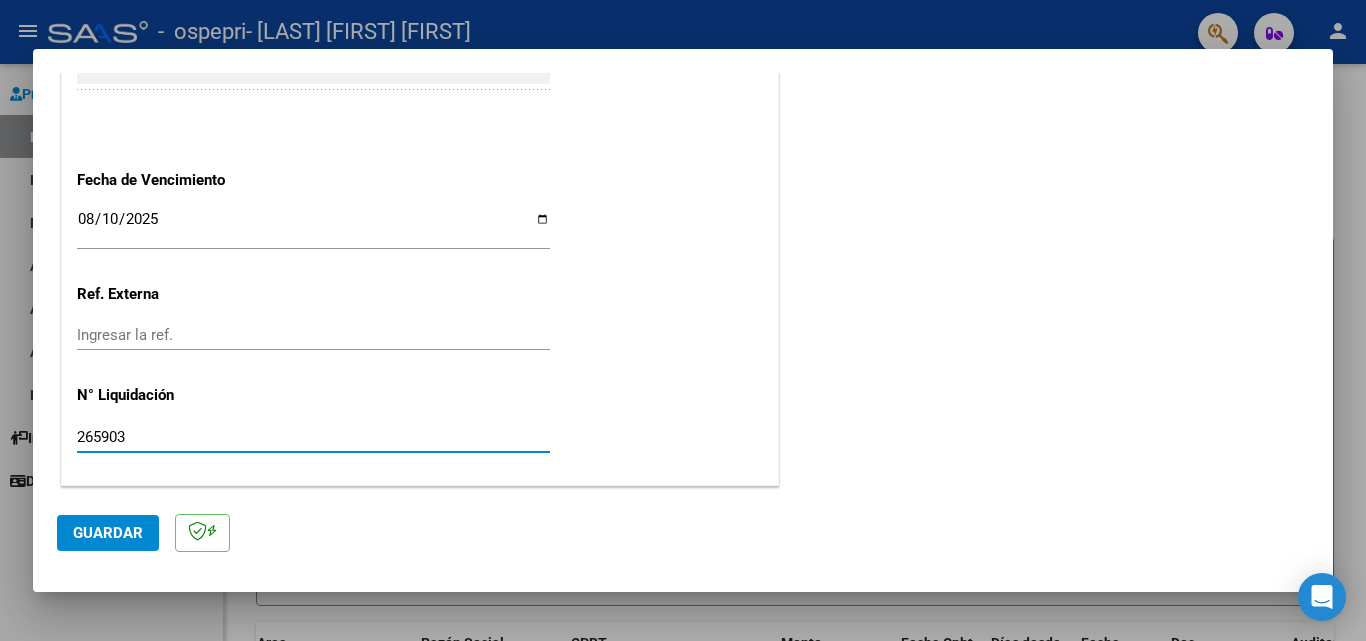 type on "265903" 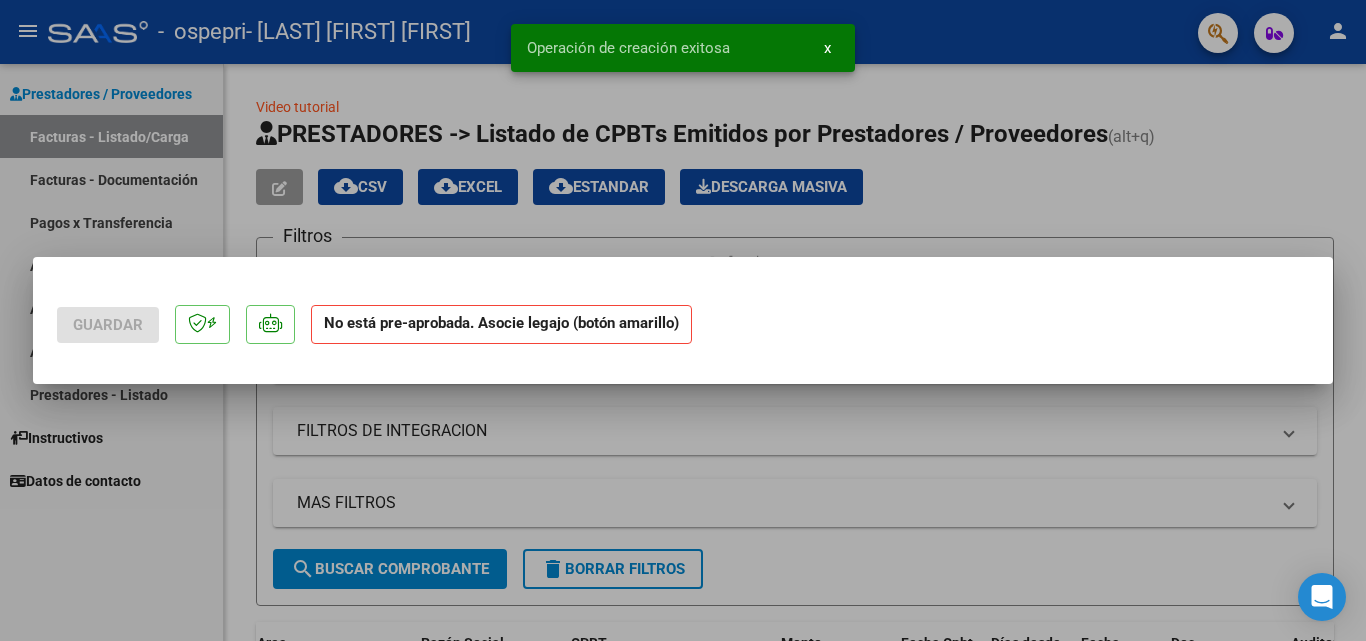 scroll, scrollTop: 0, scrollLeft: 0, axis: both 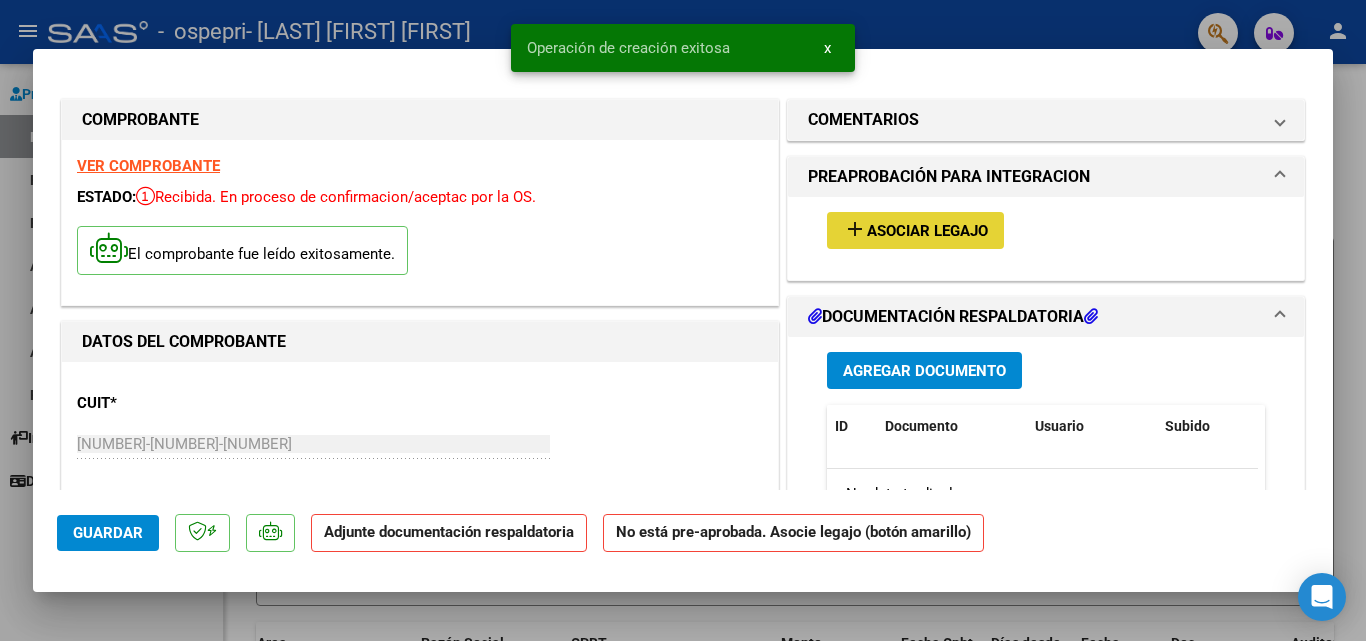 click on "Asociar Legajo" at bounding box center [927, 231] 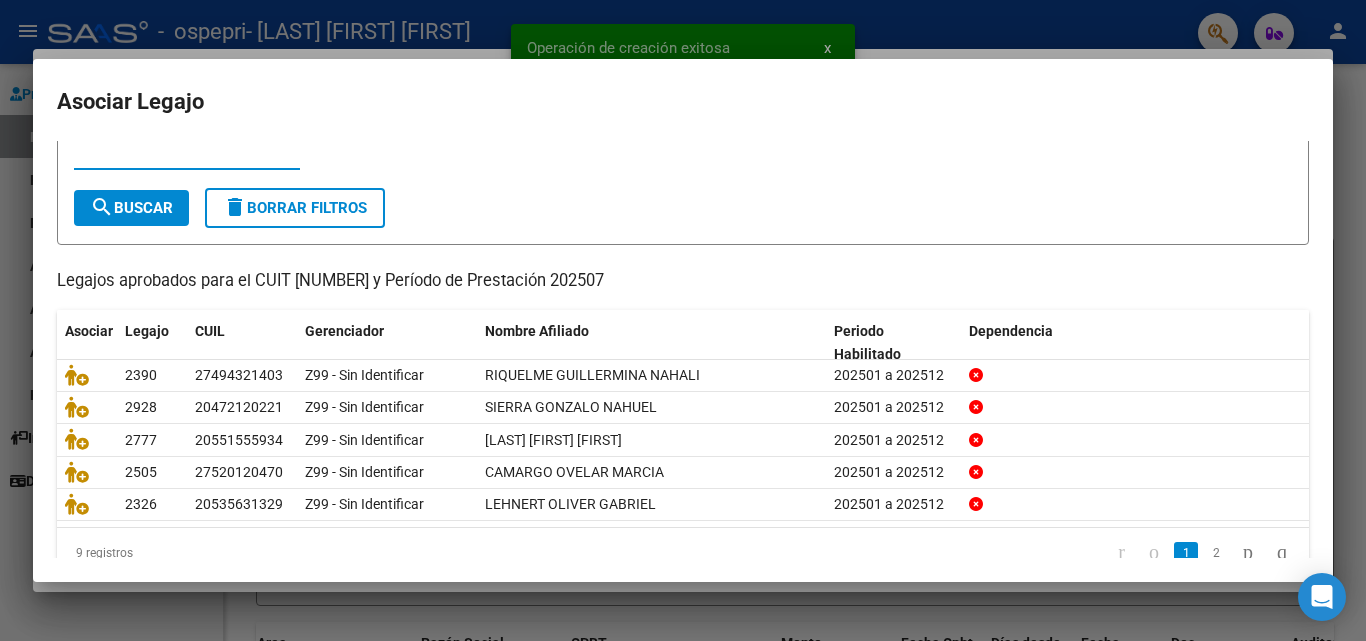 scroll, scrollTop: 100, scrollLeft: 0, axis: vertical 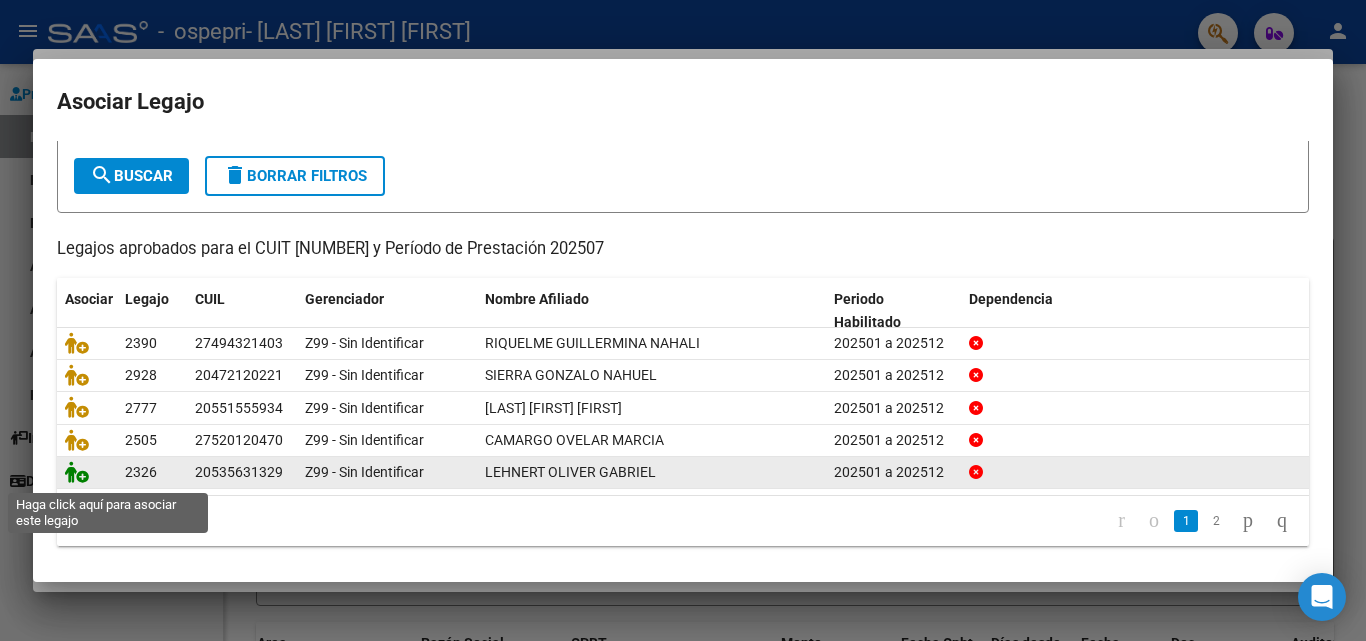 click 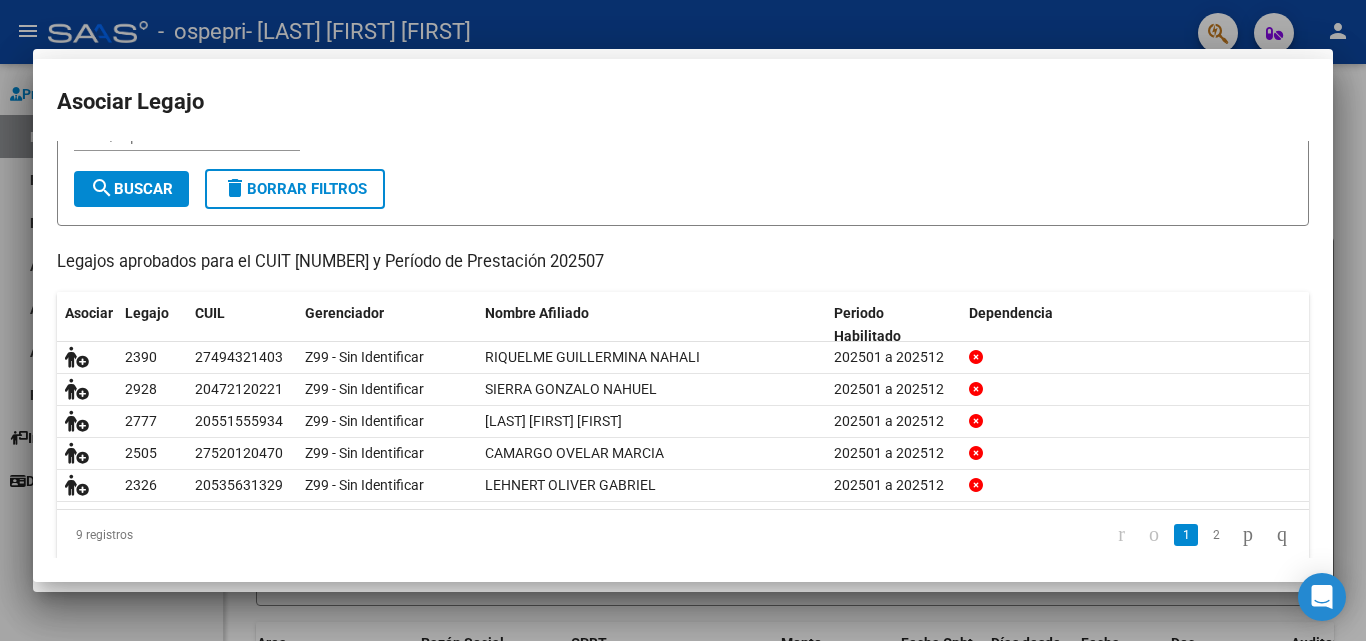 scroll, scrollTop: 0, scrollLeft: 0, axis: both 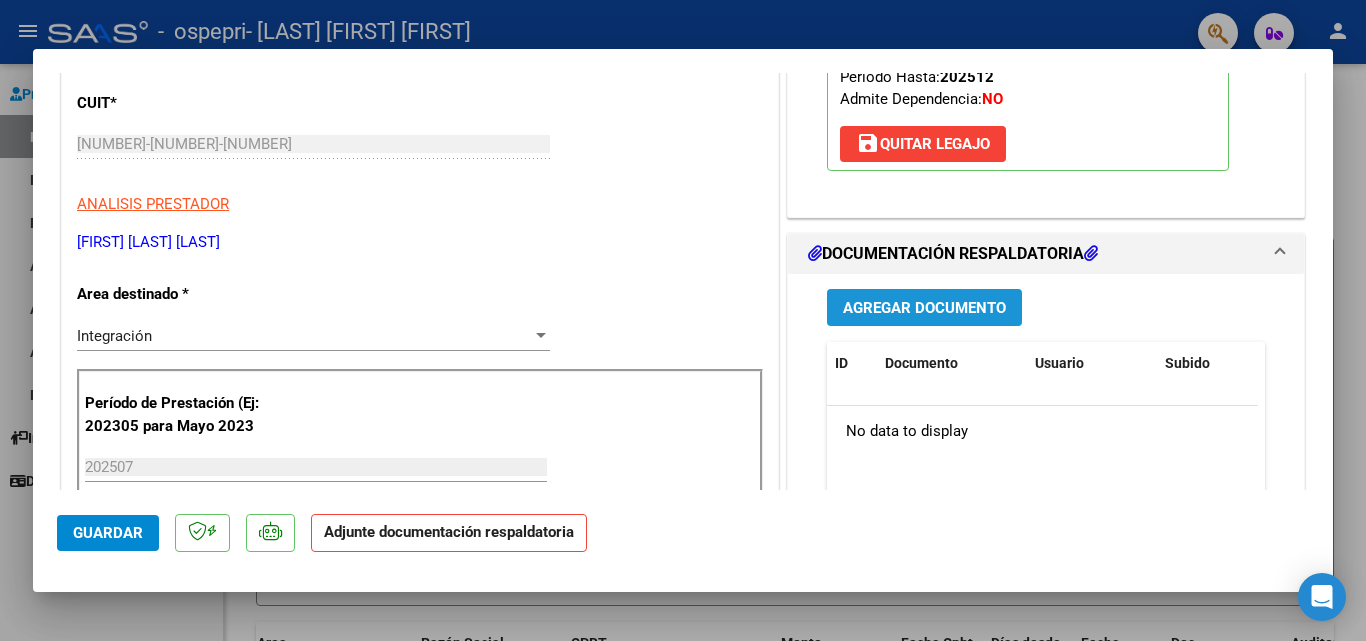 click on "Agregar Documento" at bounding box center [924, 308] 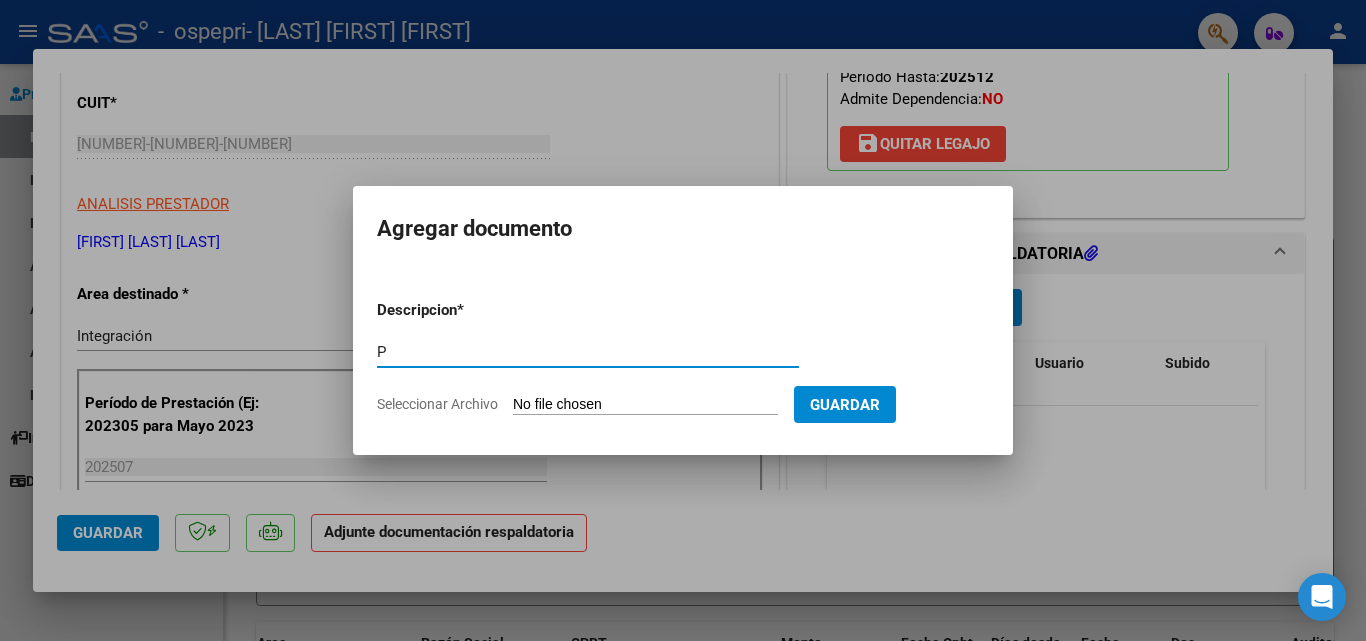type on "P" 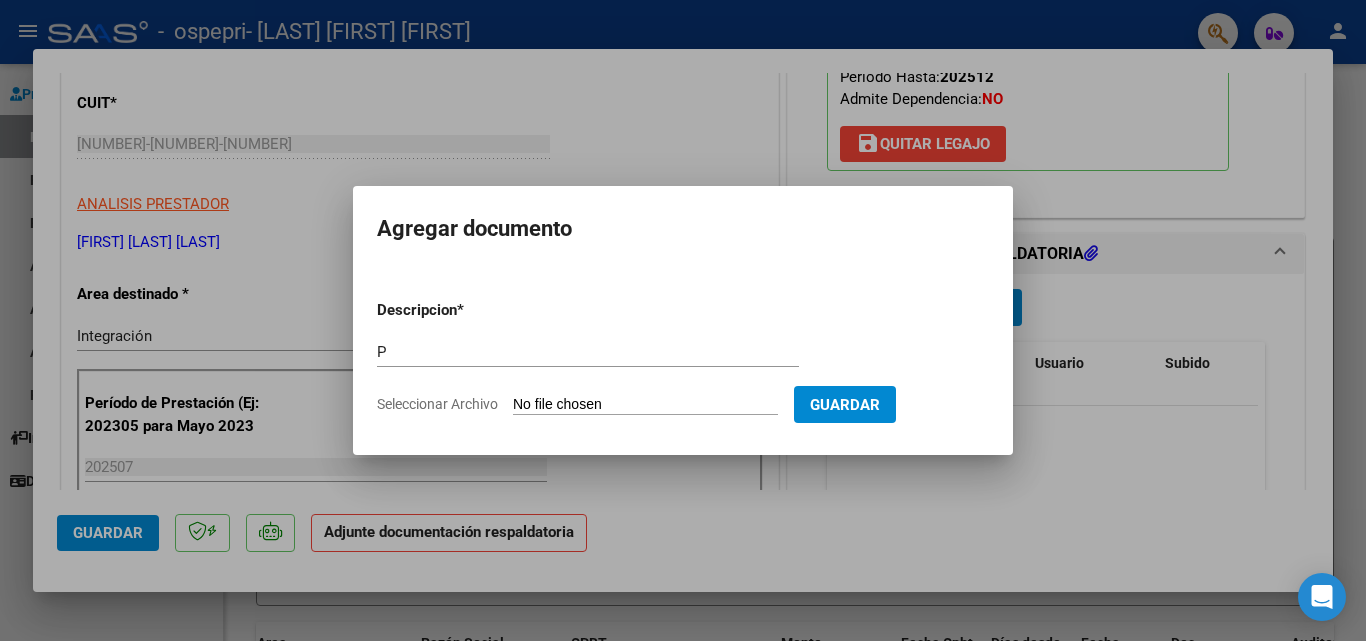 type on "C:\fakepath\apfmimpresionpreliq.pdf" 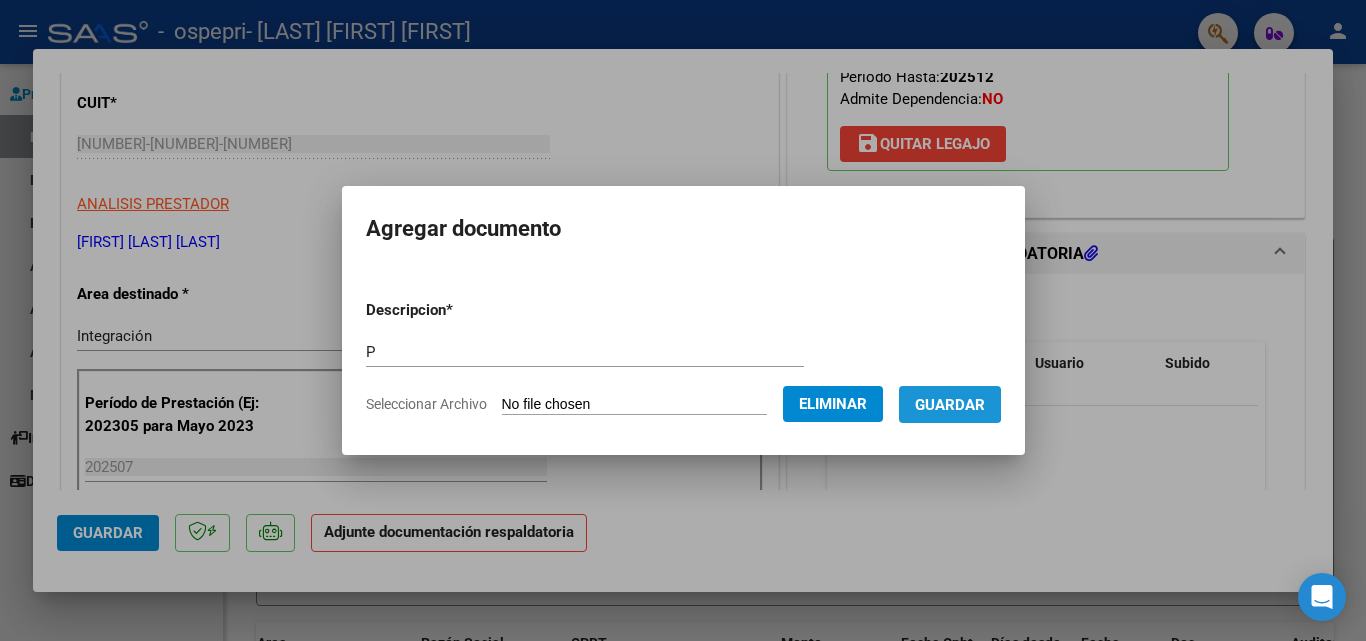 click on "Guardar" at bounding box center (950, 405) 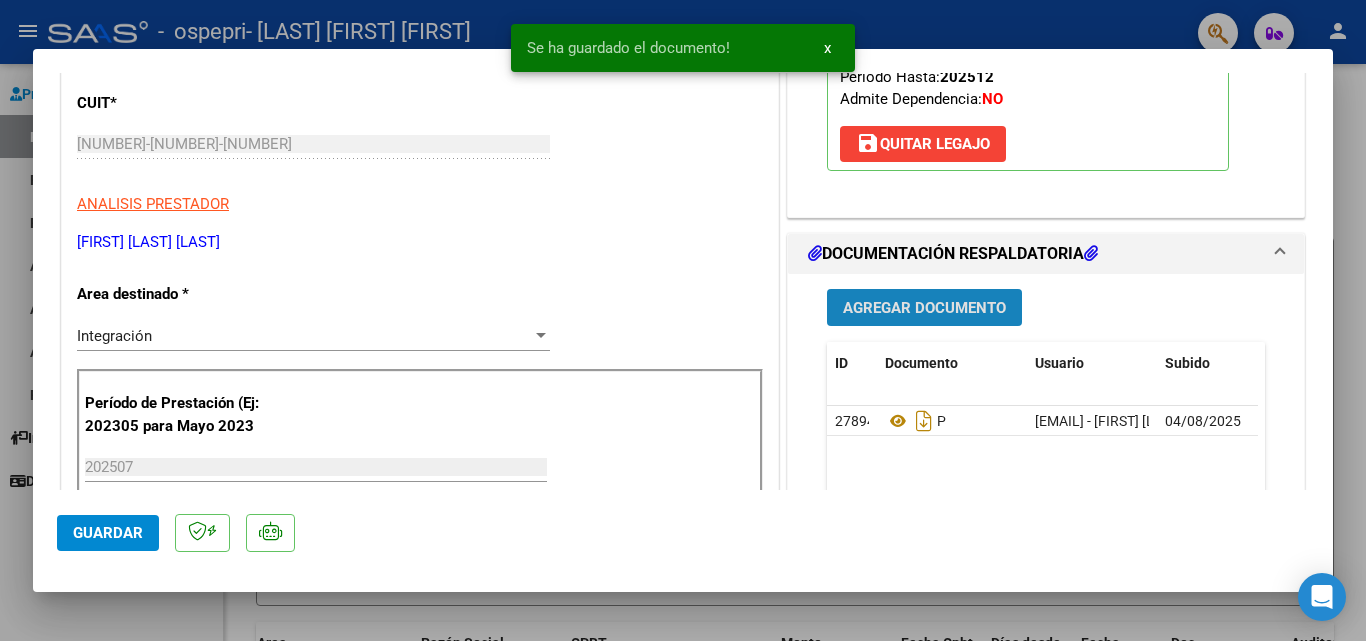 click on "Agregar Documento" at bounding box center (924, 307) 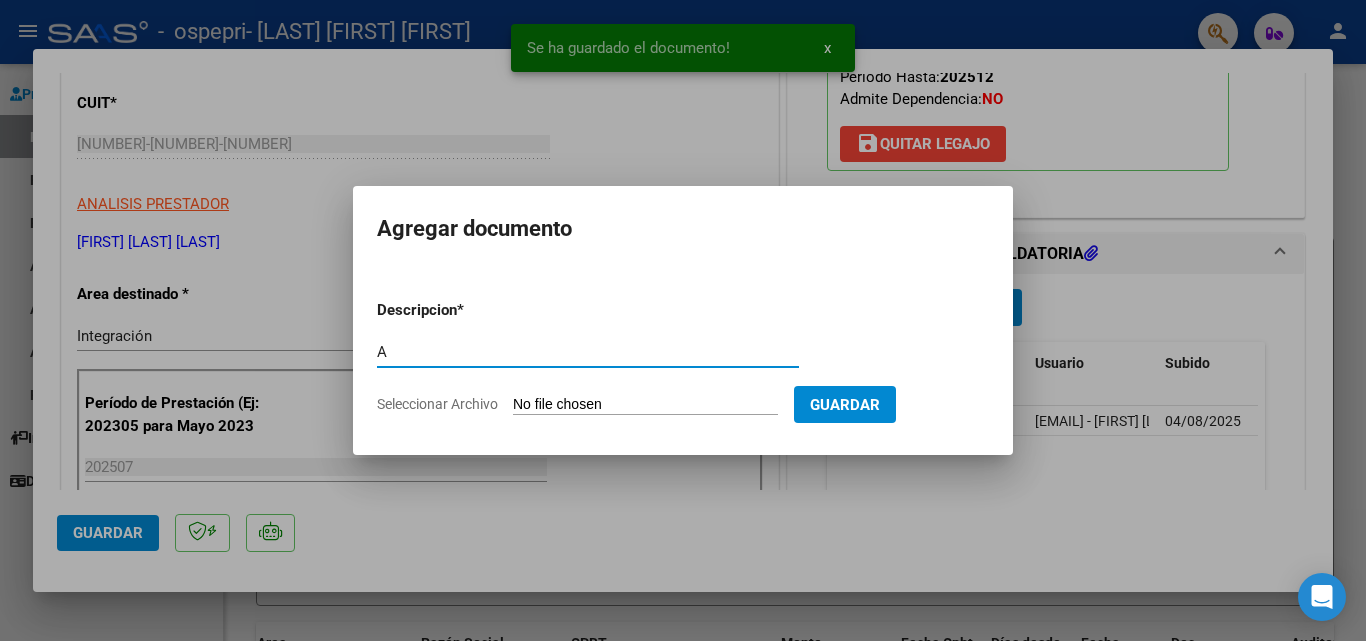 type on "A" 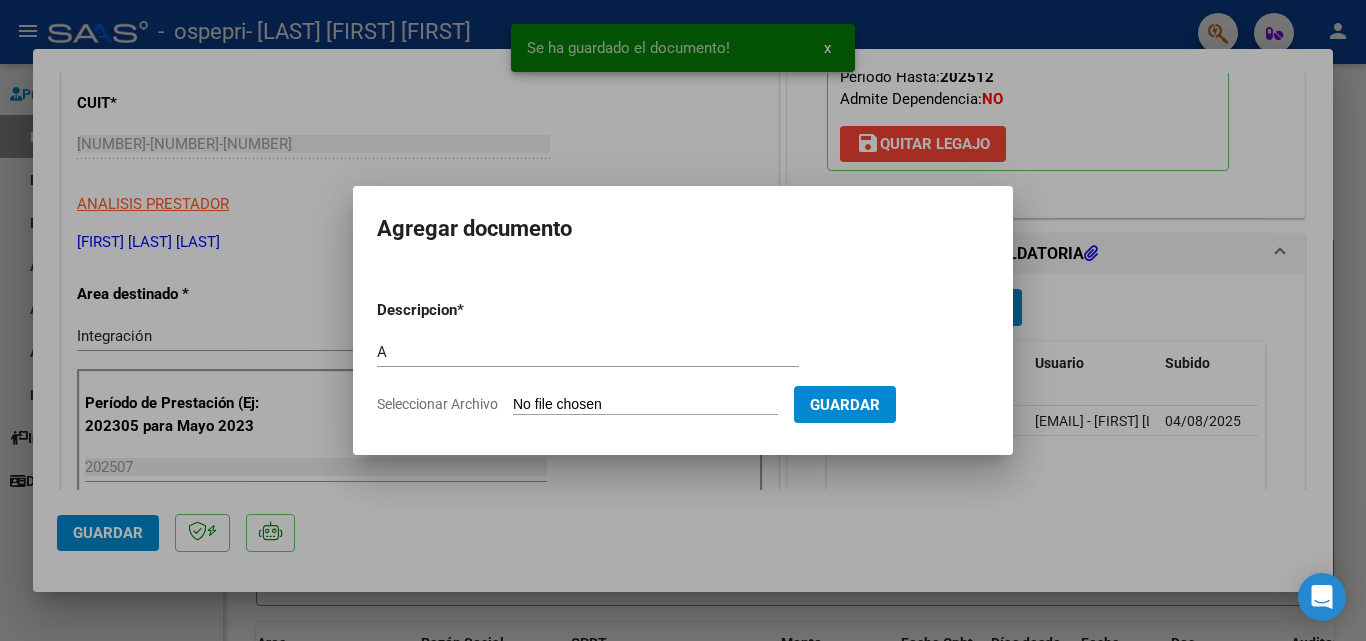 click on "Seleccionar Archivo" at bounding box center (645, 405) 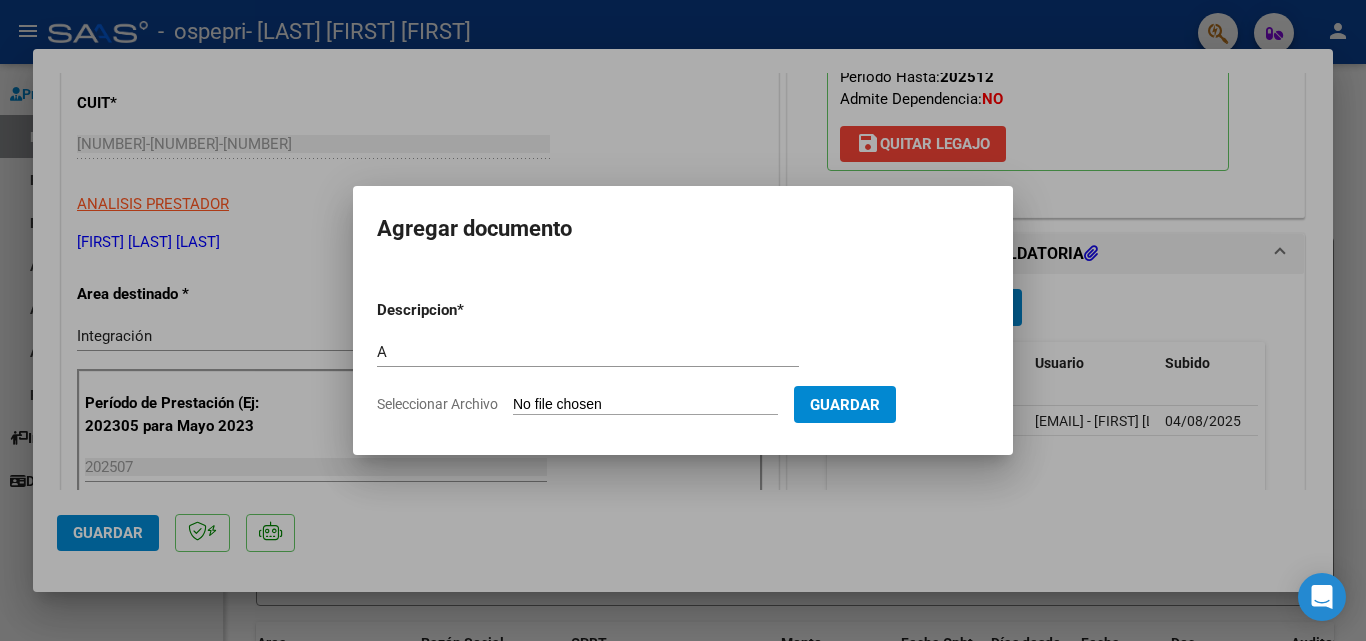 type on "C:\fakepath\[FILENAME].pdf" 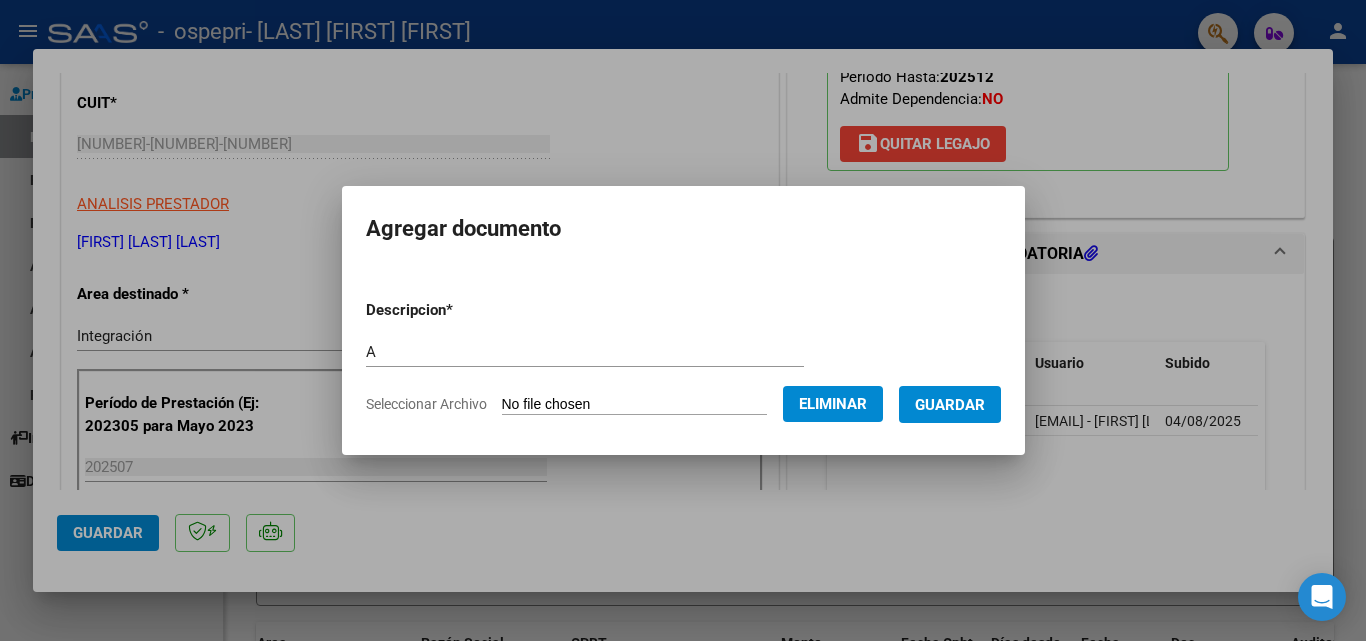 click on "Guardar" at bounding box center [950, 405] 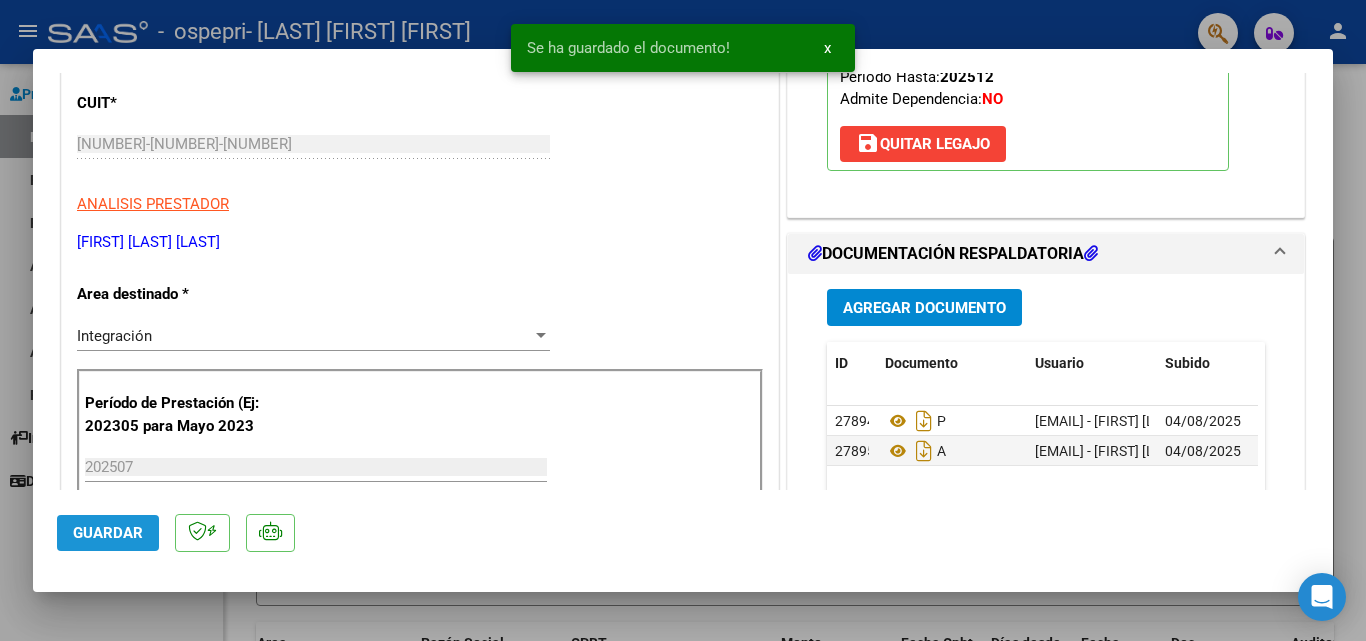 click on "Guardar" 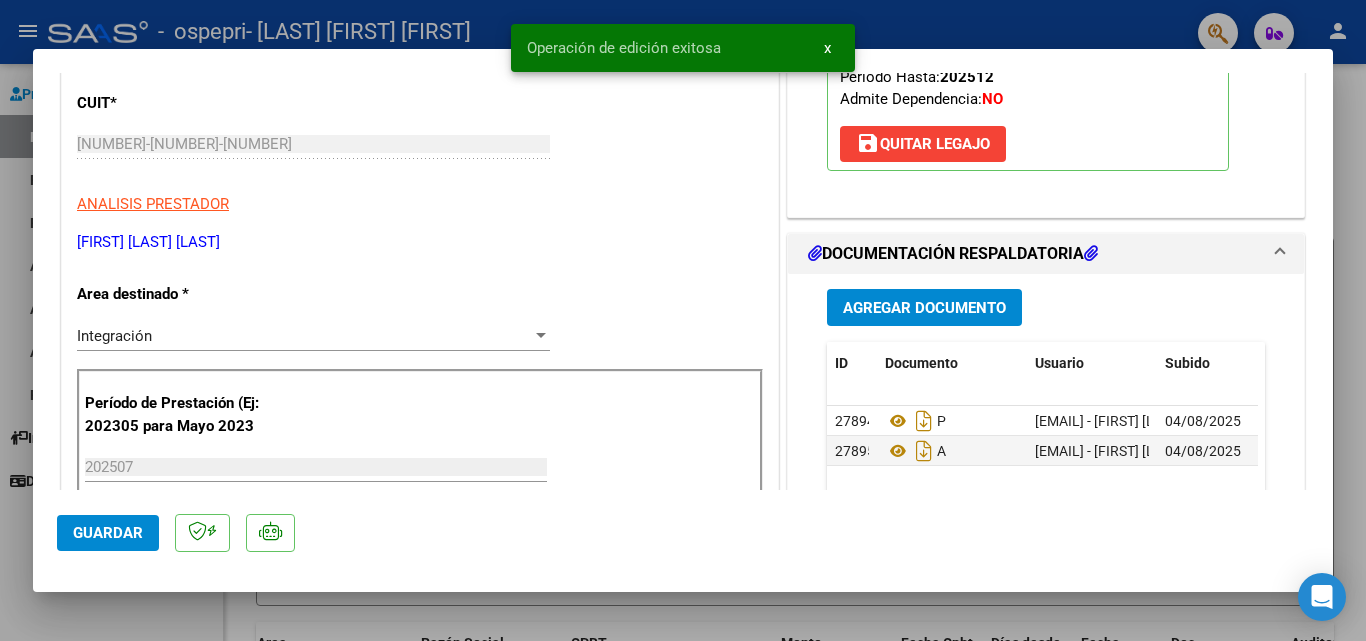 click at bounding box center [683, 320] 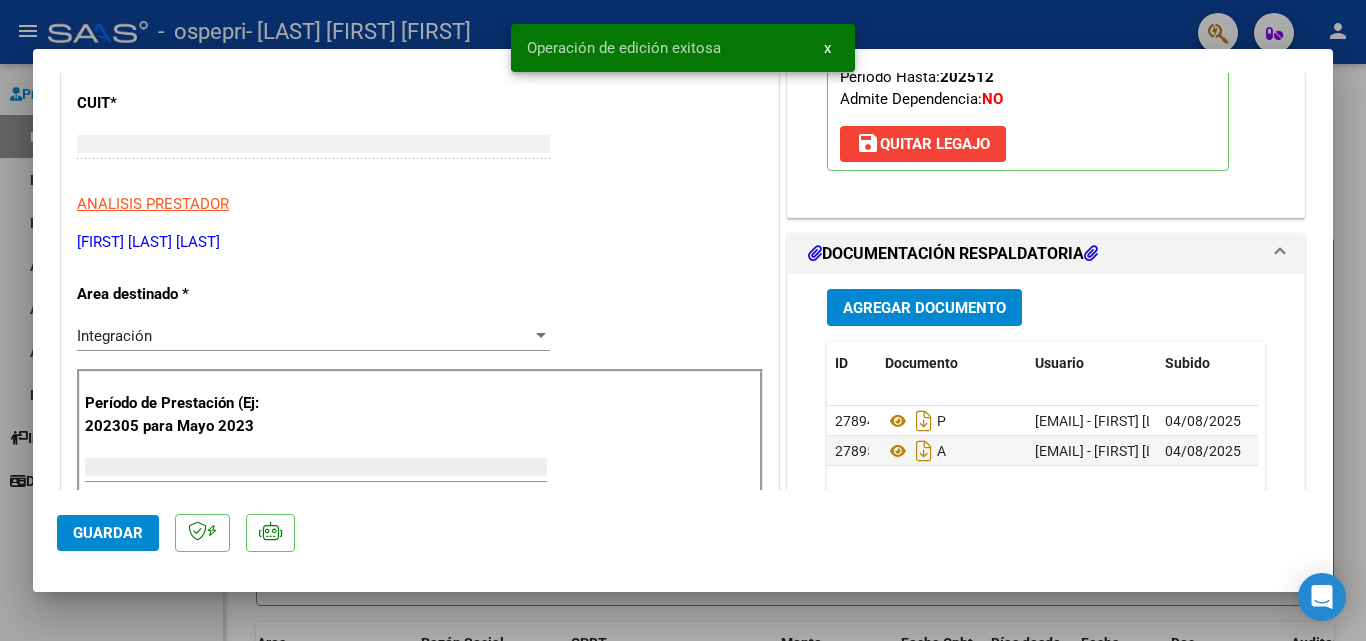 scroll, scrollTop: 0, scrollLeft: 0, axis: both 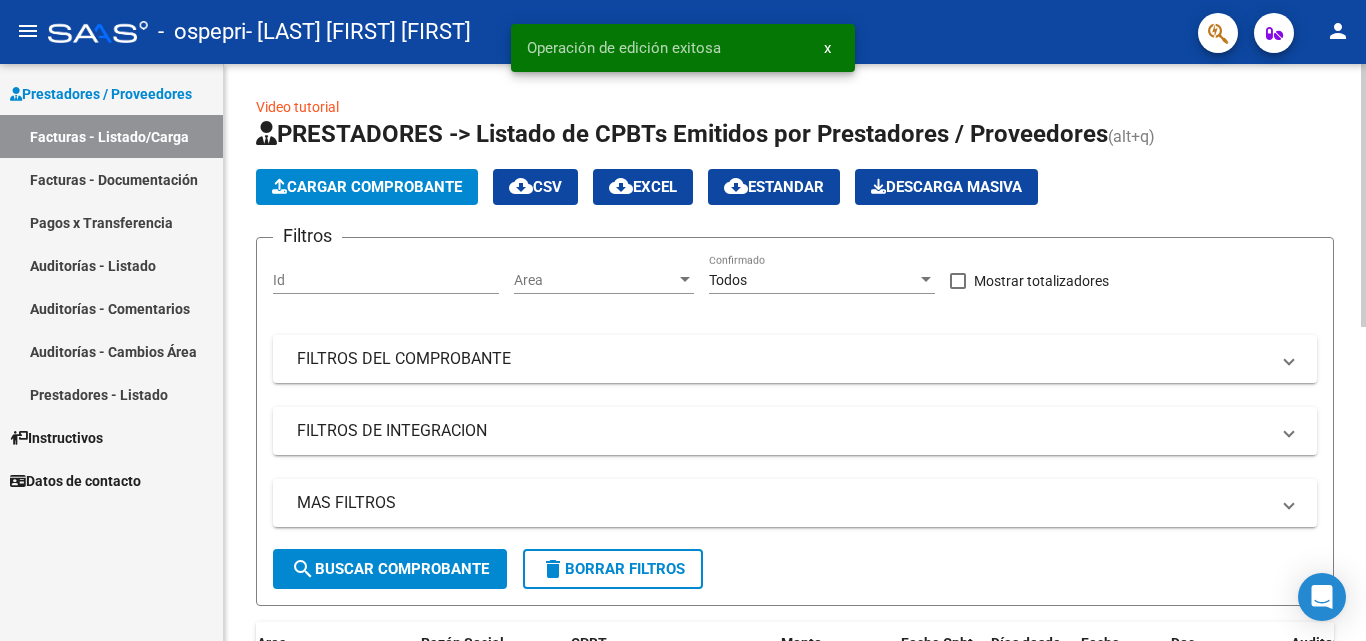 click on "Cargar Comprobante" 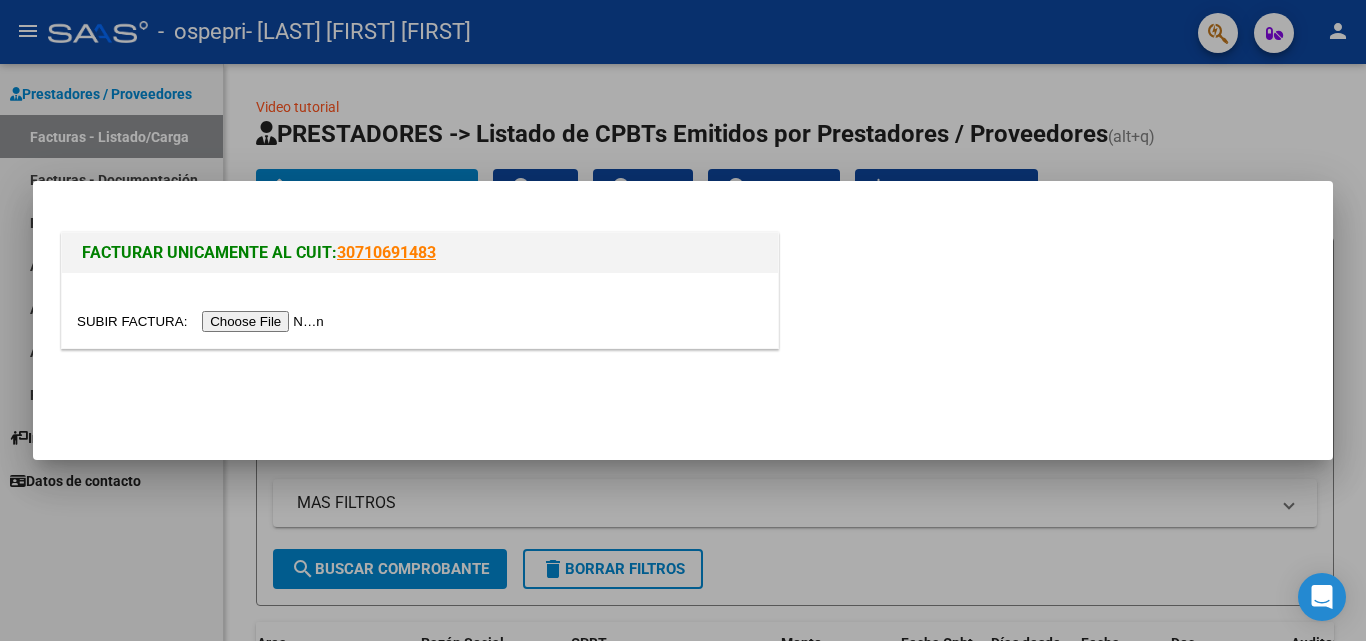 click at bounding box center (203, 321) 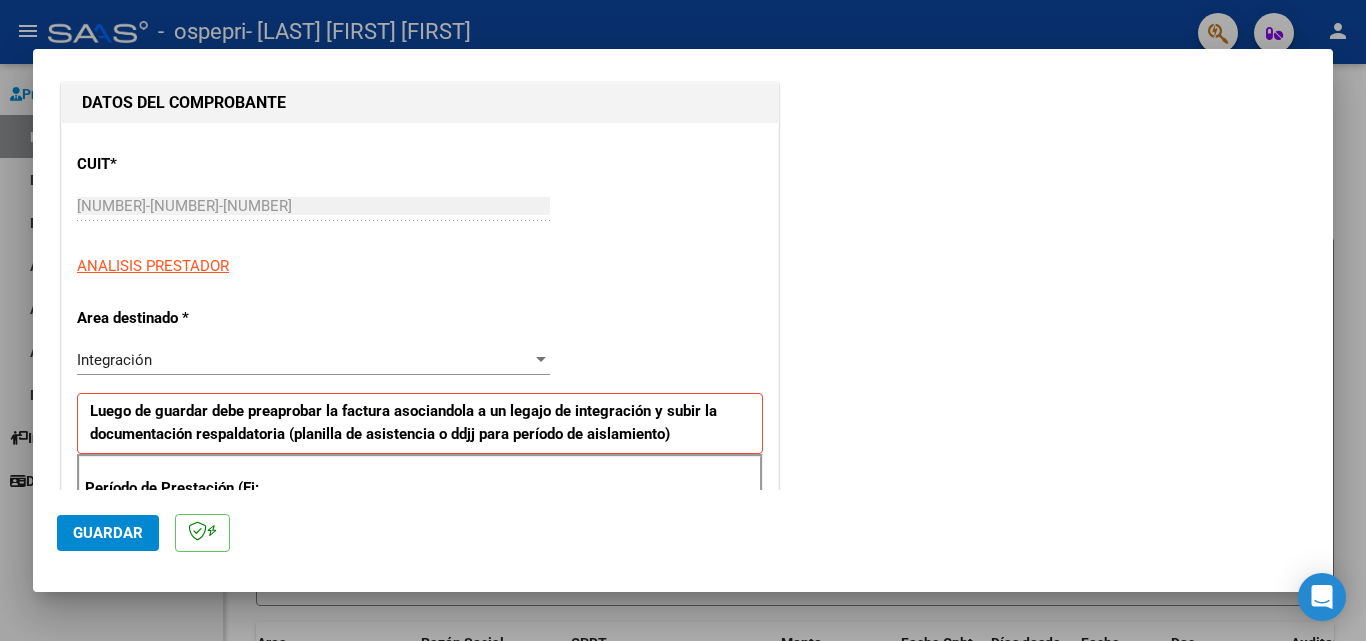 scroll, scrollTop: 300, scrollLeft: 0, axis: vertical 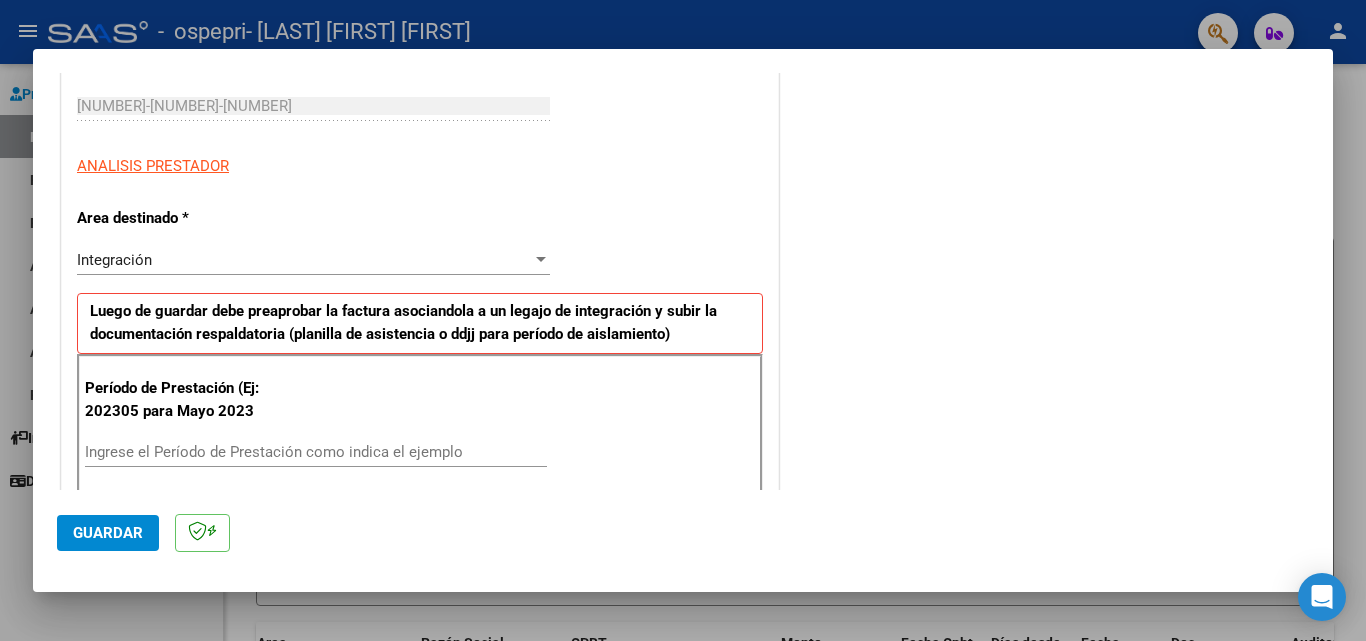 click on "Ingrese el Período de Prestación como indica el ejemplo" at bounding box center (316, 452) 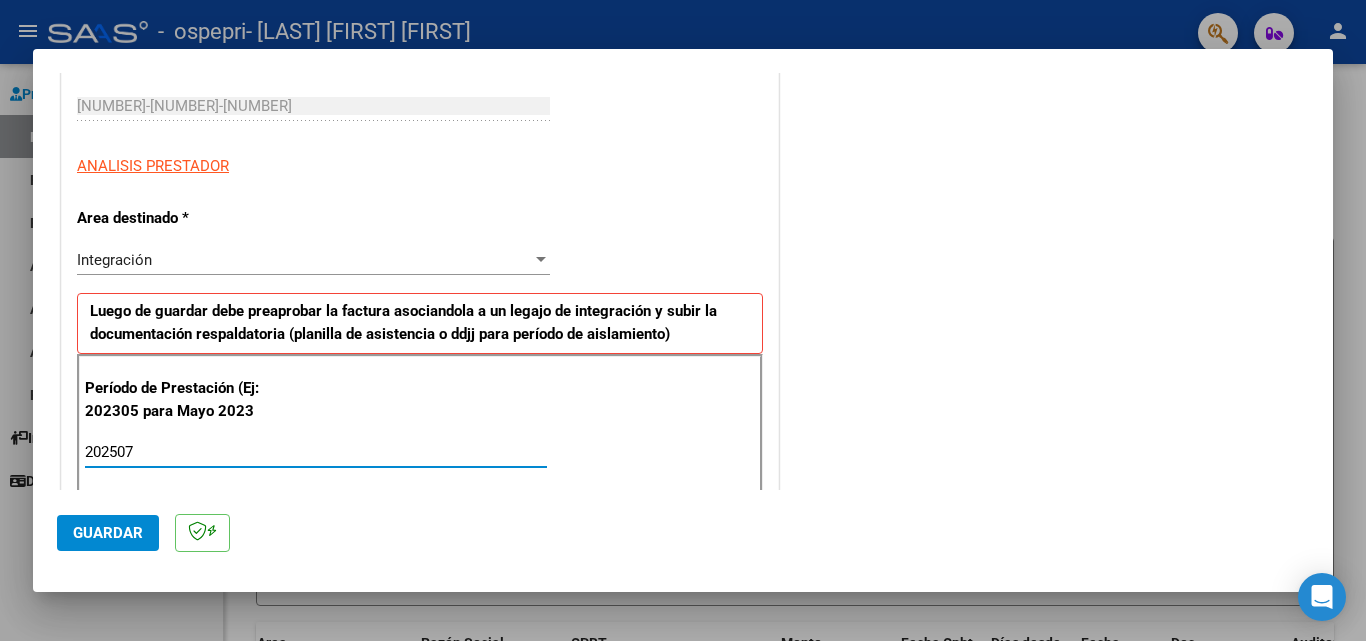 type on "202507" 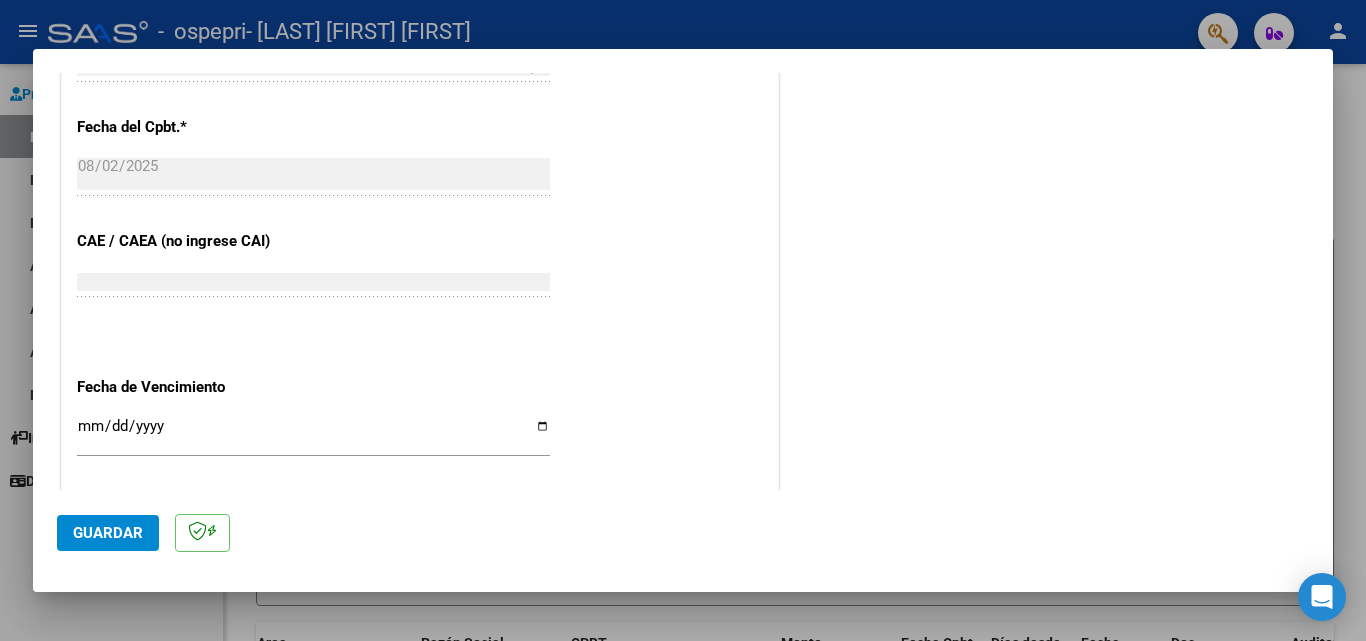 scroll, scrollTop: 1100, scrollLeft: 0, axis: vertical 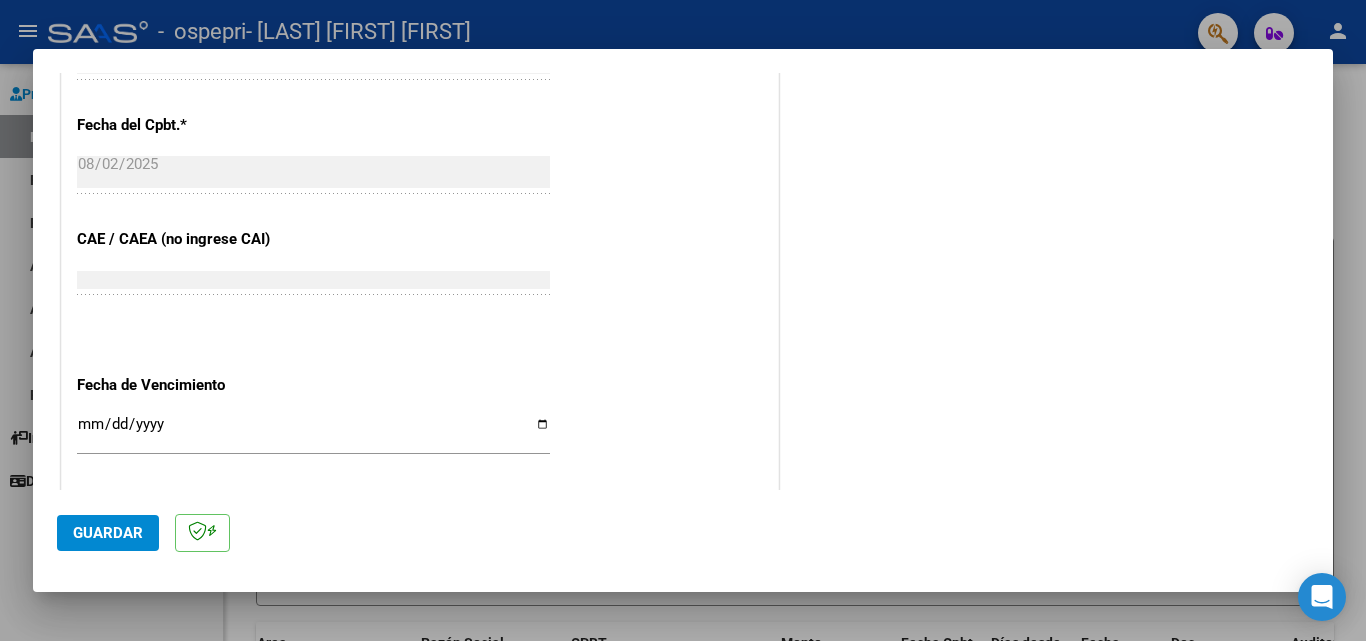 click on "Ingresar la fecha" at bounding box center (313, 432) 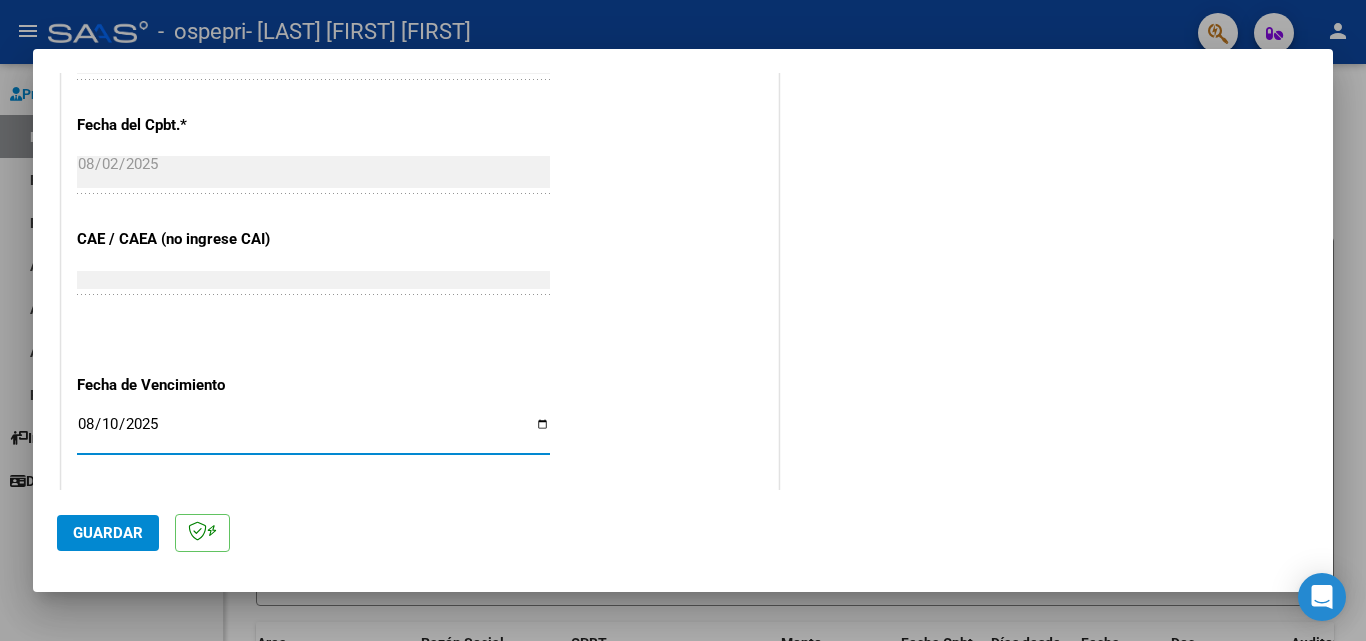 type on "2025-08-10" 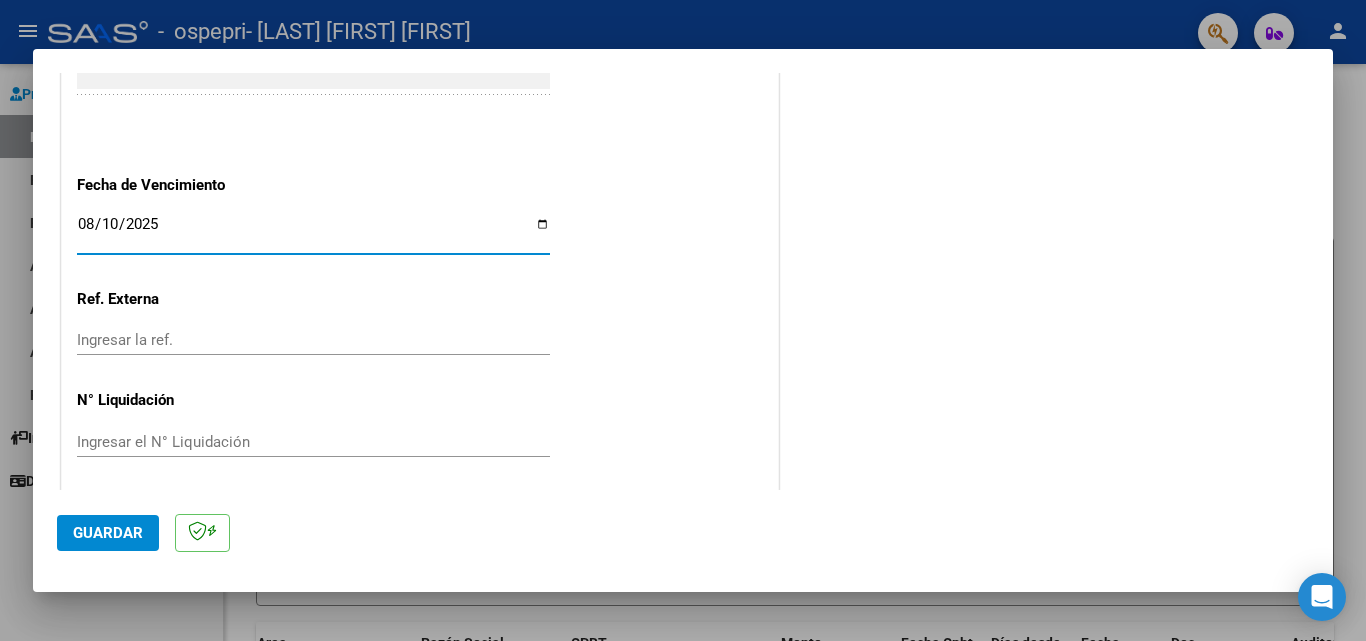 scroll, scrollTop: 1305, scrollLeft: 0, axis: vertical 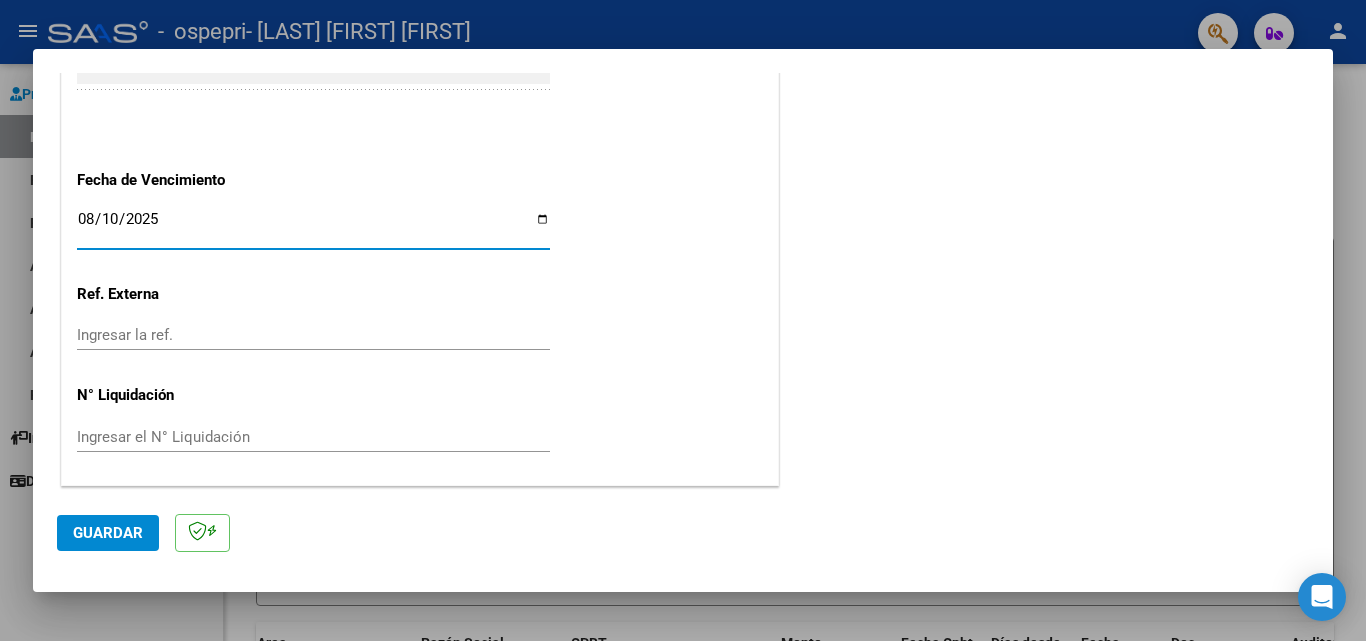 click on "Ingresar el N° Liquidación" at bounding box center [313, 437] 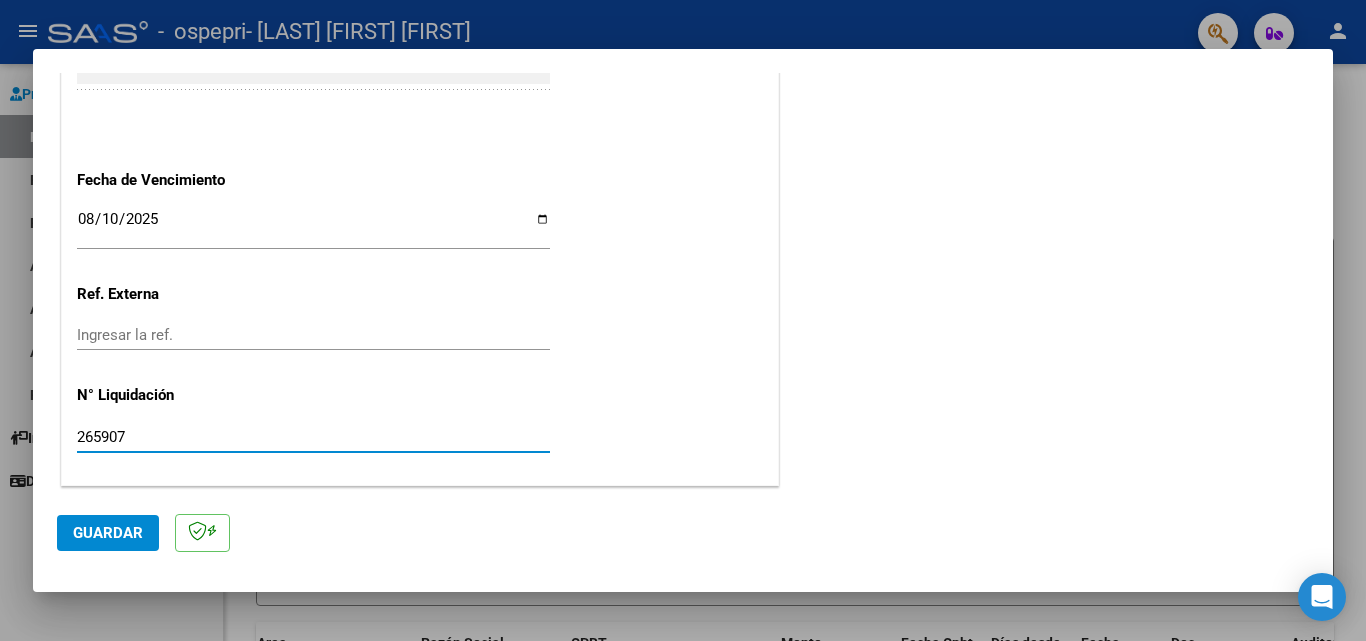type on "265907" 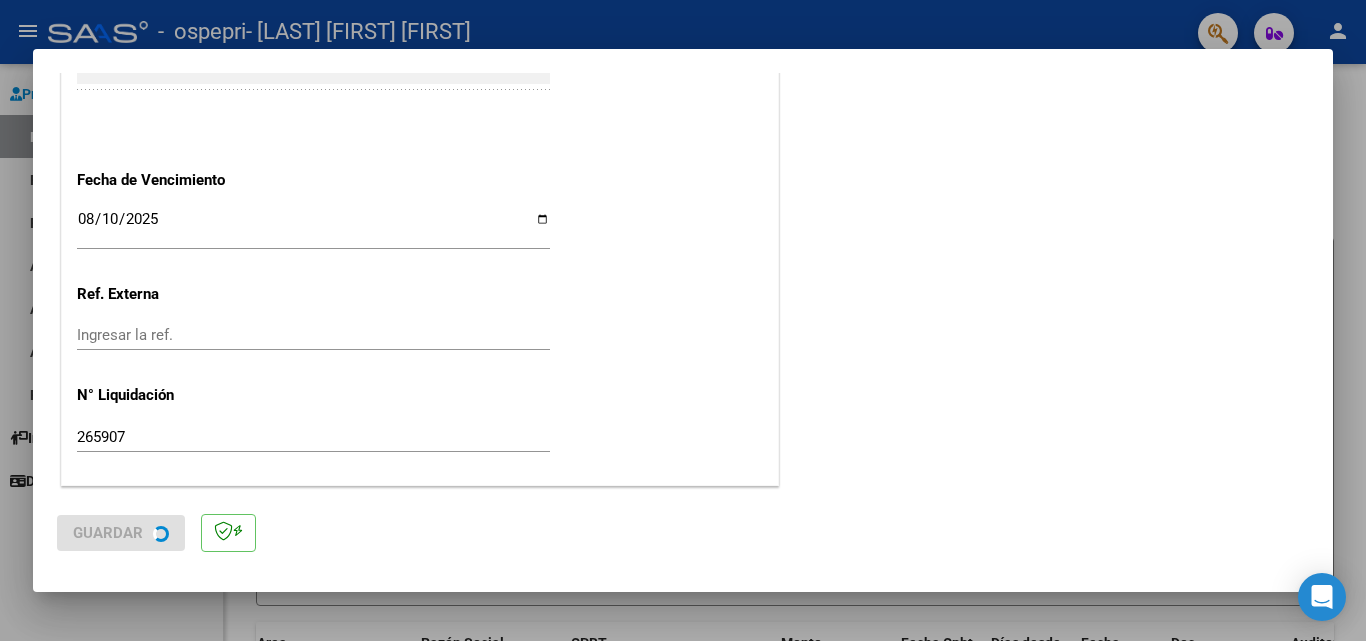scroll, scrollTop: 0, scrollLeft: 0, axis: both 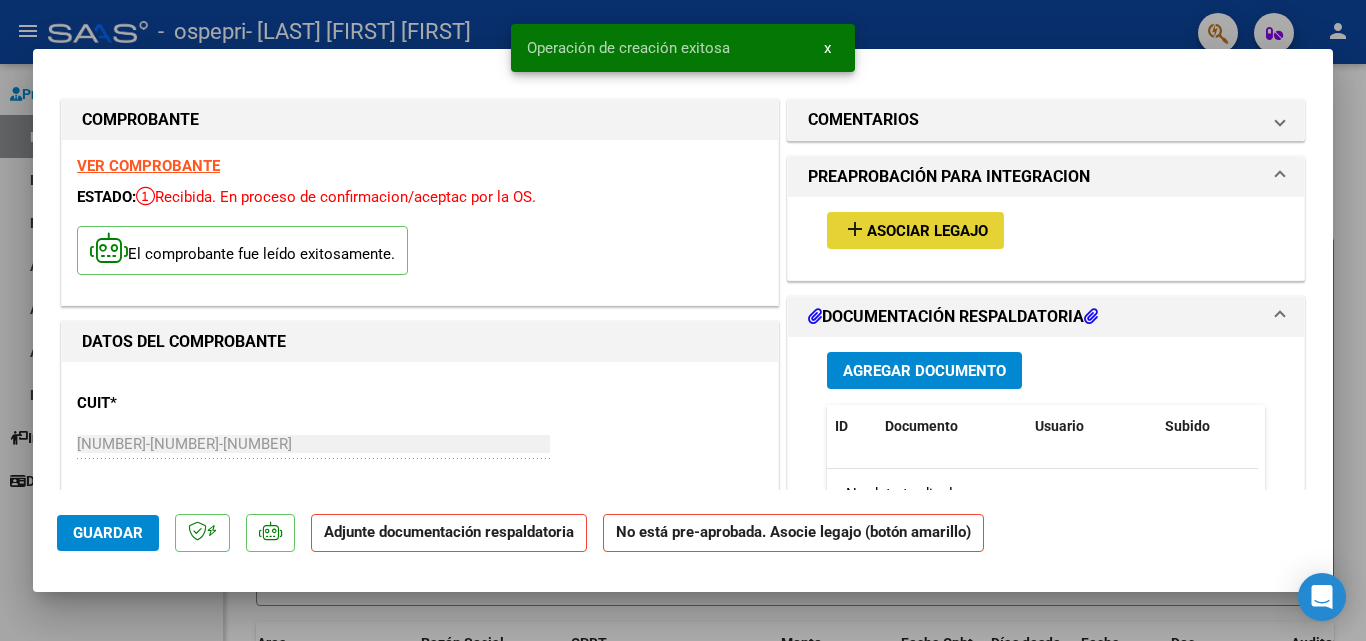 click on "Asociar Legajo" at bounding box center [927, 231] 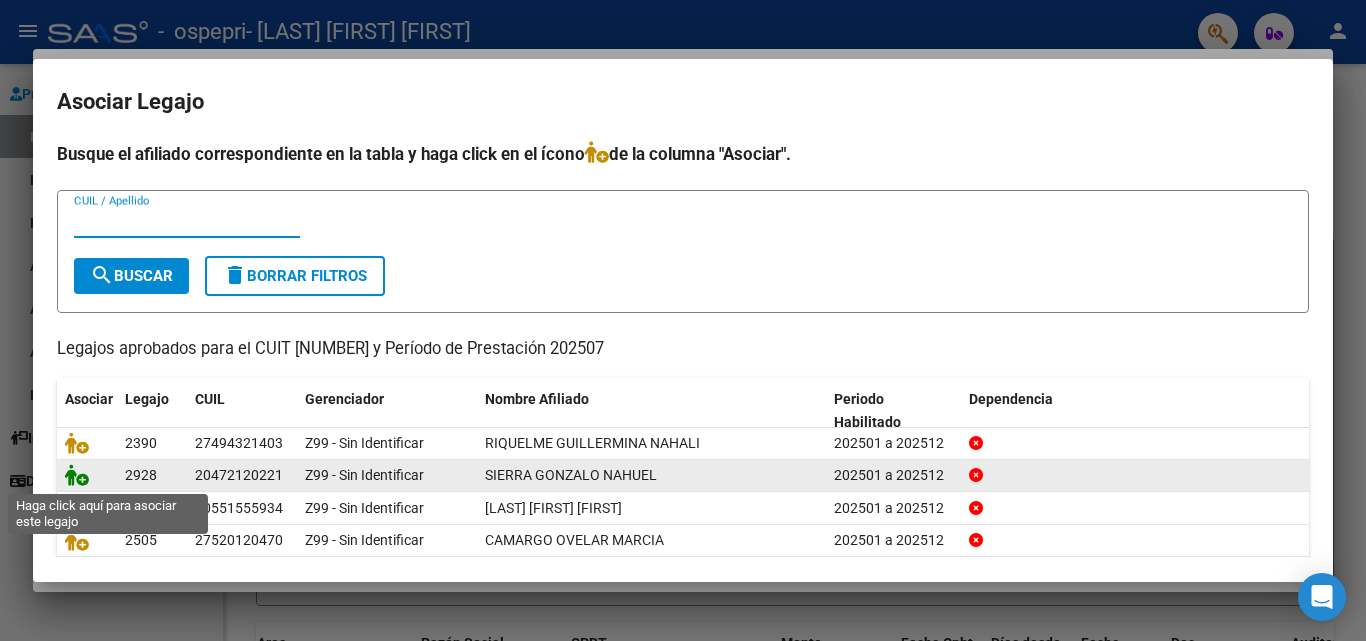 click 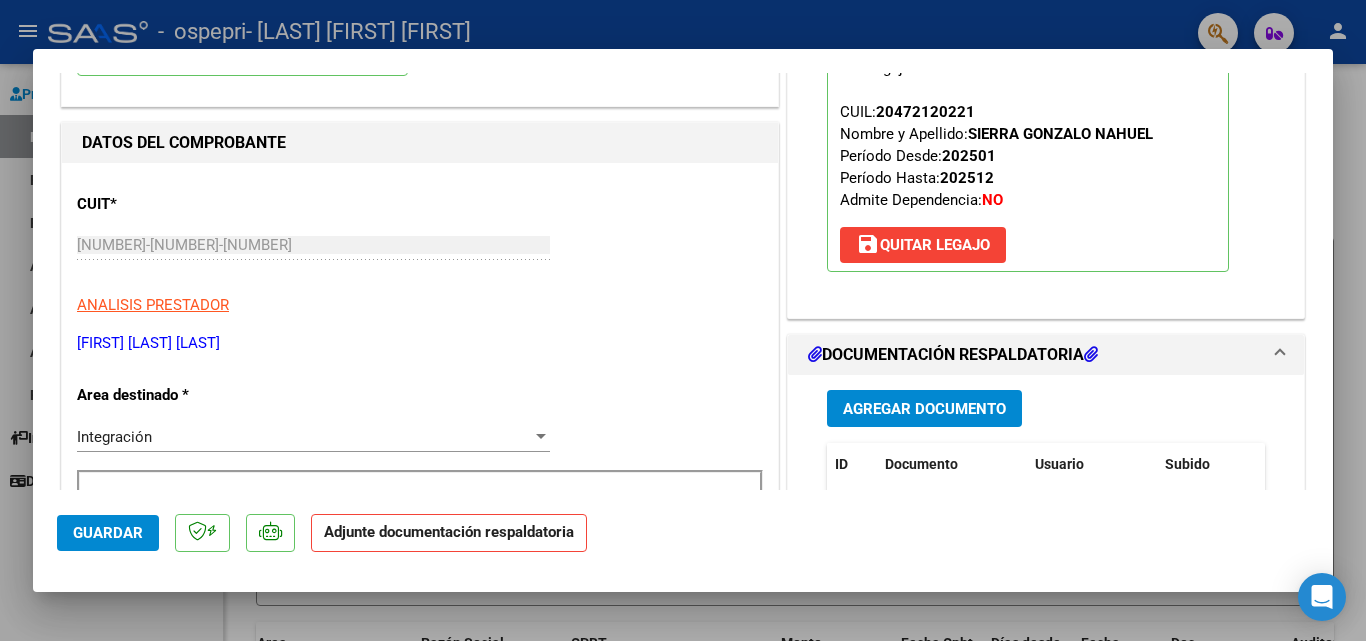 scroll, scrollTop: 300, scrollLeft: 0, axis: vertical 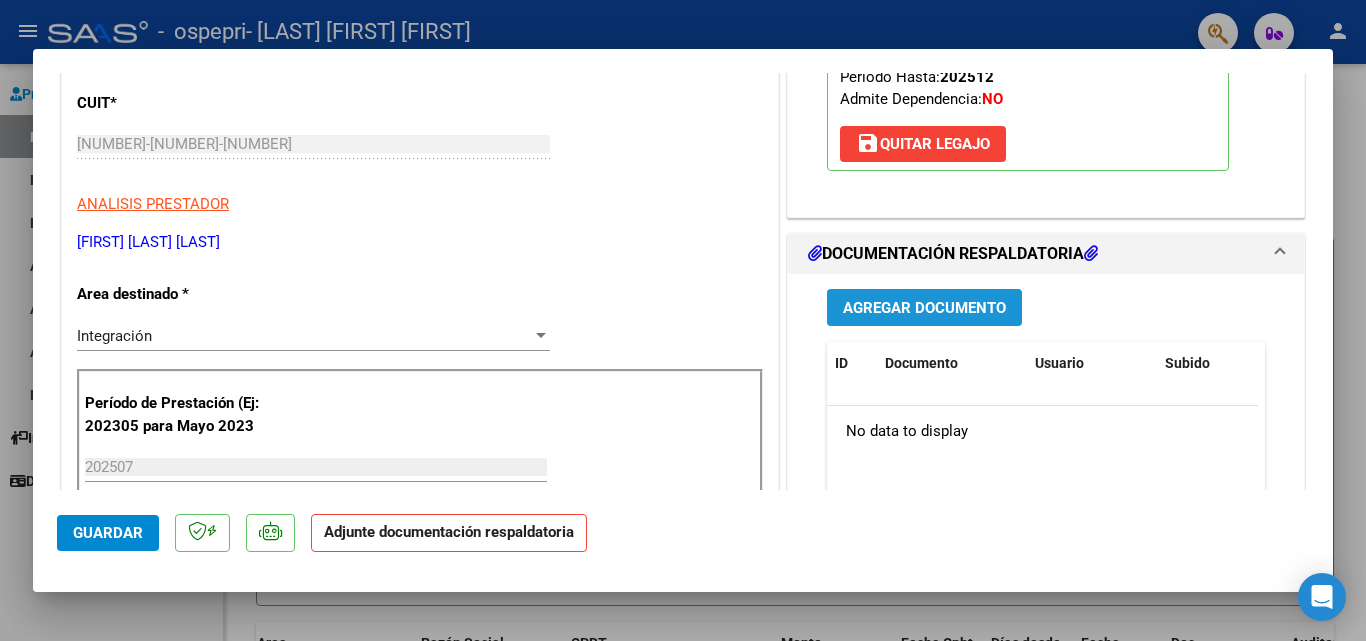 click on "Agregar Documento" at bounding box center (924, 307) 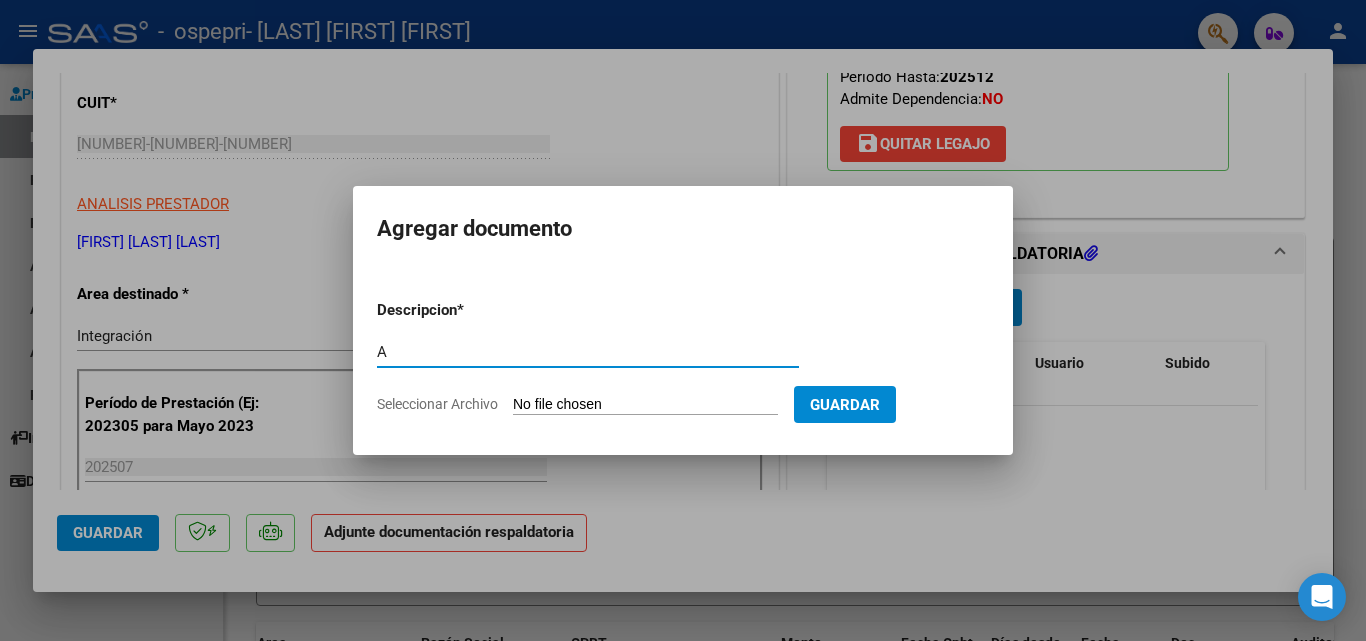 type on "A" 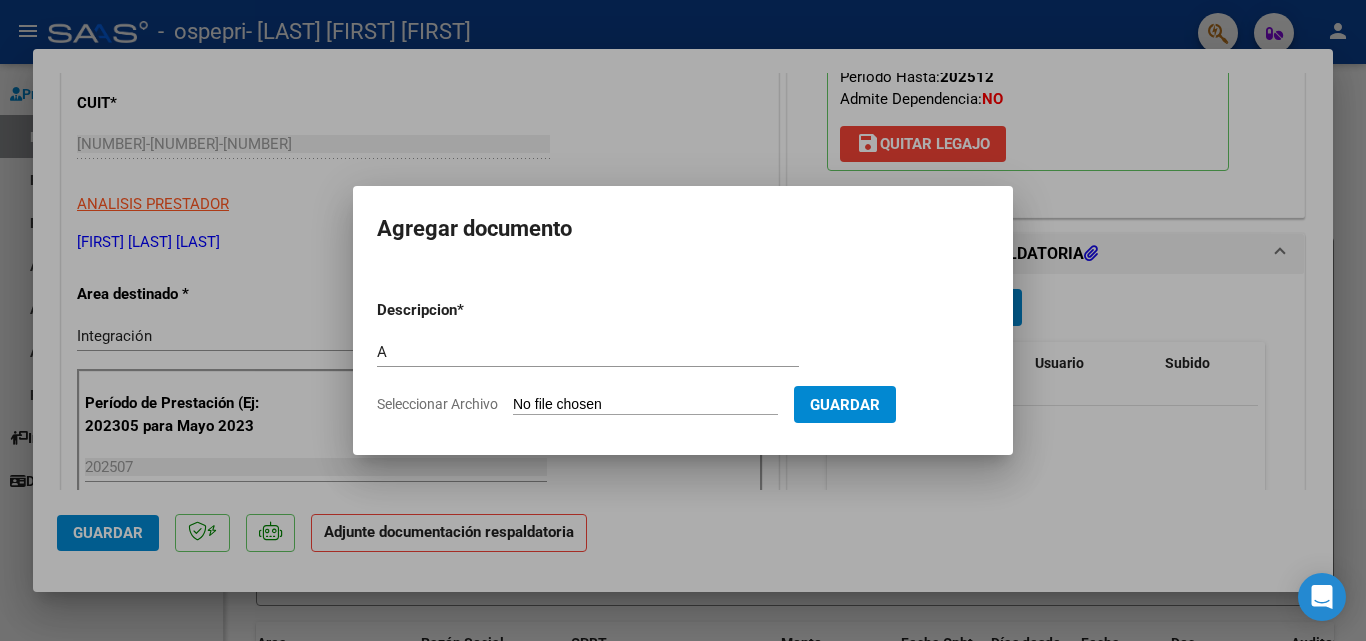 type on "C:\fakepath\[FILENAME].pdf" 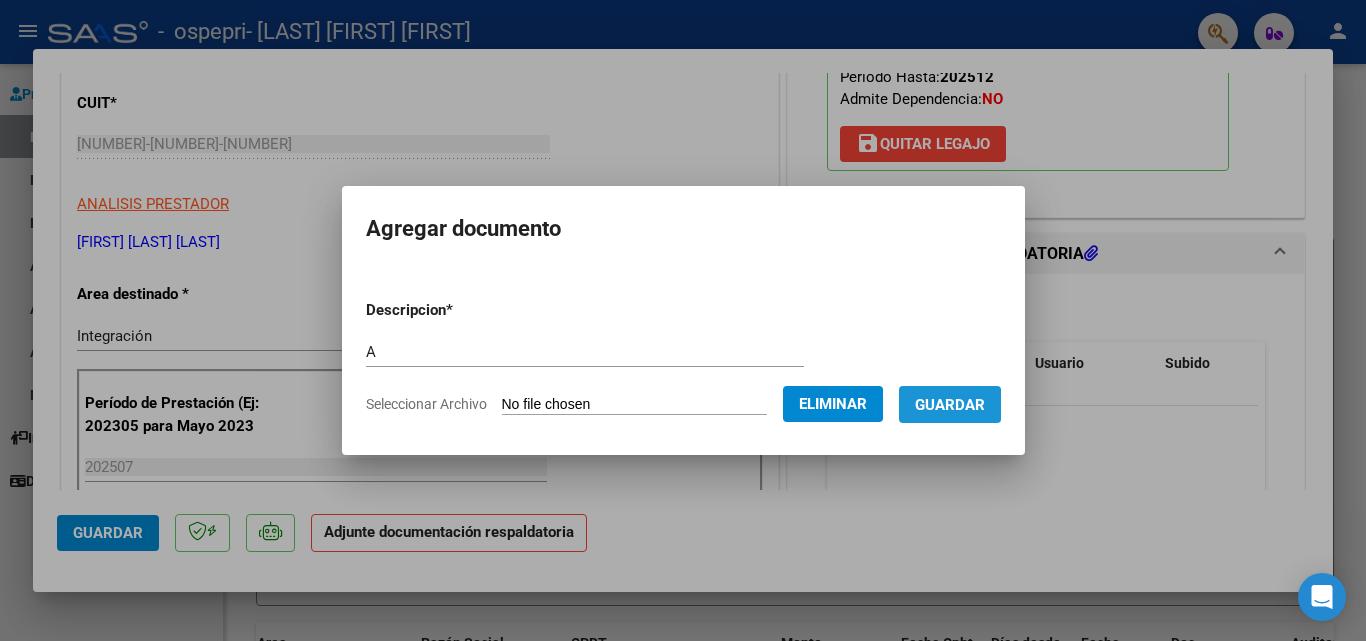 click on "Guardar" at bounding box center [950, 405] 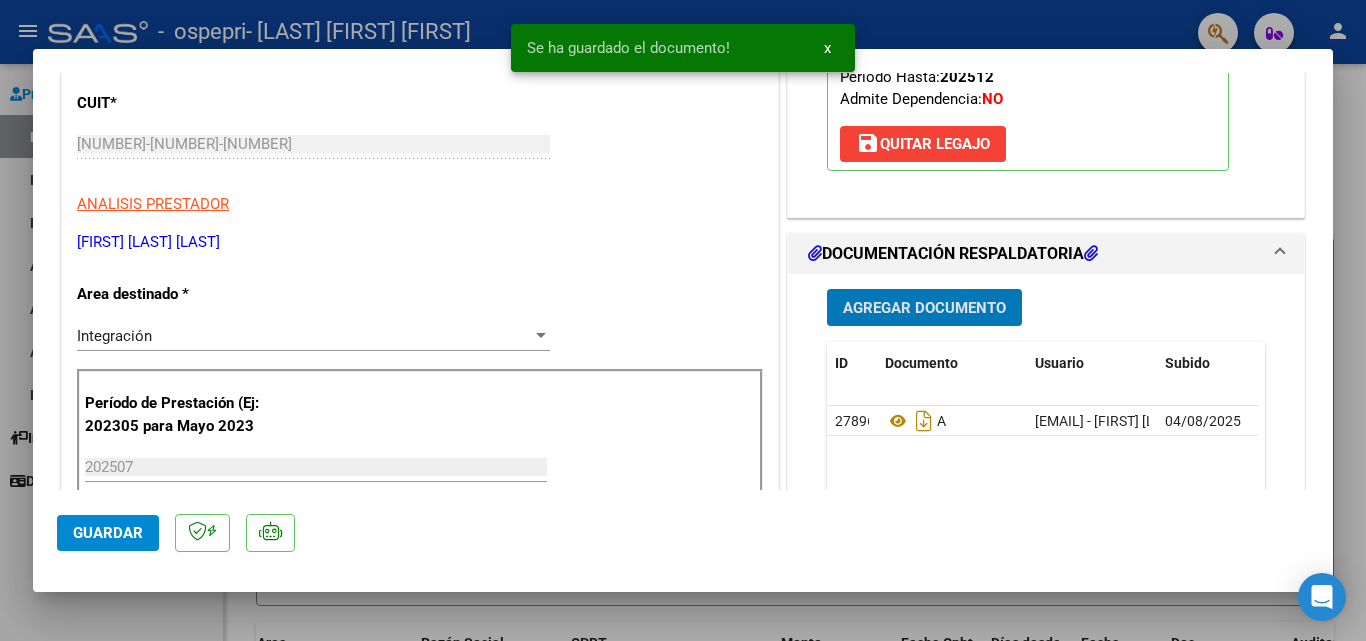 click on "Agregar Documento" at bounding box center [924, 308] 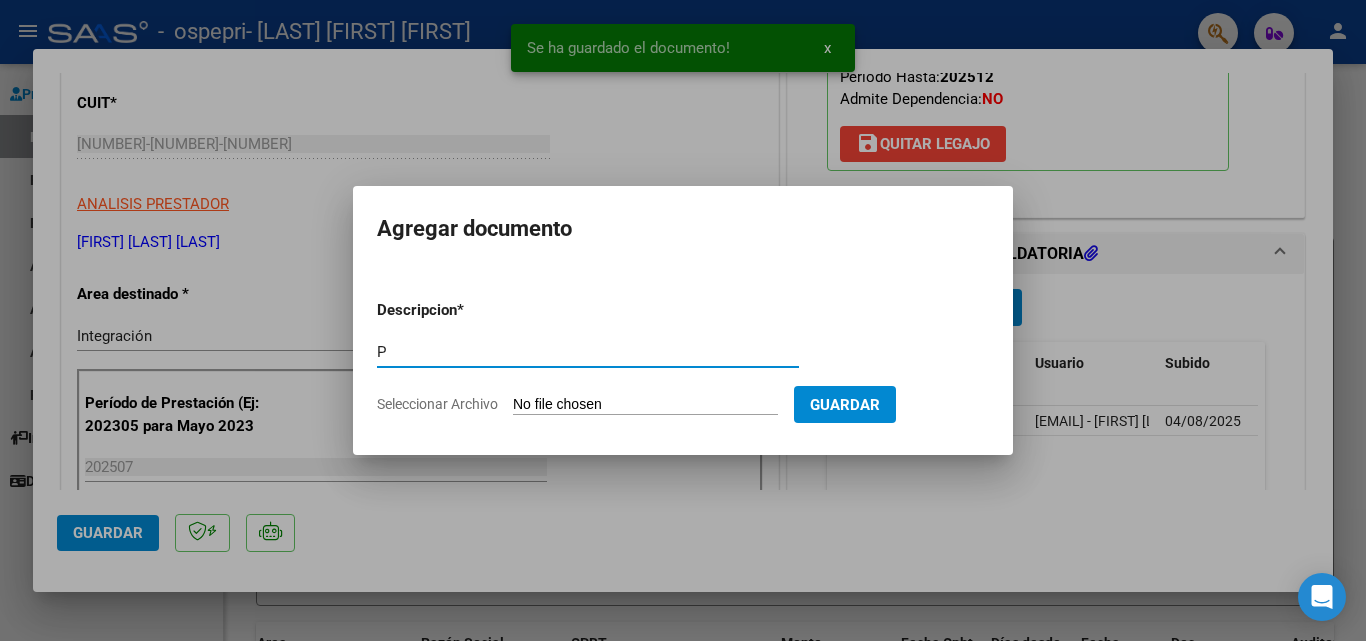 type on "P" 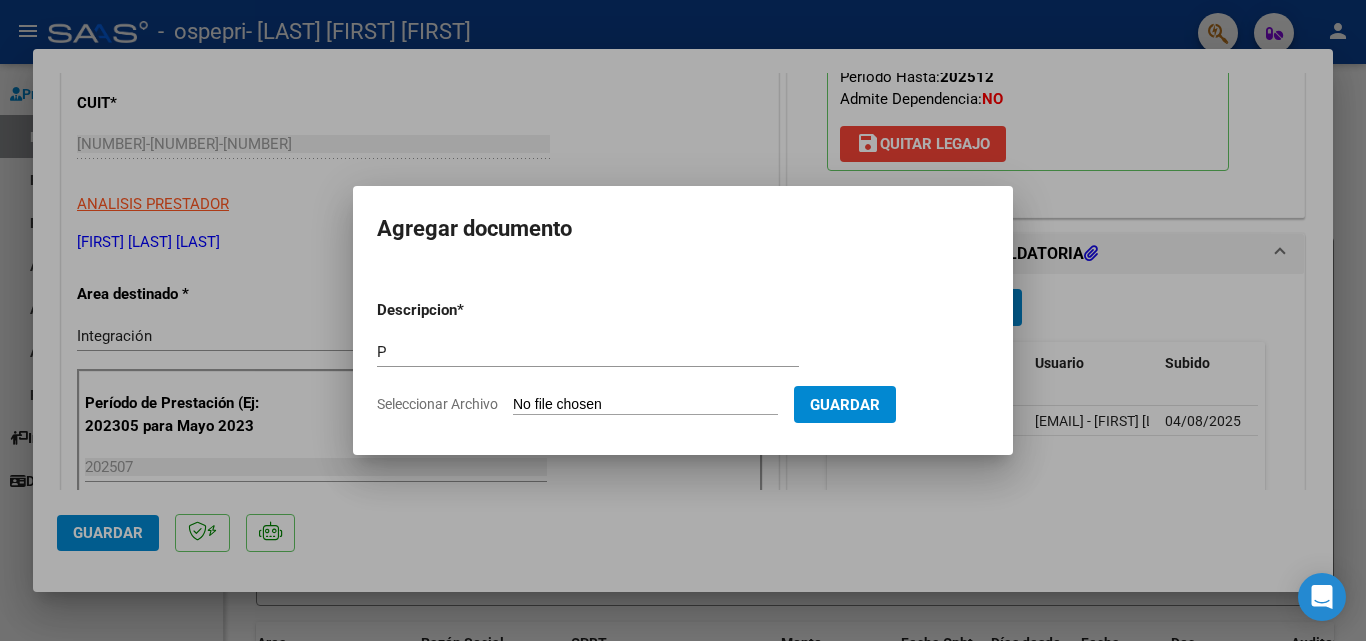 click on "Seleccionar Archivo" at bounding box center [645, 405] 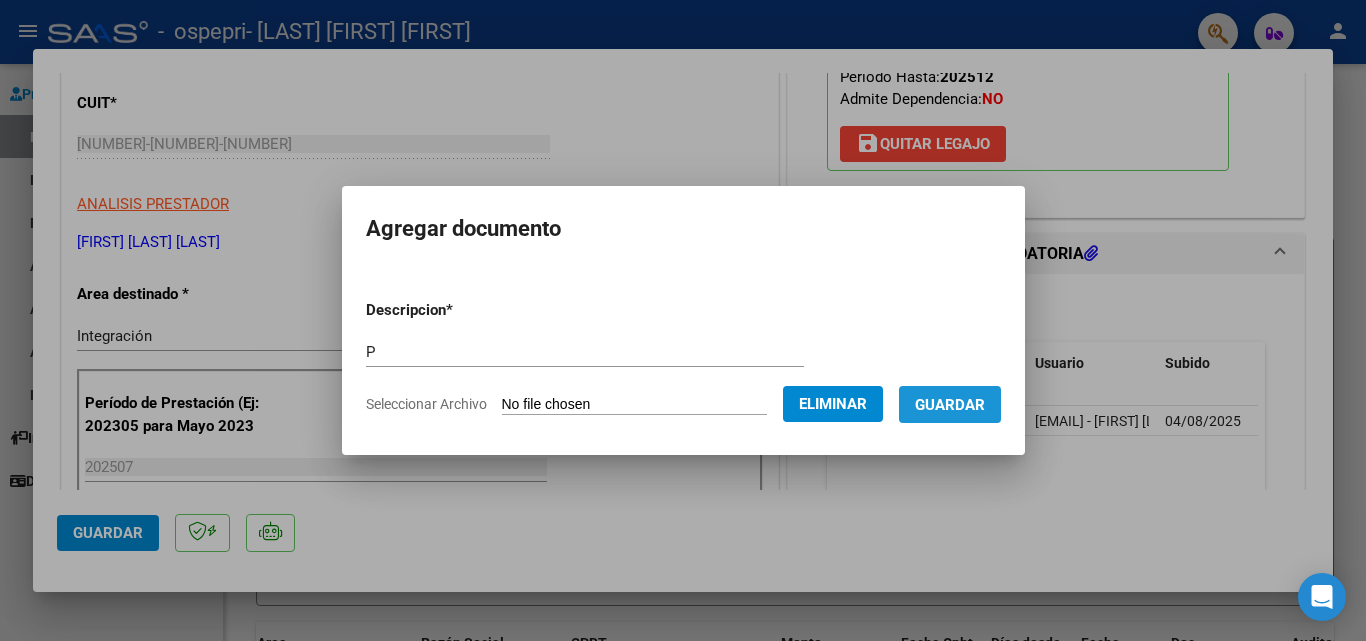 click on "Guardar" at bounding box center (950, 405) 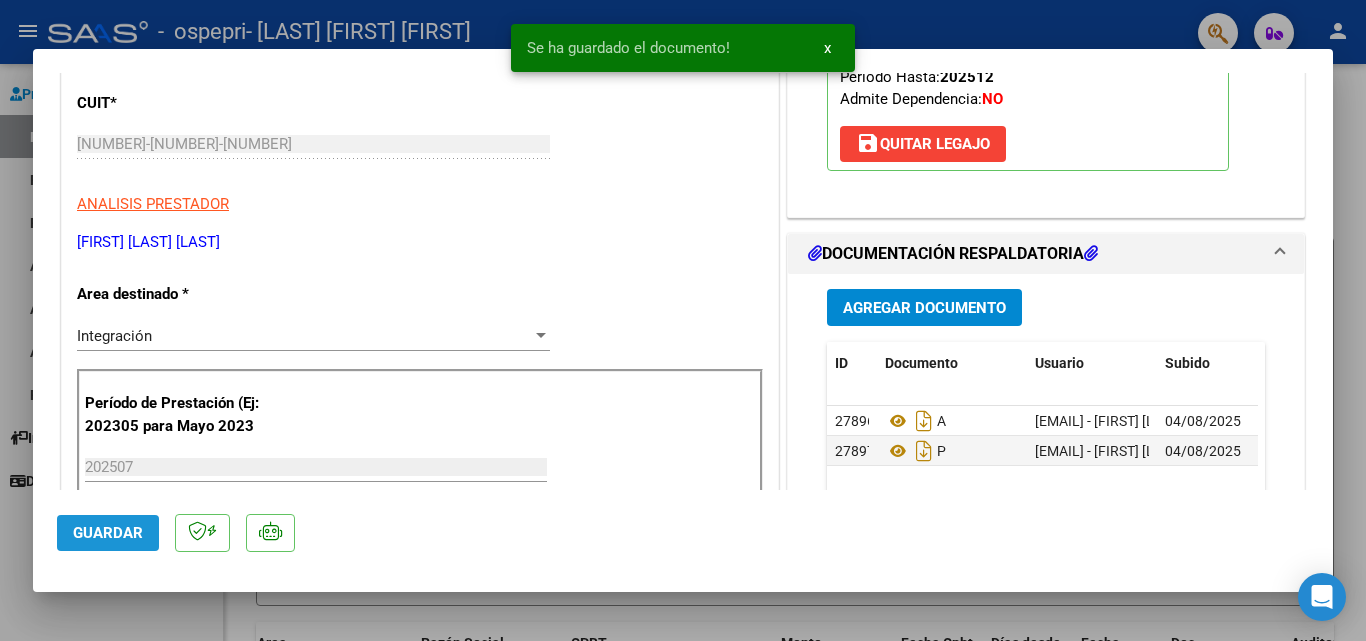 click on "Guardar" 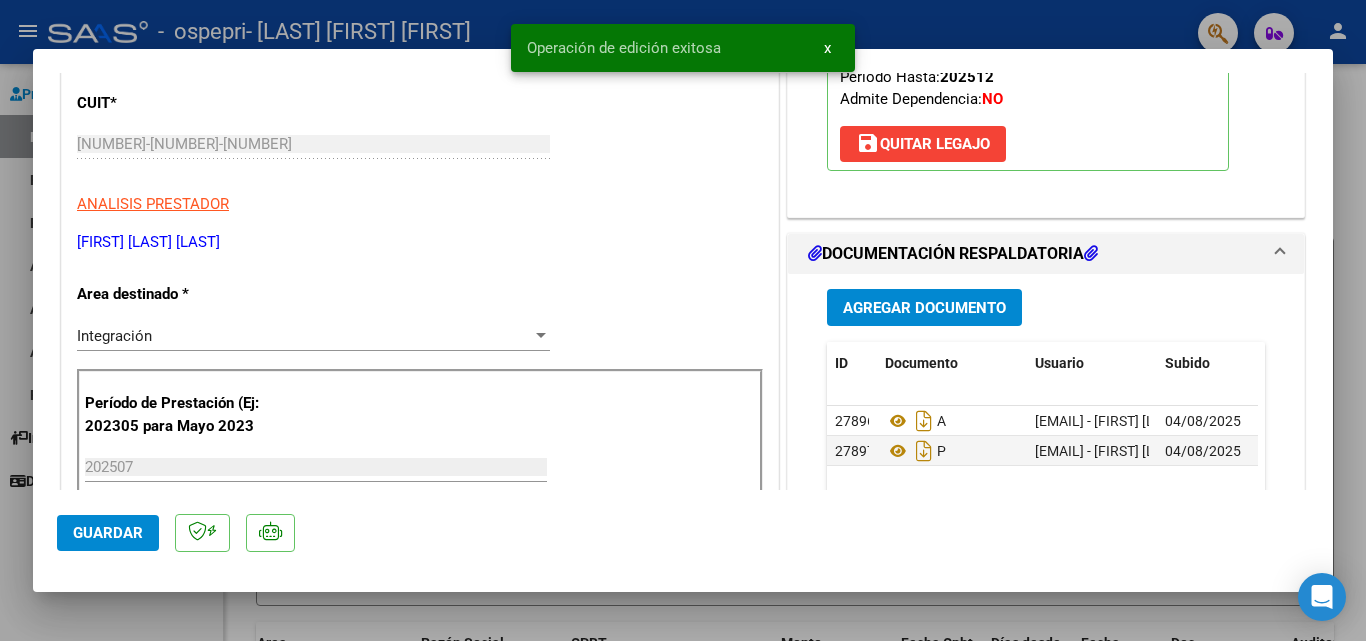 click at bounding box center [683, 320] 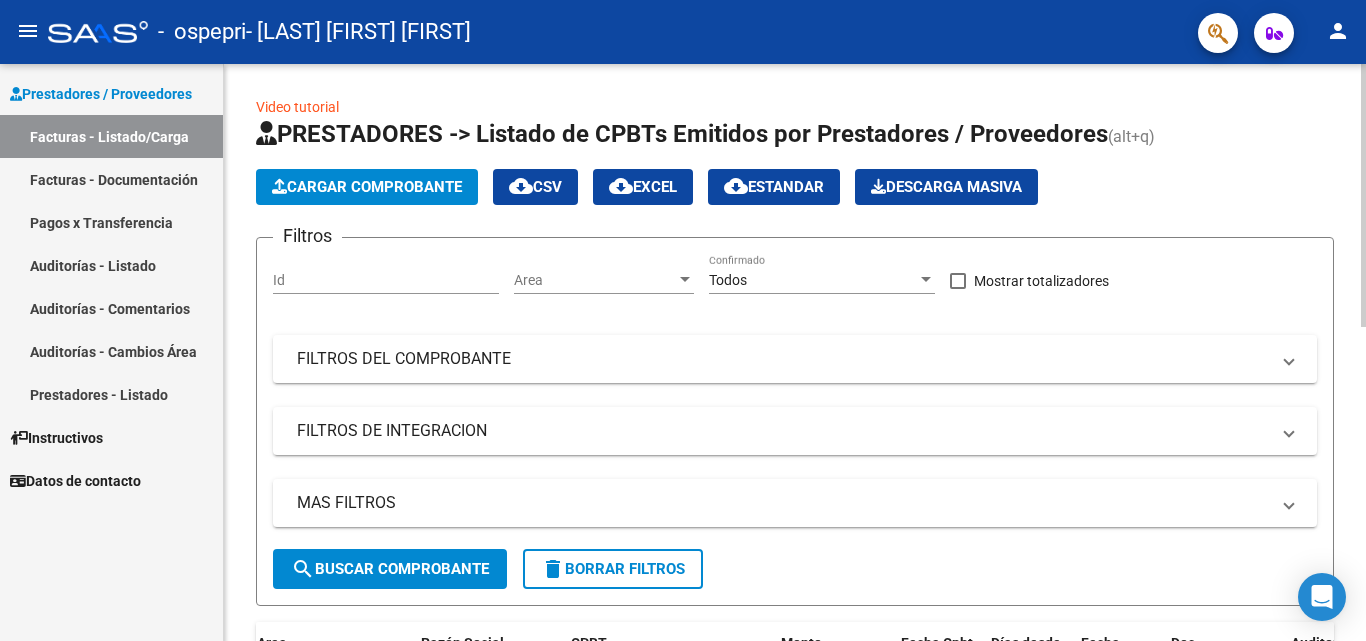 click on "Cargar Comprobante" 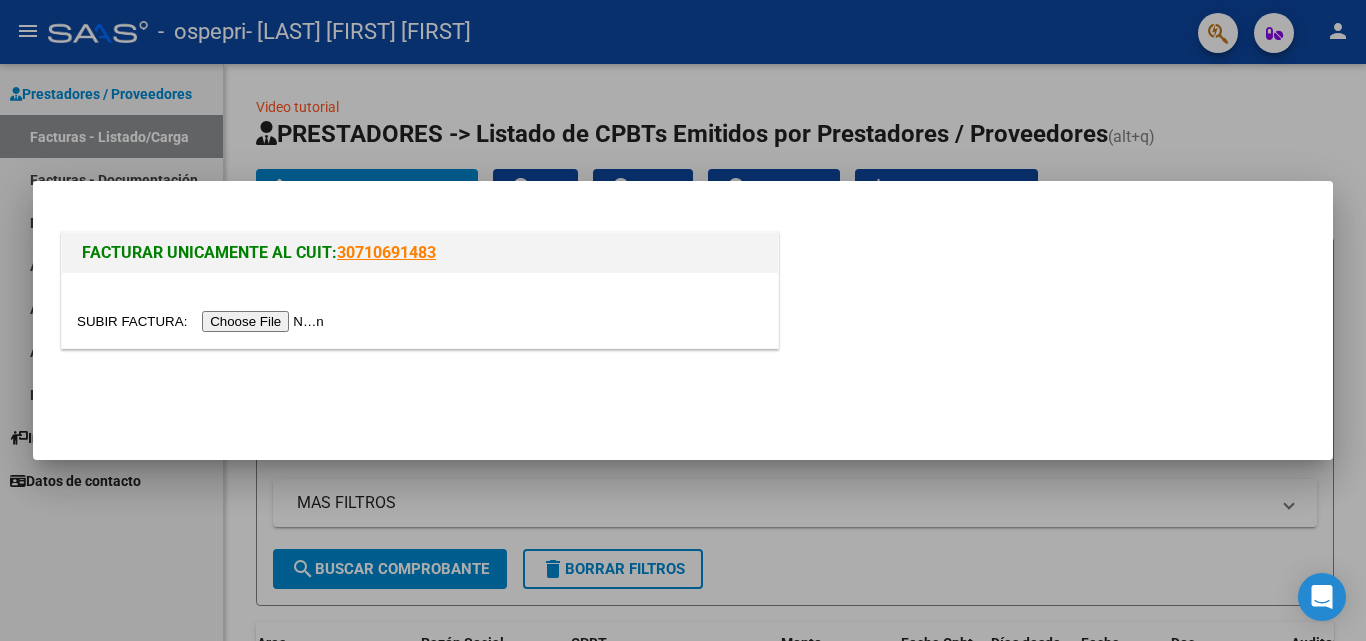 click at bounding box center (203, 321) 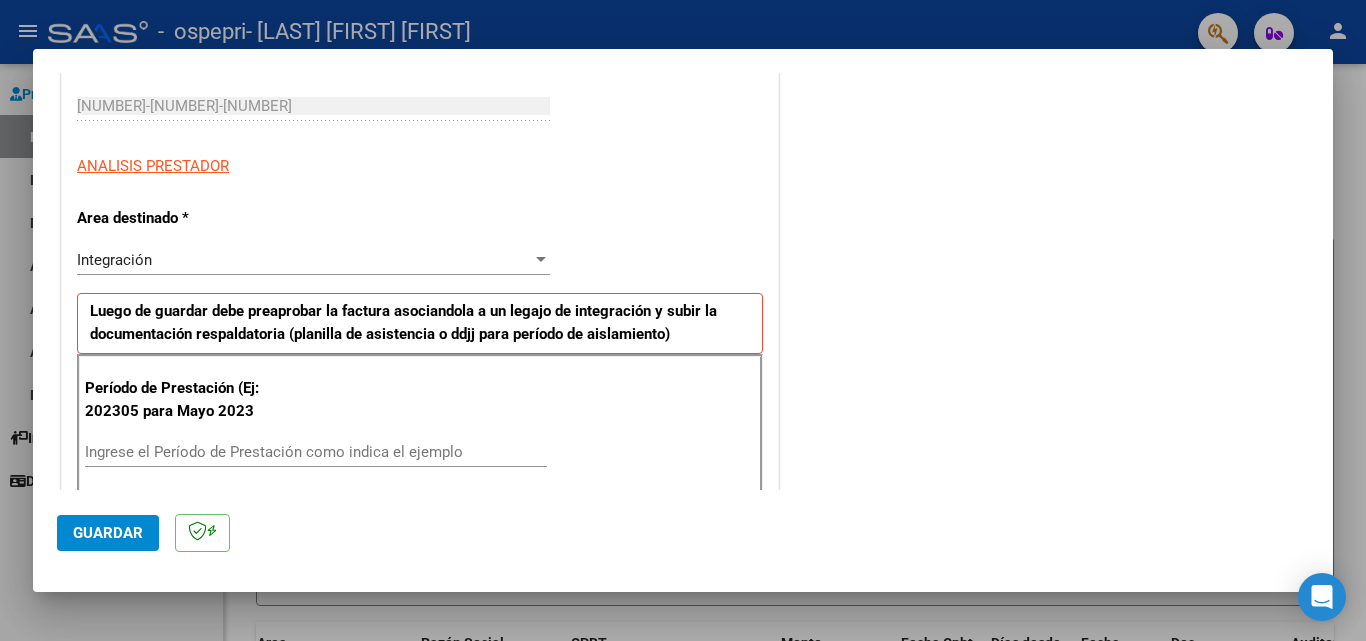 scroll, scrollTop: 400, scrollLeft: 0, axis: vertical 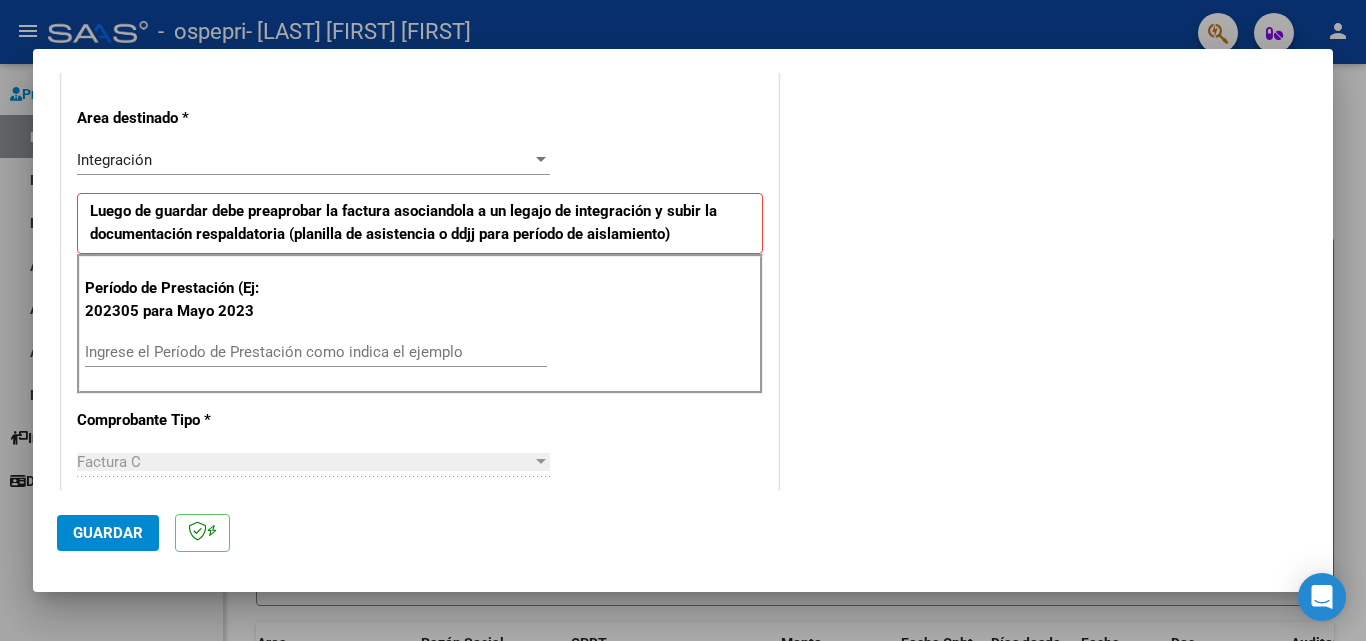 click on "Ingrese el Período de Prestación como indica el ejemplo" at bounding box center [316, 352] 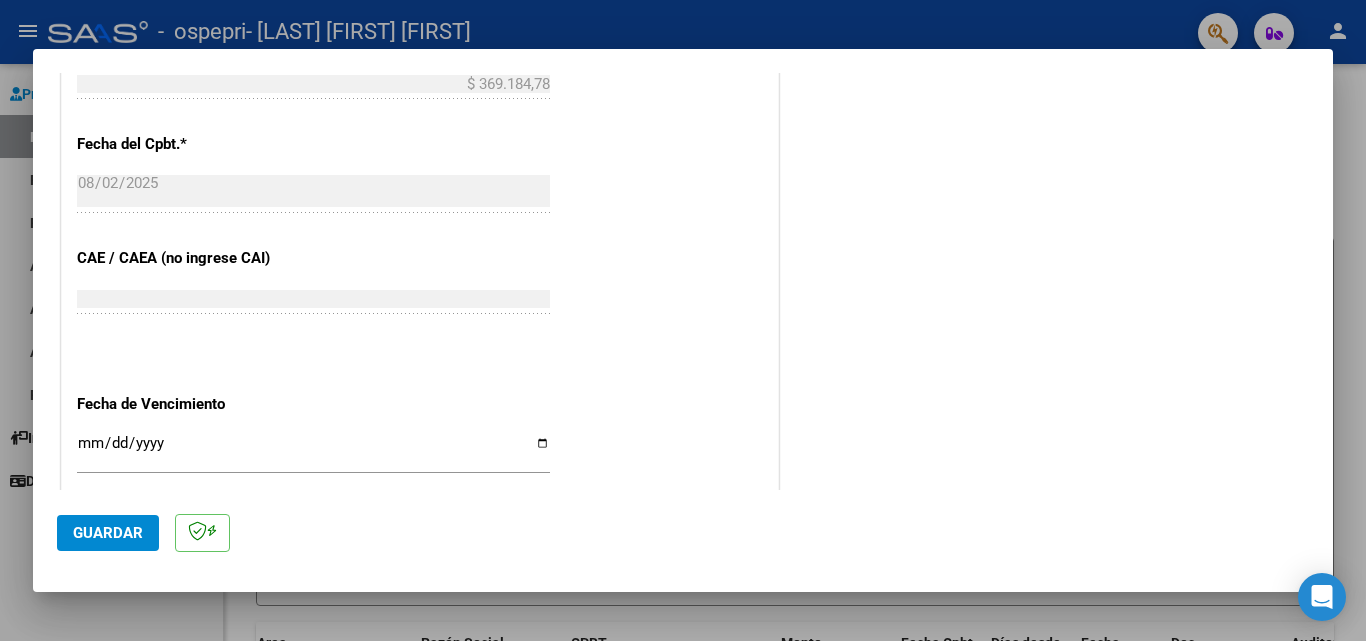 scroll, scrollTop: 1200, scrollLeft: 0, axis: vertical 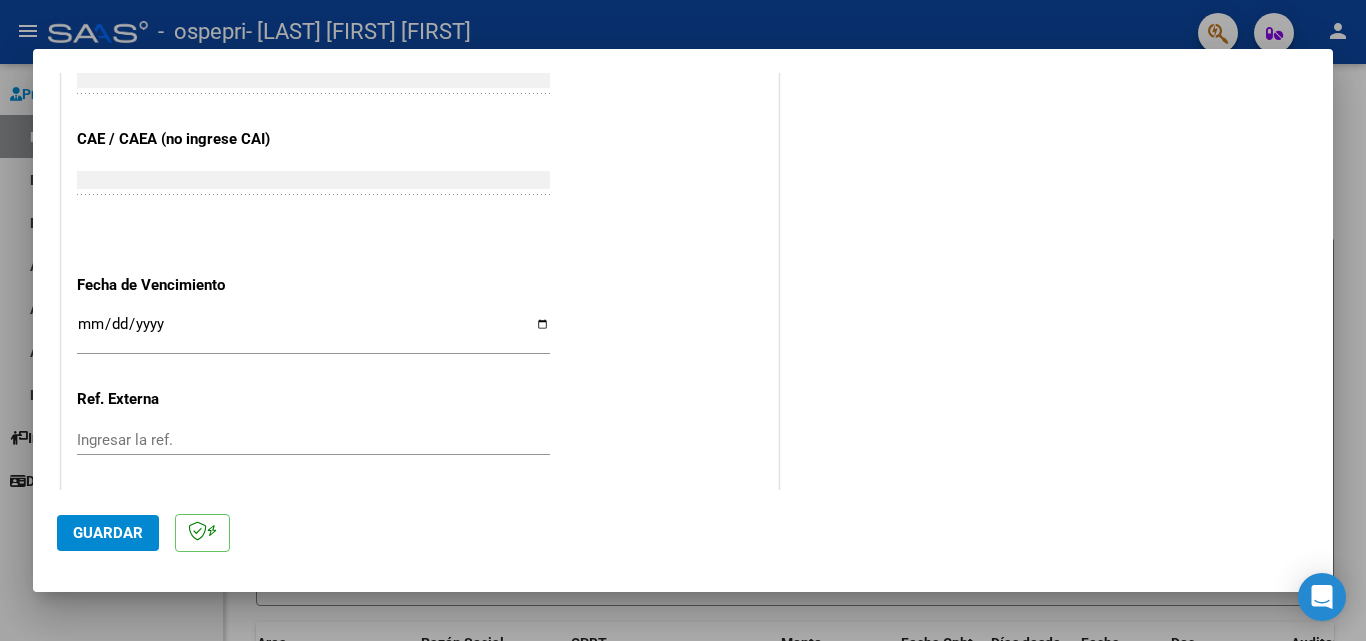 type on "202507" 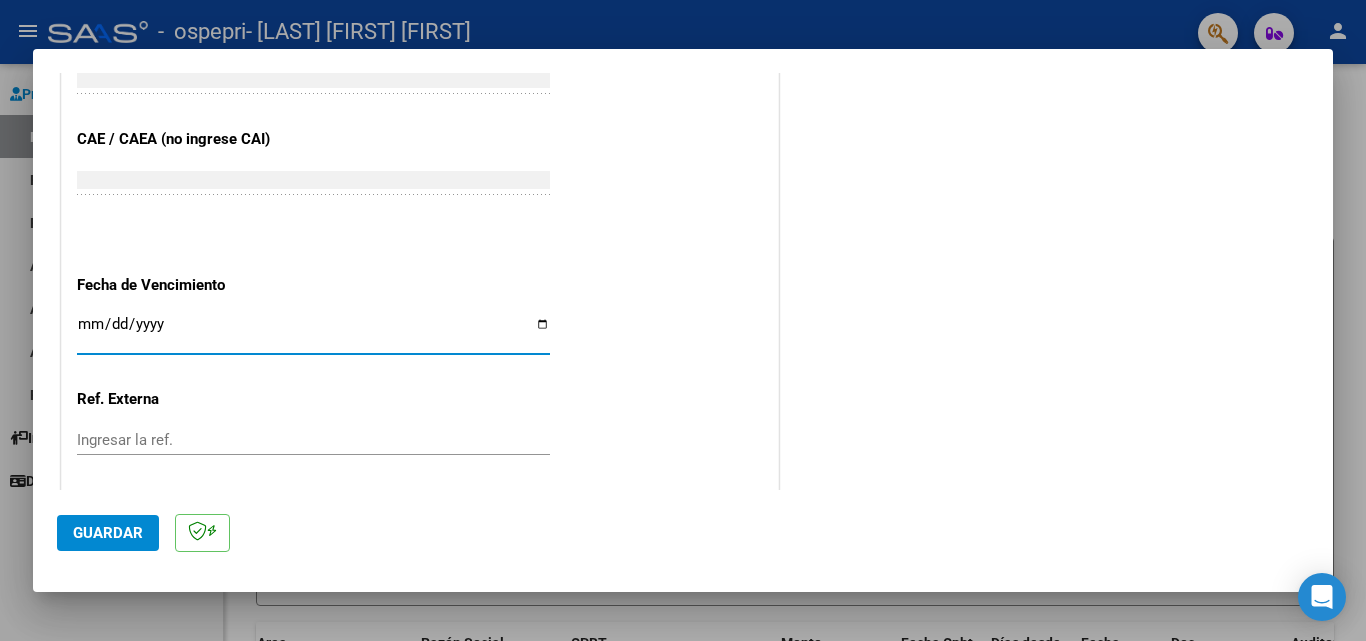 type on "2025-08-10" 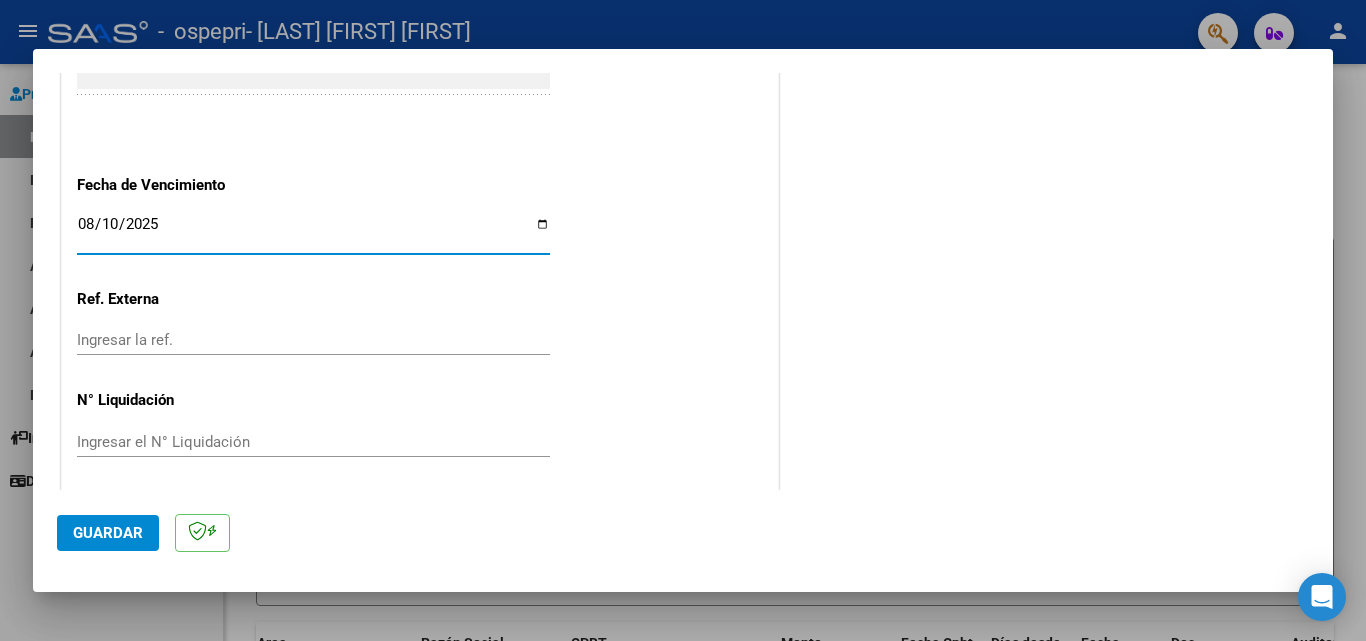 scroll, scrollTop: 1305, scrollLeft: 0, axis: vertical 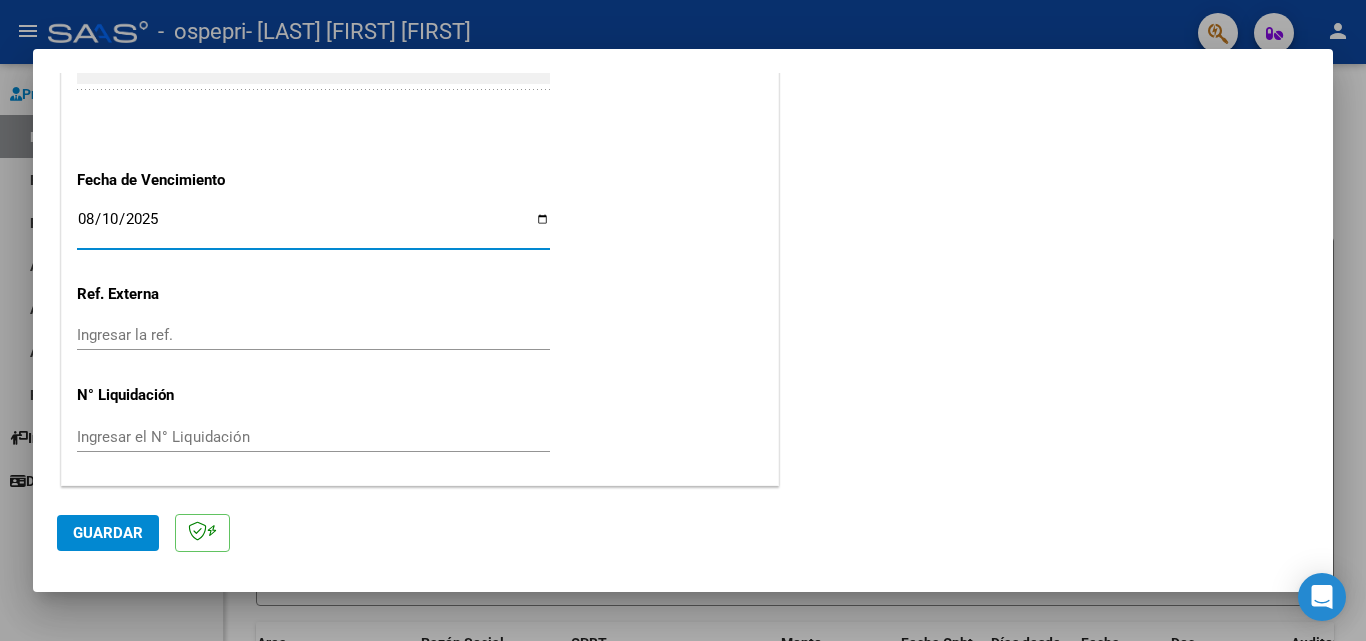 click on "Ingresar el N° Liquidación" at bounding box center [313, 437] 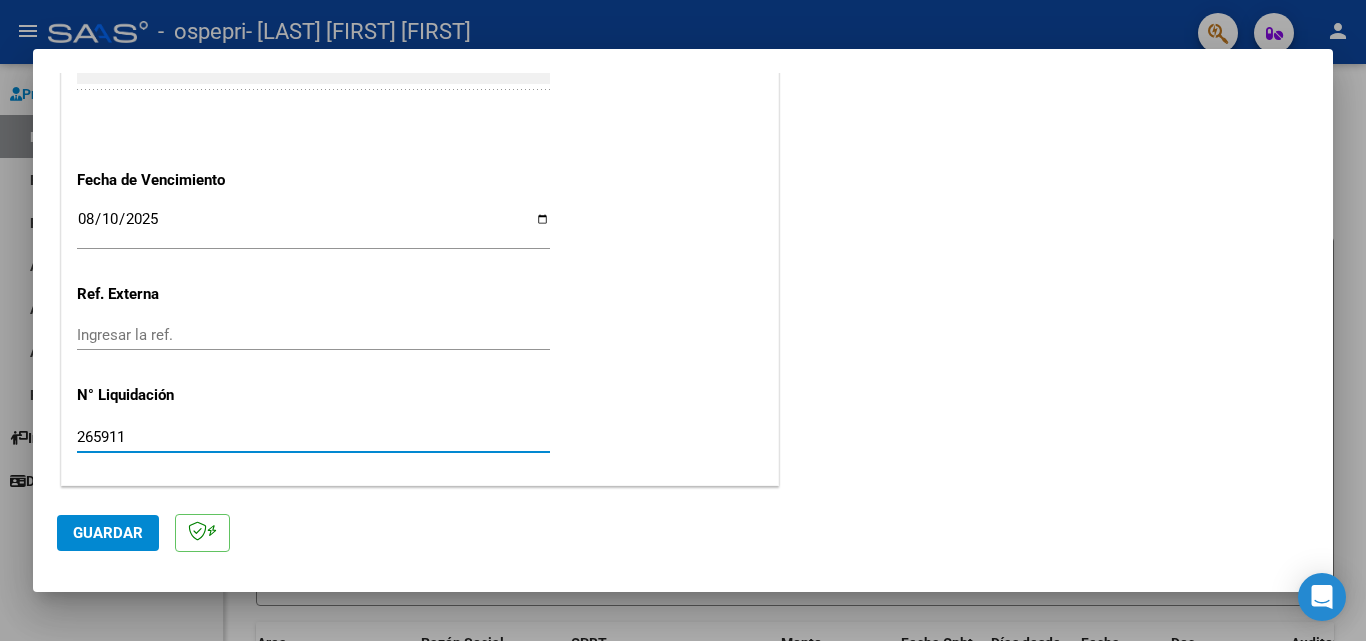 type on "265911" 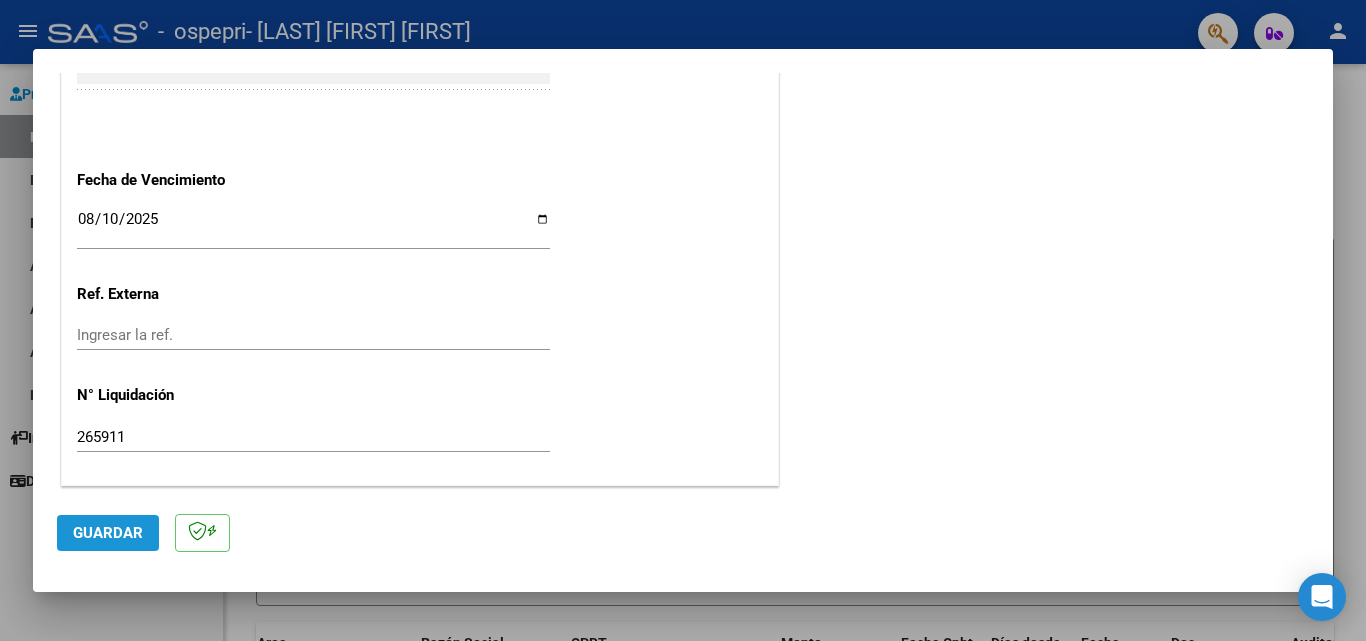 click on "Guardar" 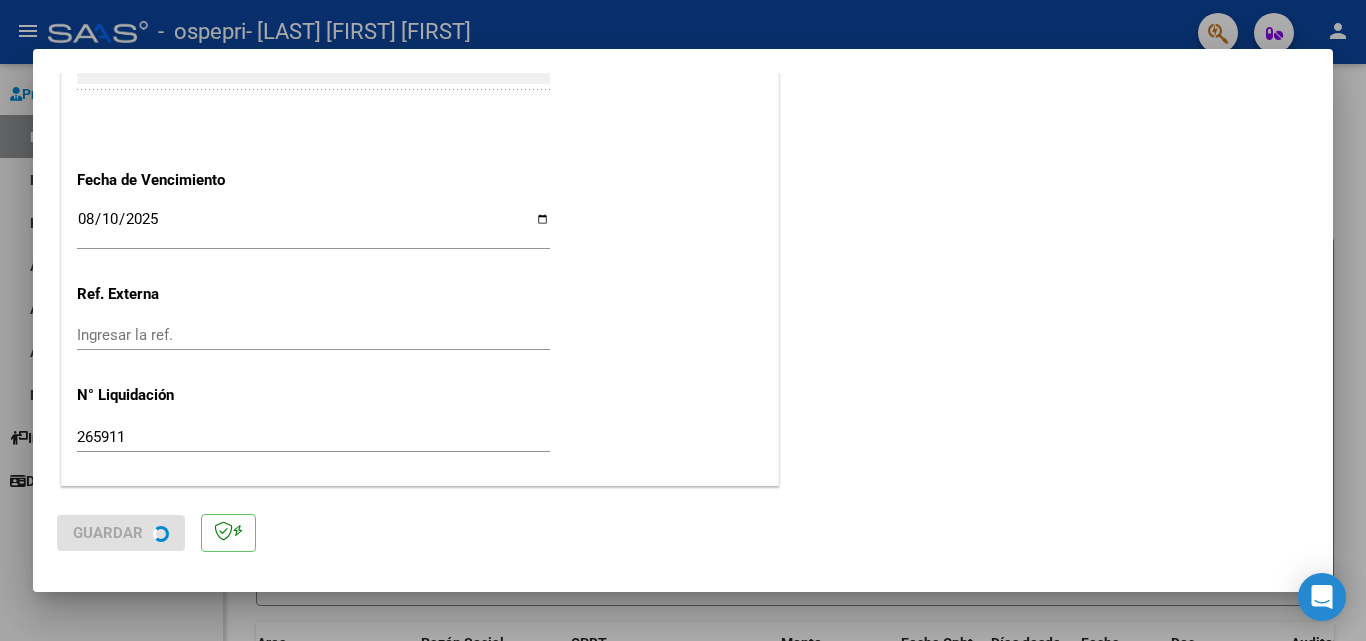 scroll, scrollTop: 0, scrollLeft: 0, axis: both 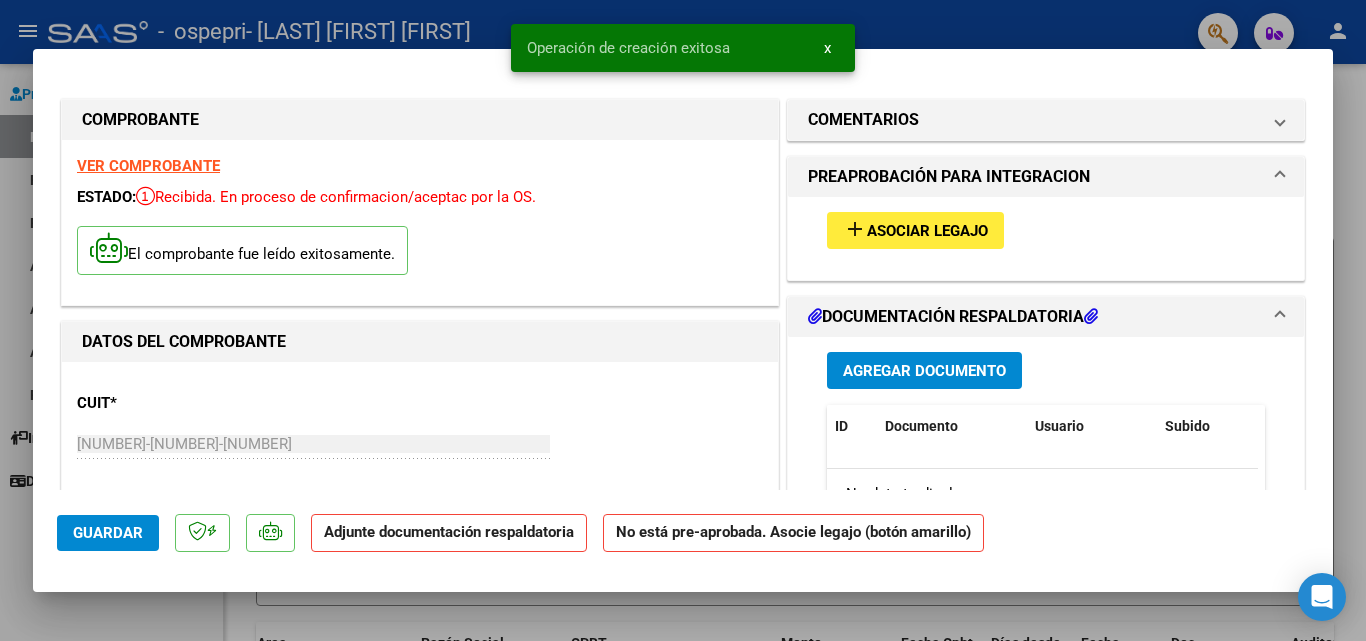 click on "Asociar Legajo" at bounding box center [927, 231] 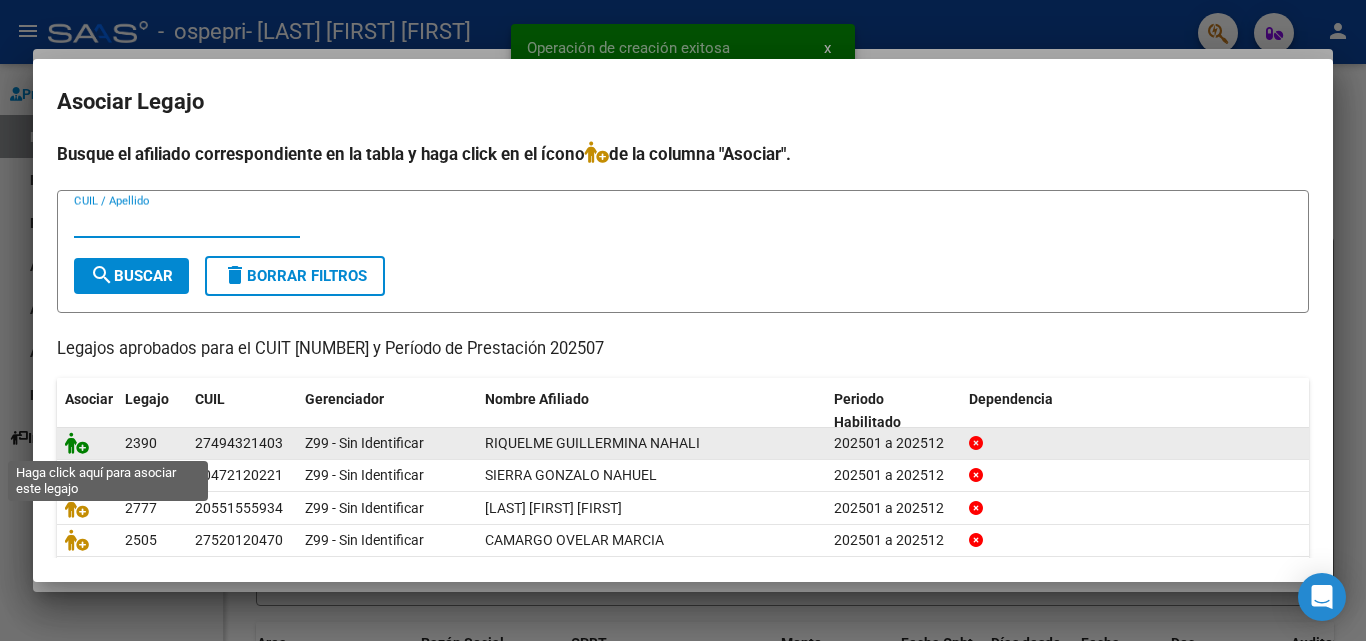 click 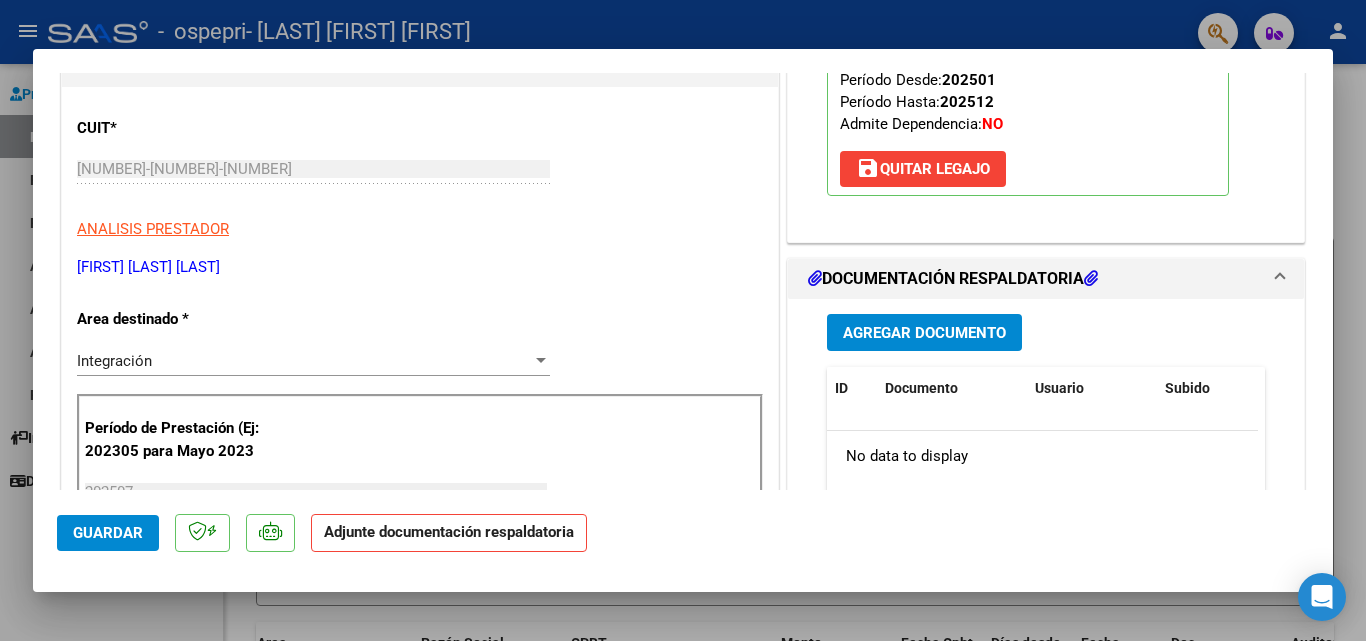 scroll, scrollTop: 300, scrollLeft: 0, axis: vertical 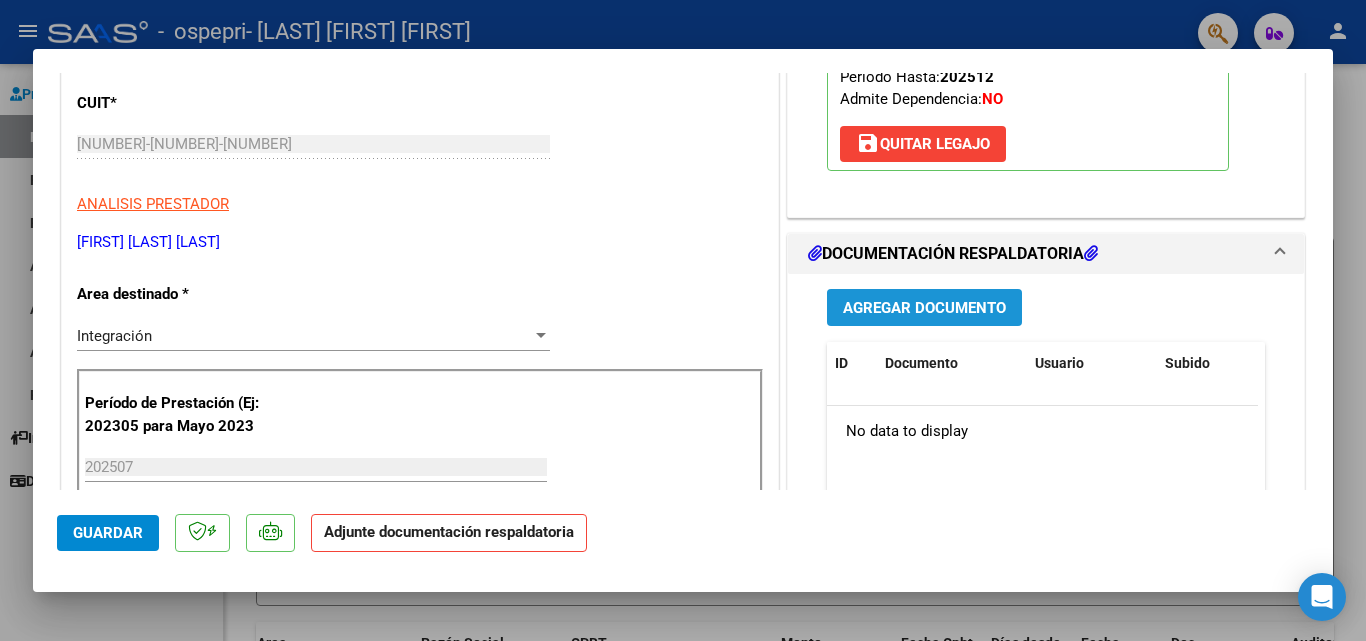 click on "Agregar Documento" at bounding box center (924, 308) 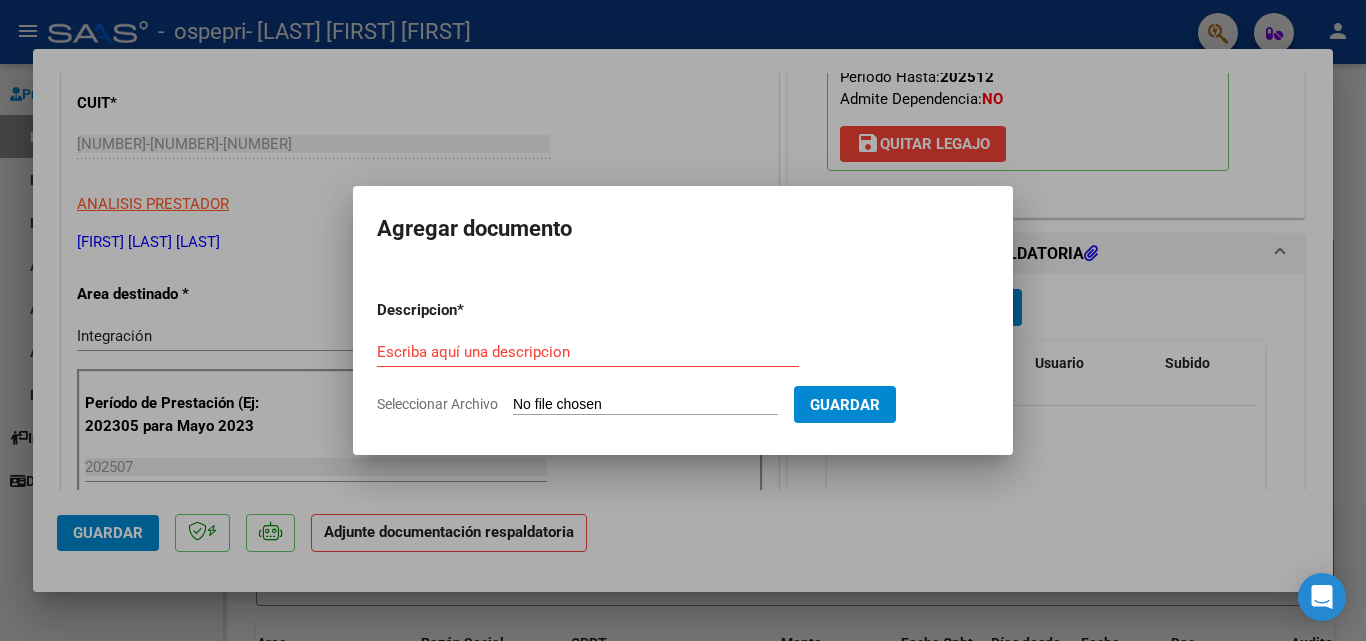 click on "Escriba aquí una descripcion" at bounding box center [588, 352] 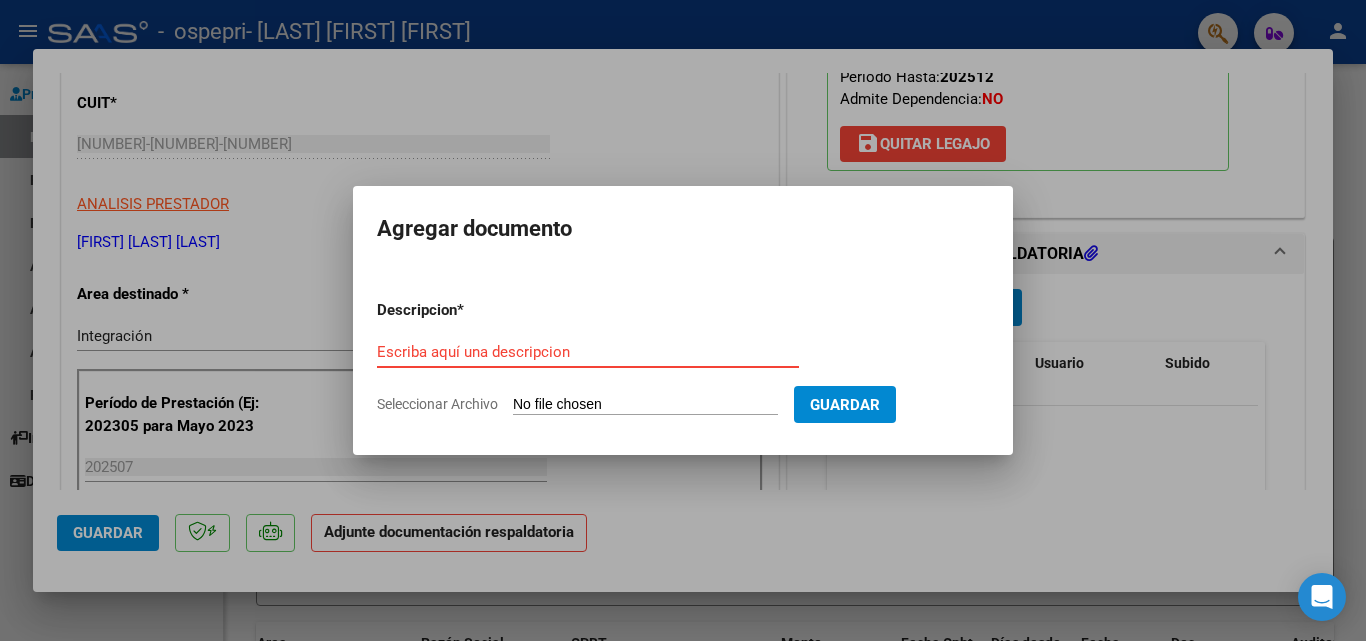 click on "Escriba aquí una descripcion" at bounding box center [588, 352] 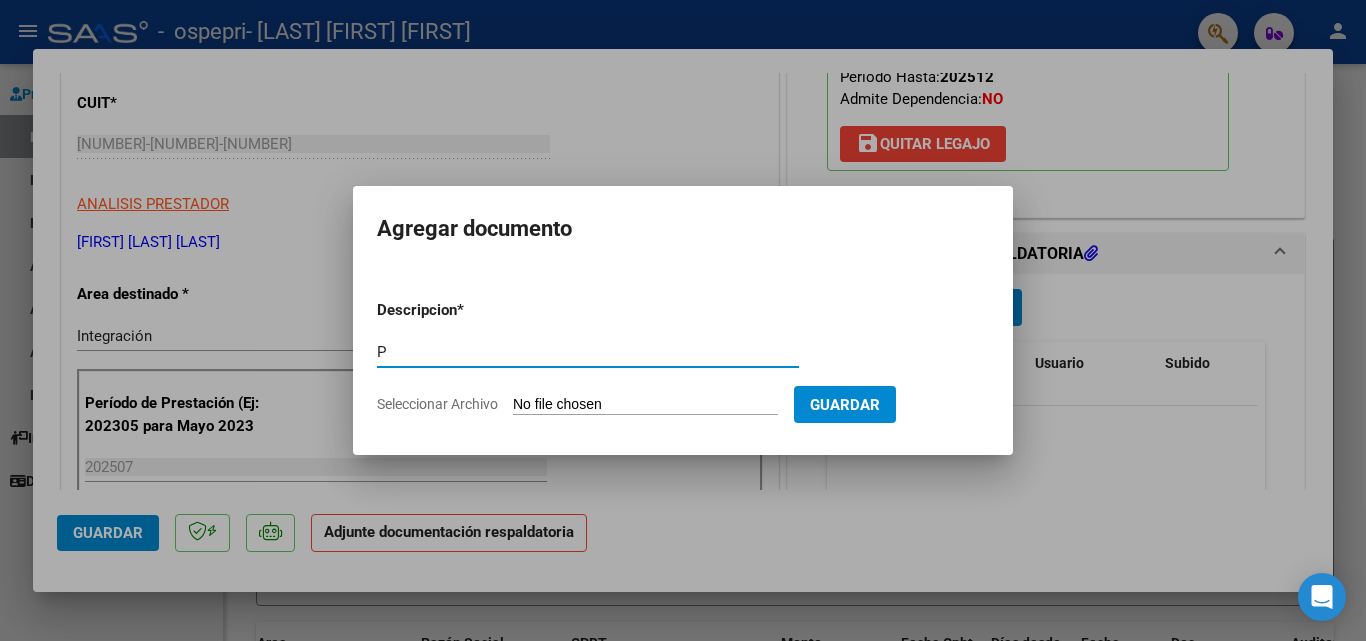 type on "P" 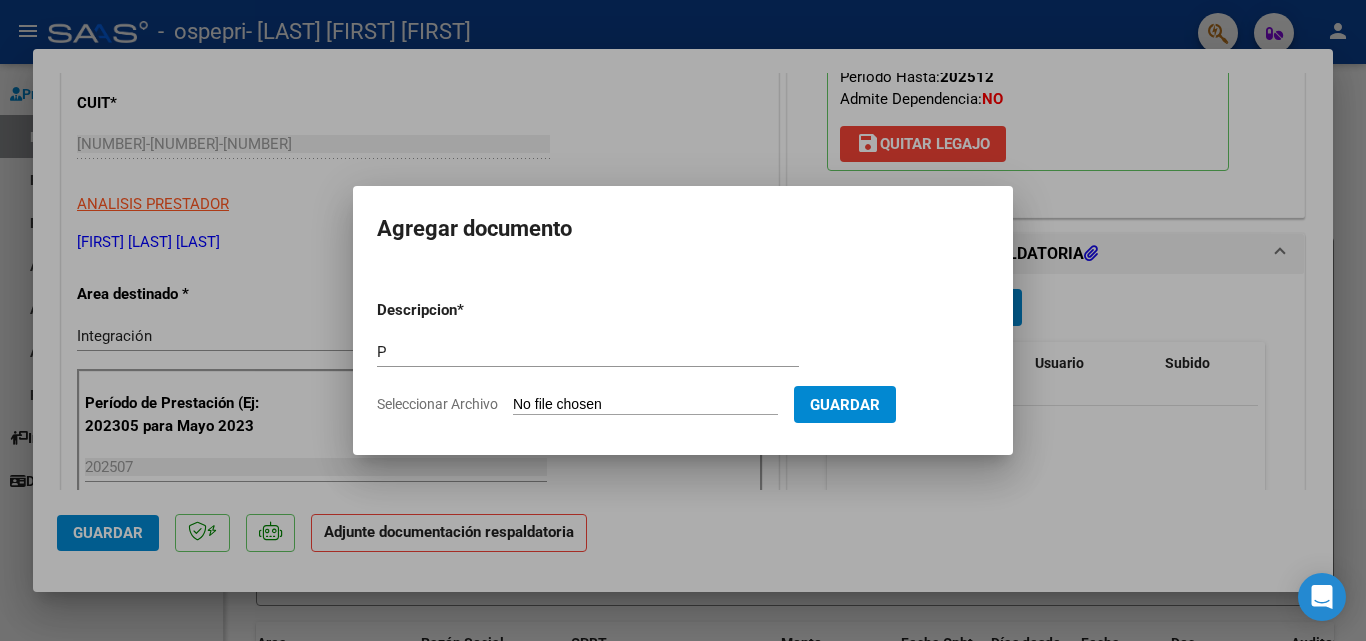 type on "C:\fakepath\apfmimpresionpreliq.pdf" 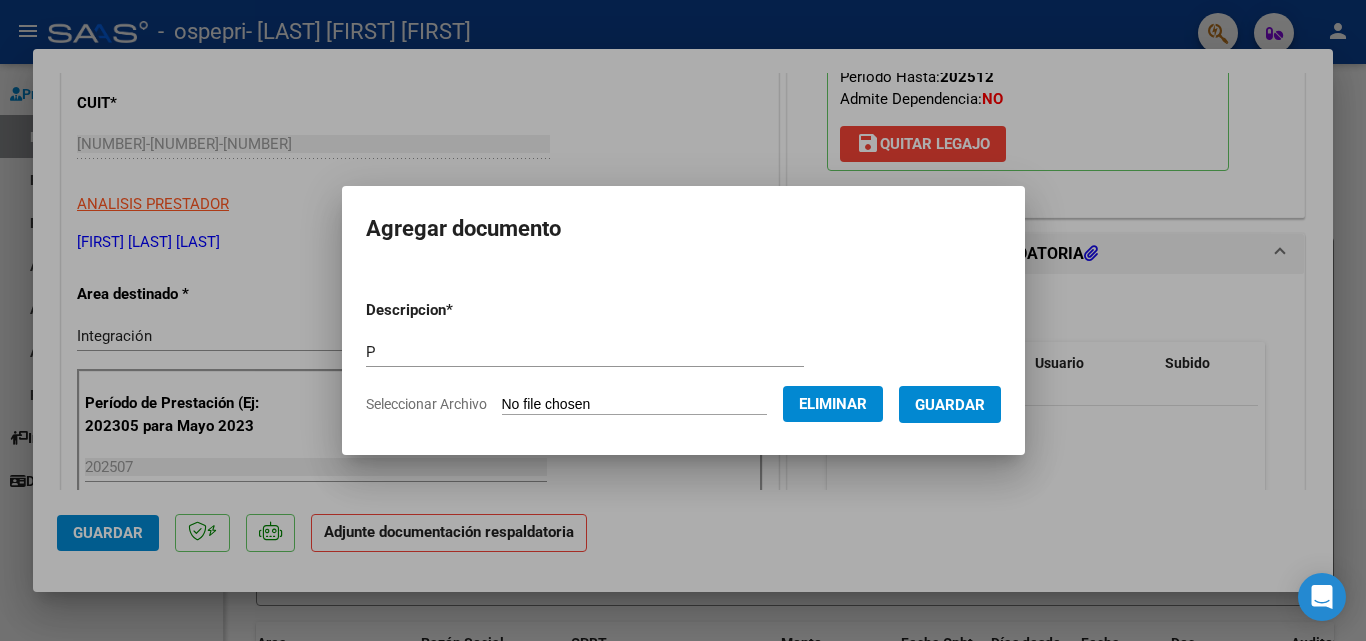 click on "Guardar" at bounding box center (950, 405) 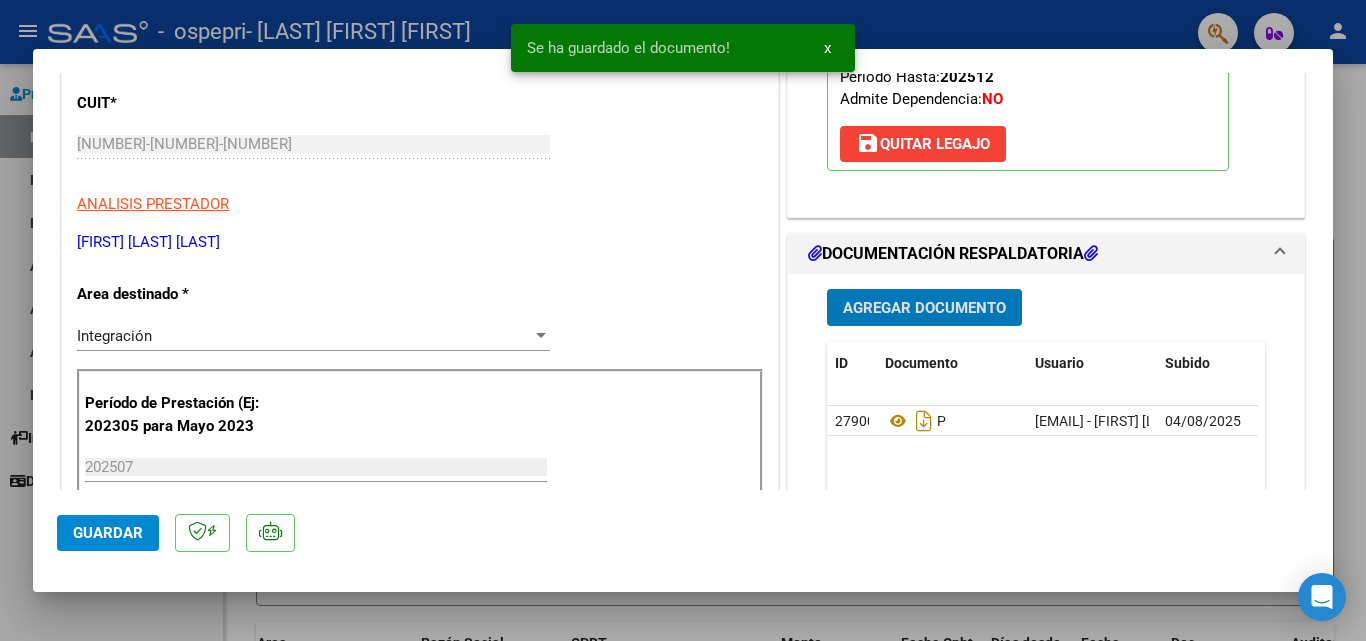 click on "Agregar Documento" at bounding box center (924, 308) 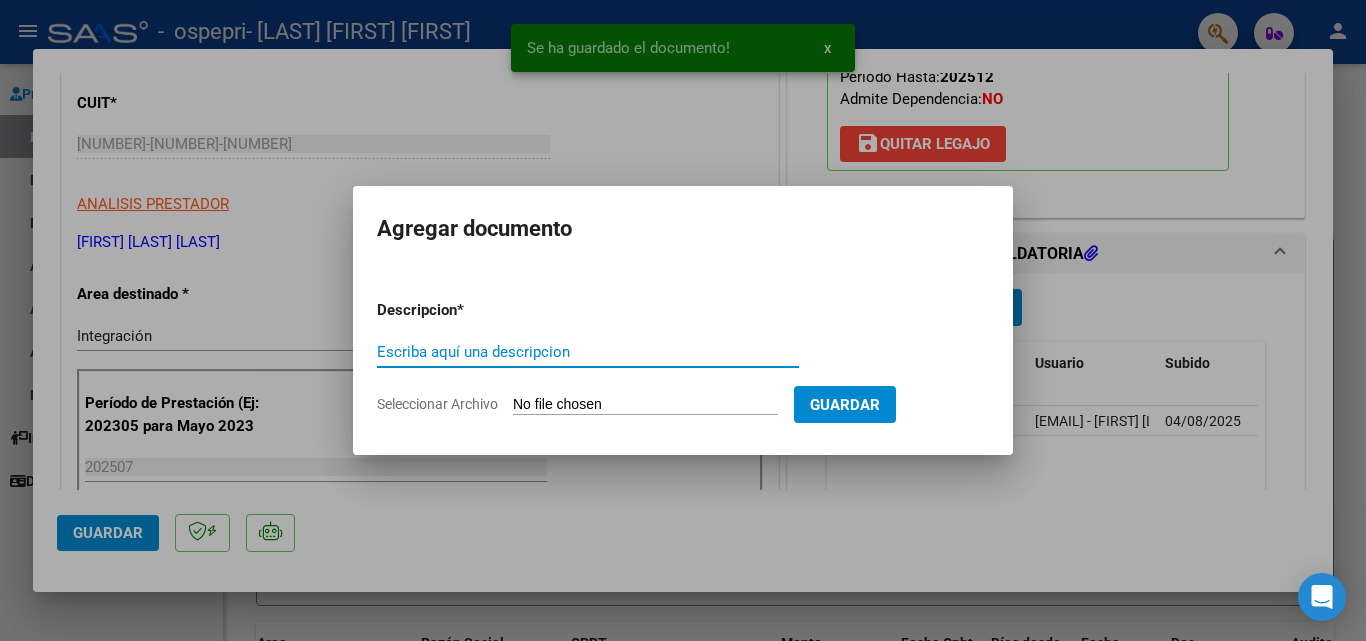click on "Escriba aquí una descripcion" at bounding box center (588, 352) 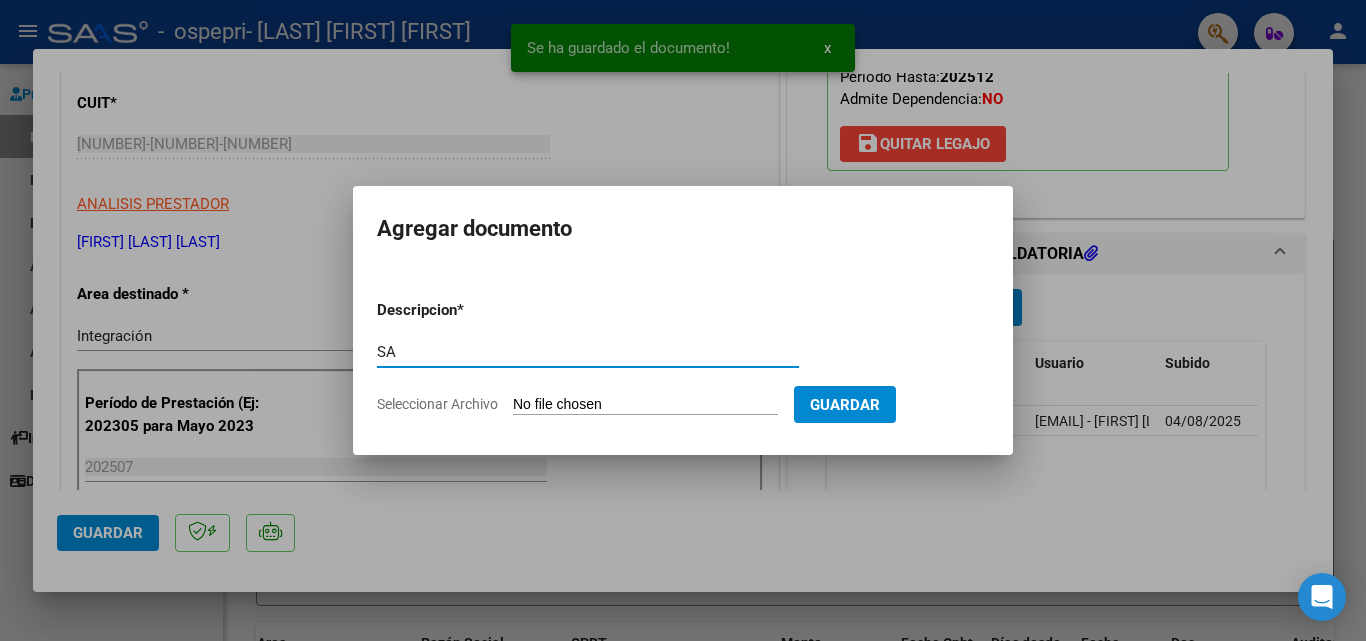 type on "S" 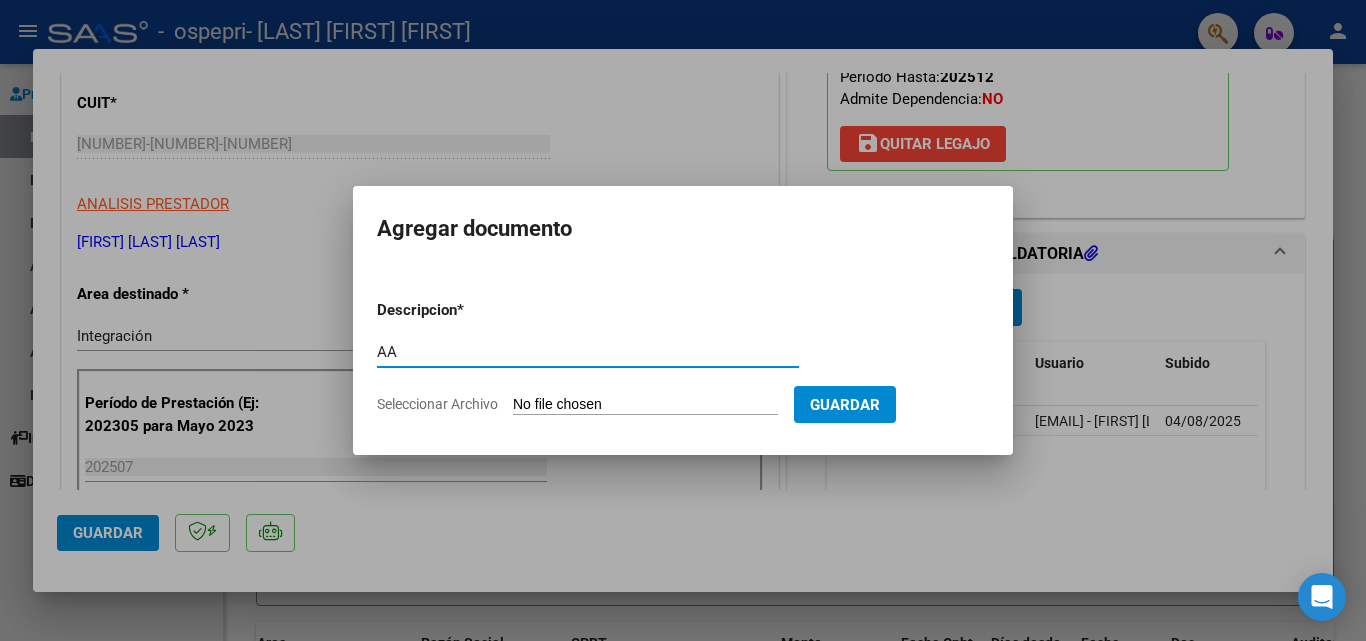 type on "AA" 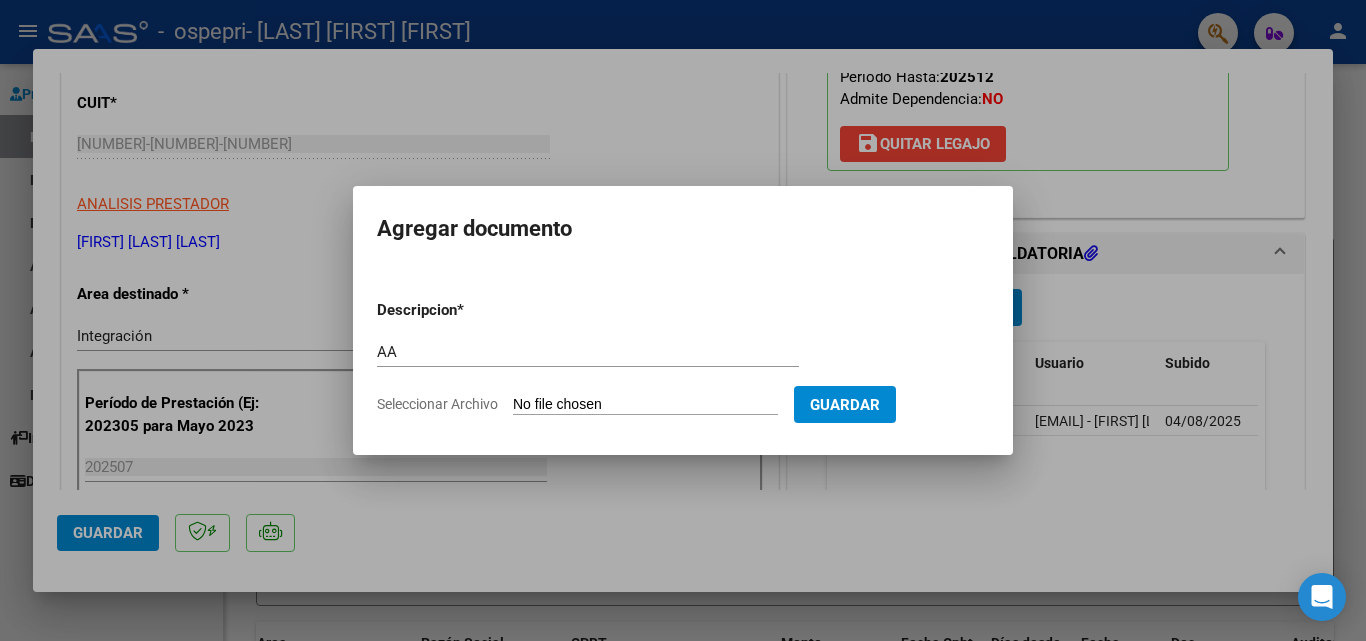 click on "Seleccionar Archivo" at bounding box center (645, 405) 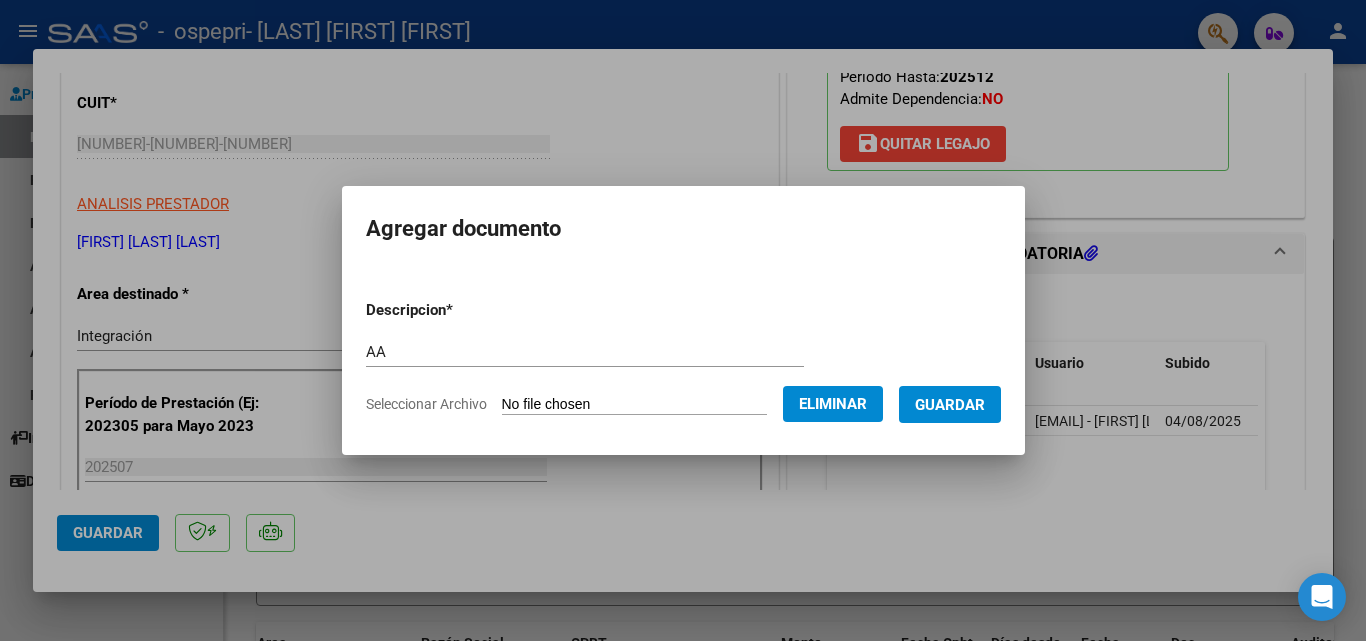 click on "Guardar" at bounding box center (950, 405) 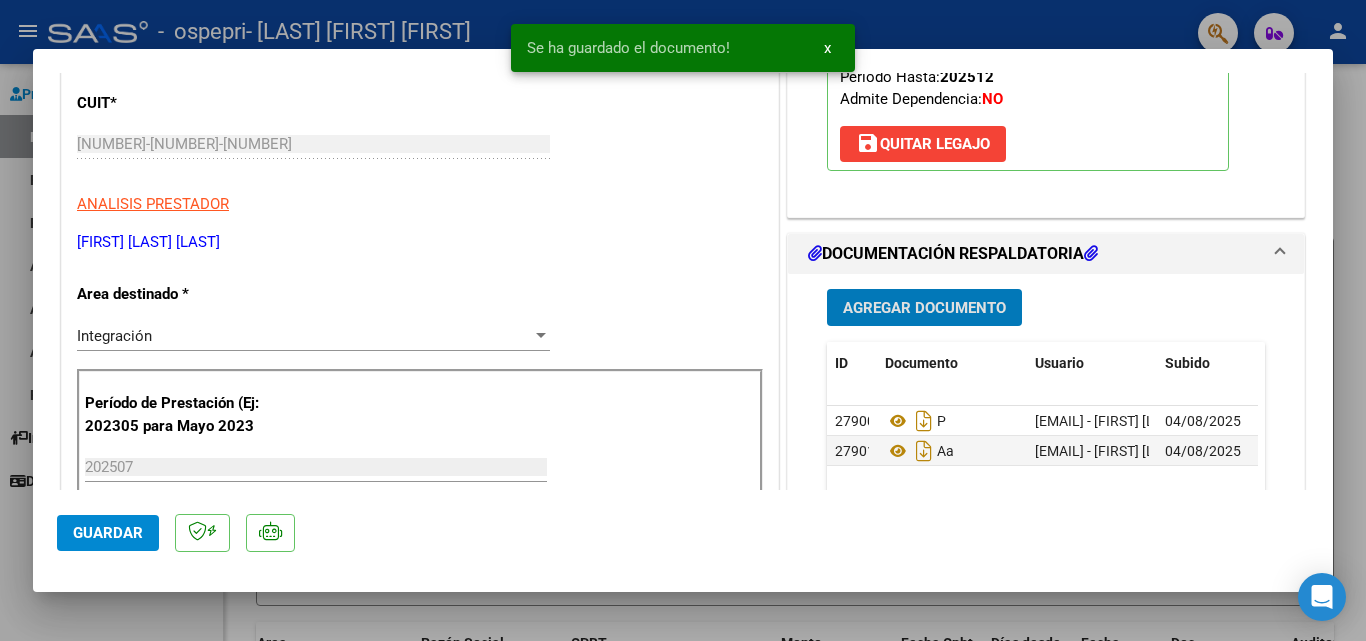 click on "Guardar" 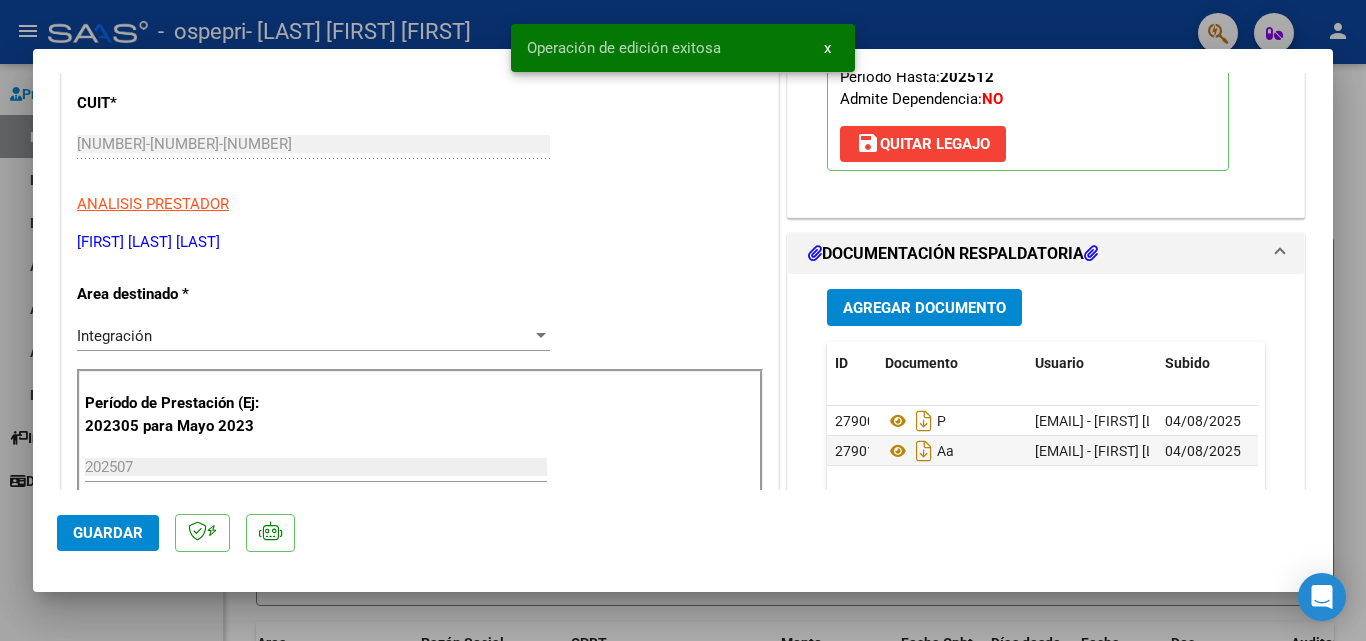 click at bounding box center [683, 320] 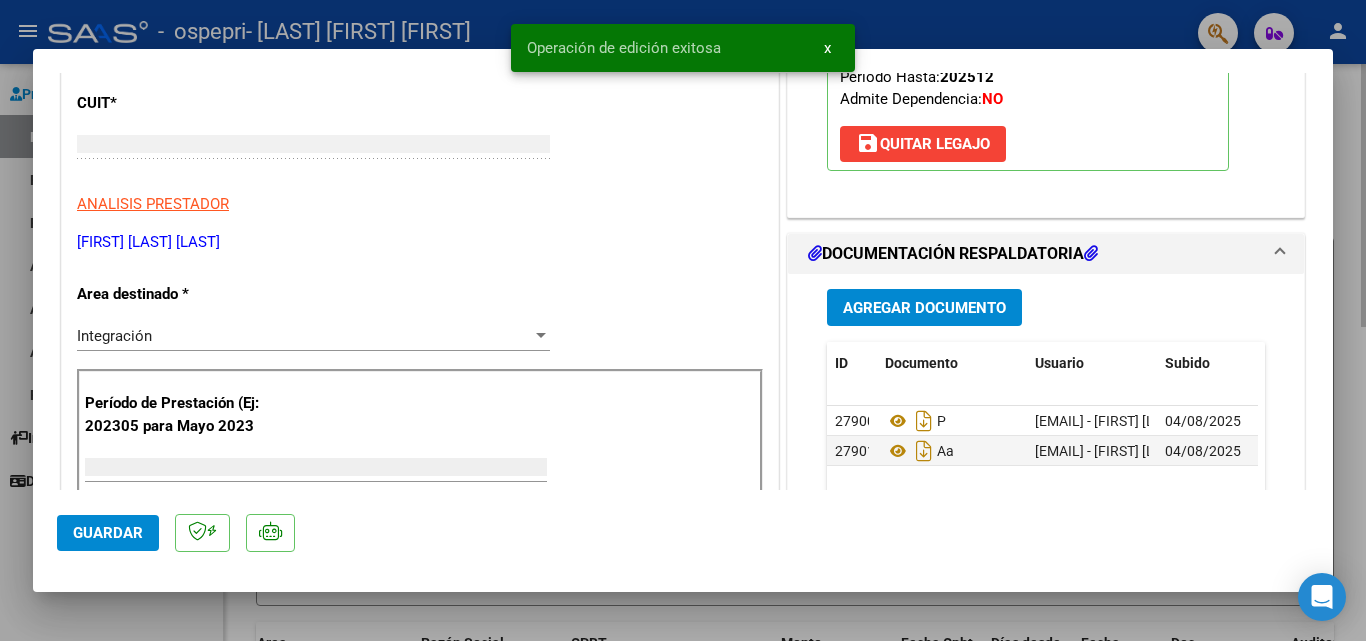 scroll, scrollTop: 0, scrollLeft: 0, axis: both 